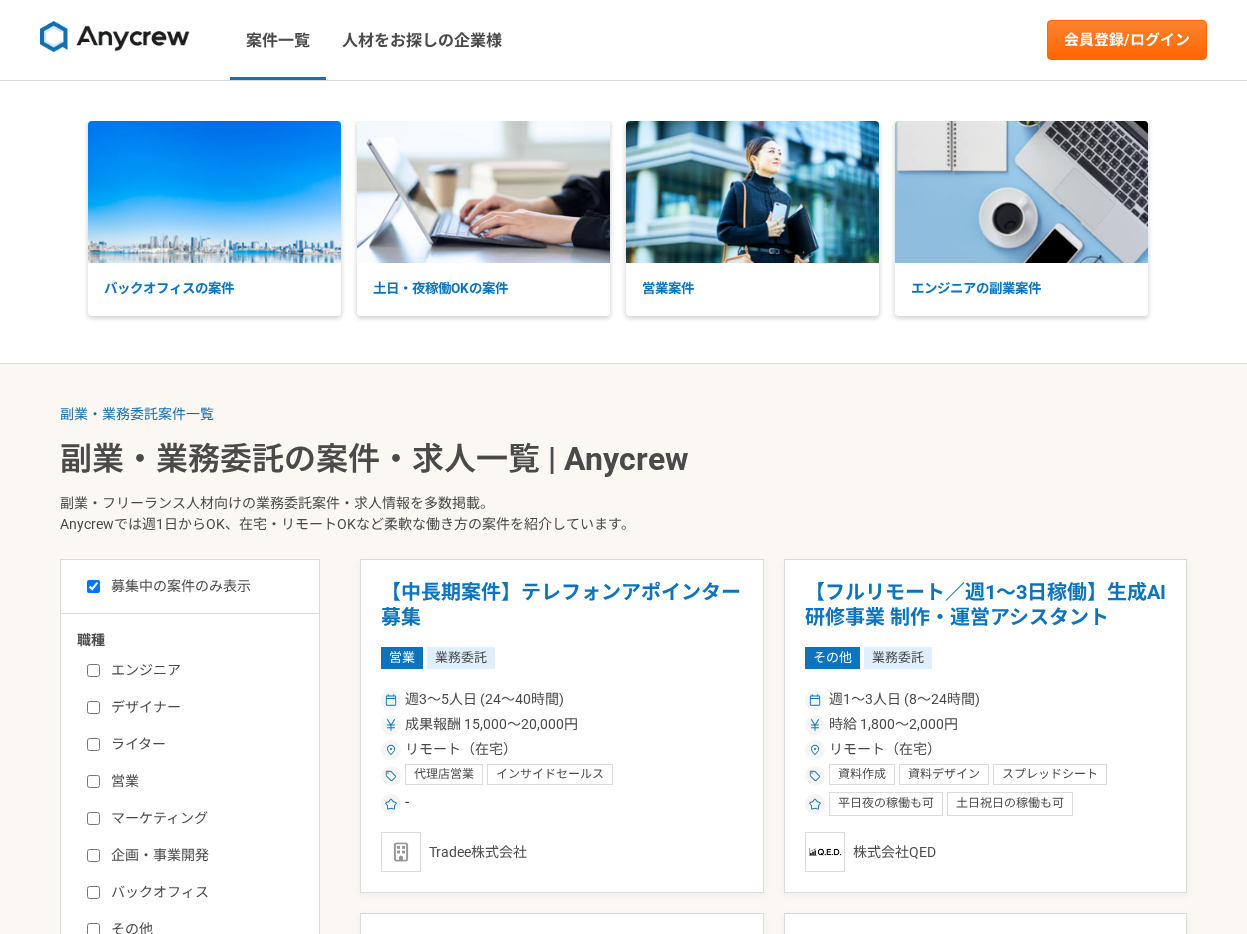 scroll, scrollTop: 0, scrollLeft: 0, axis: both 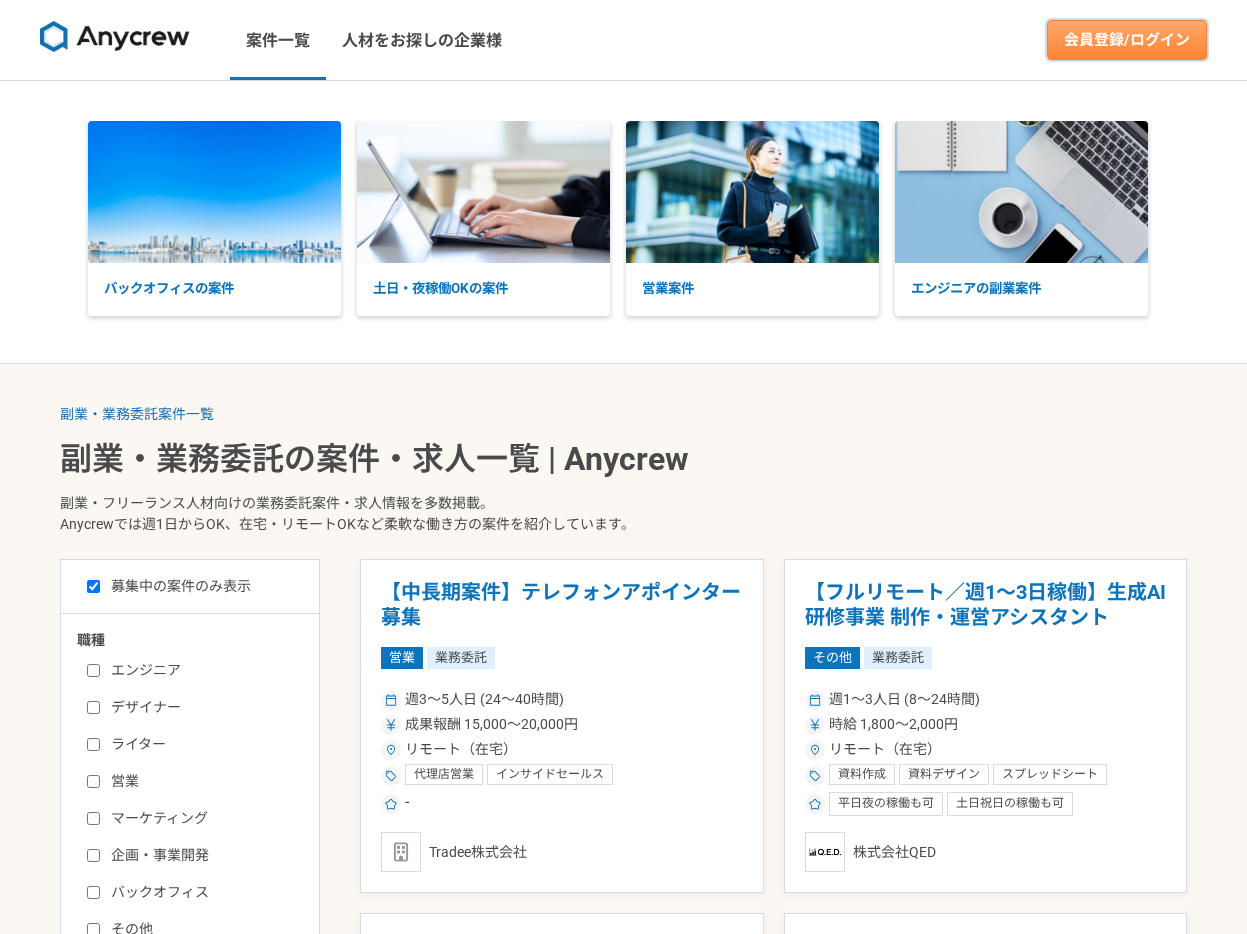 click on "会員登録/ログイン" at bounding box center (1127, 40) 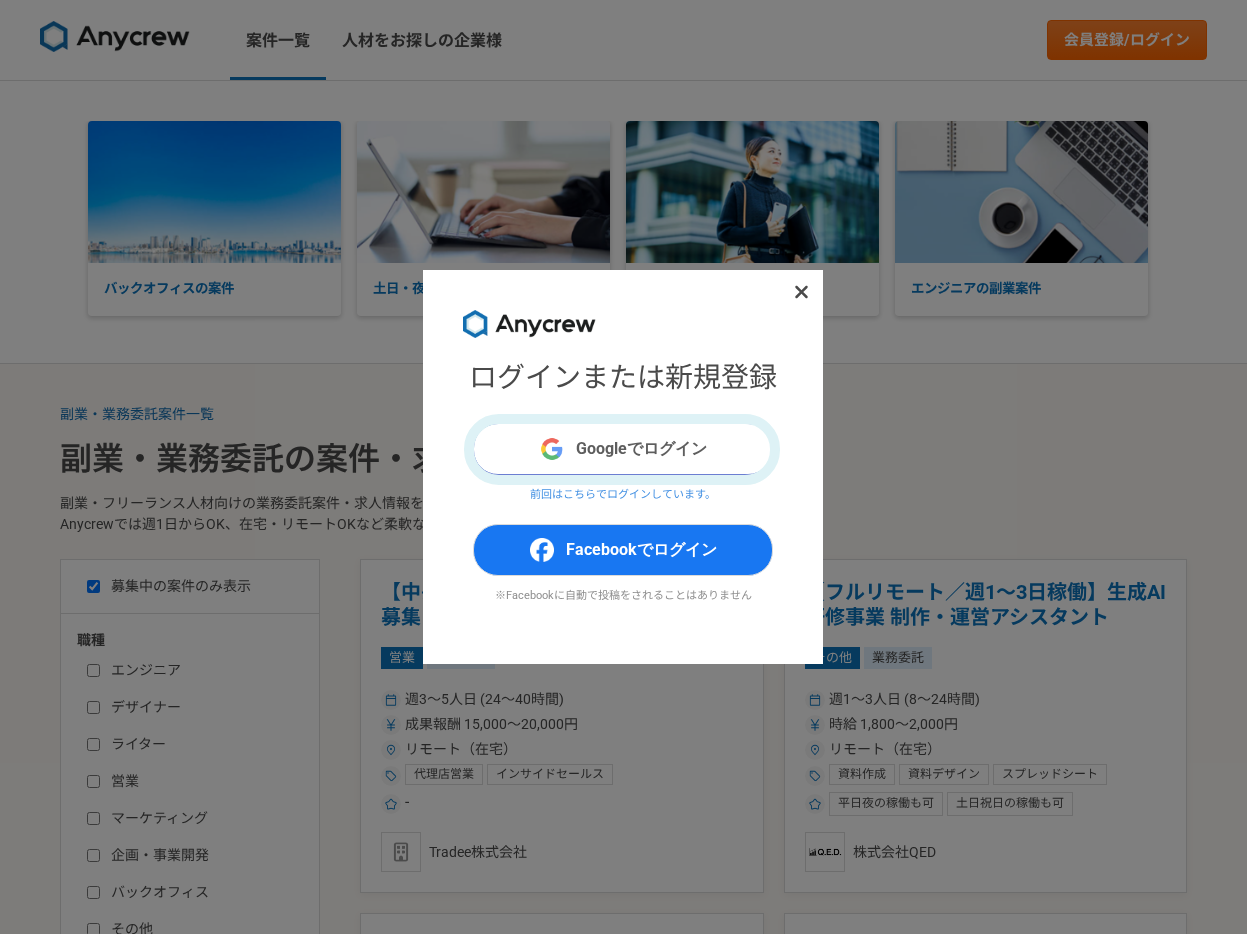 click on "Googleでログイン" at bounding box center (623, 449) 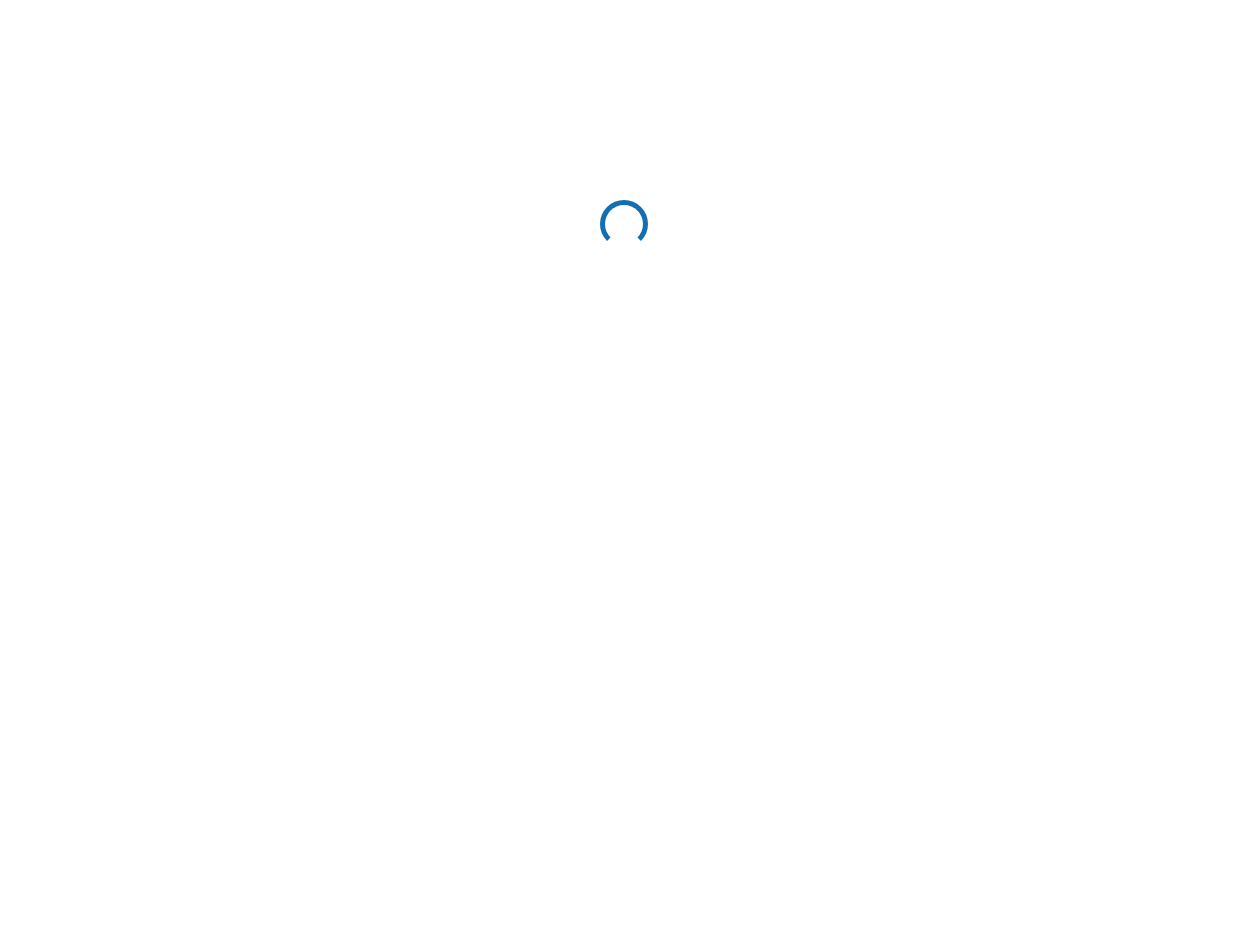 scroll, scrollTop: 0, scrollLeft: 0, axis: both 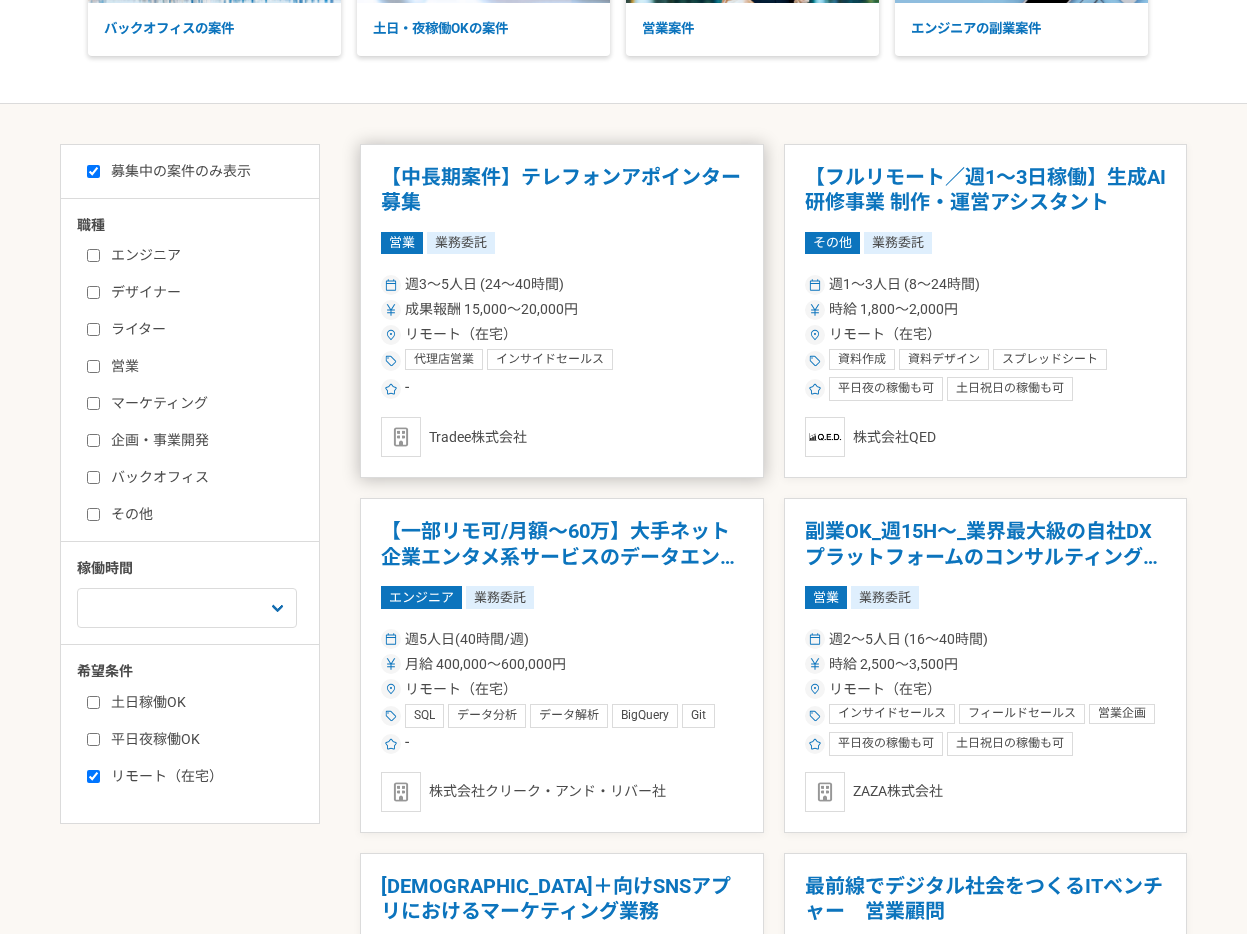 click on "週3〜5人日 (24〜40時間) 成果報酬 15,000〜20,000円 リモート（在宅） 代理店営業 インサイドセールス フィールドセールス -" at bounding box center [562, 335] 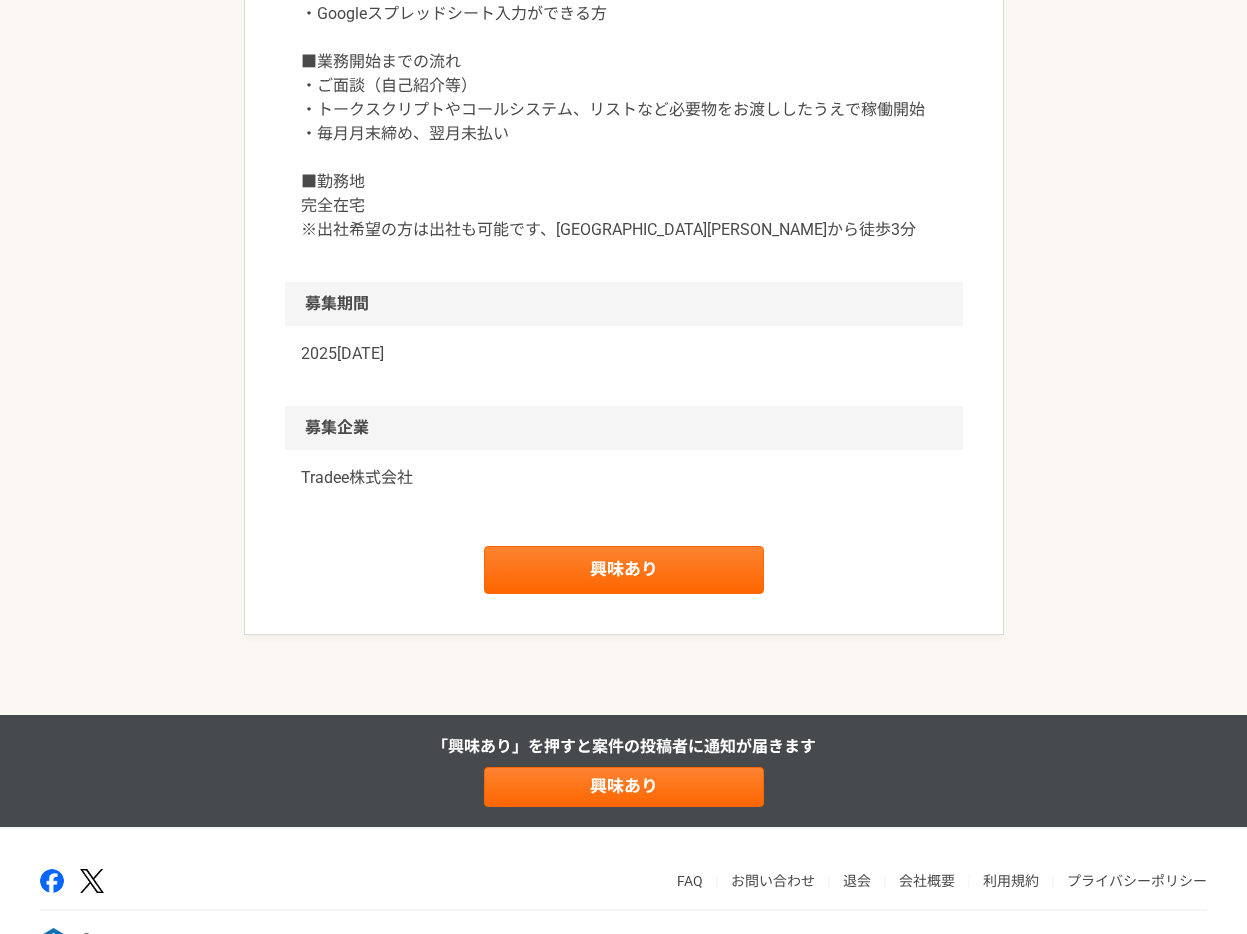 scroll, scrollTop: 2044, scrollLeft: 0, axis: vertical 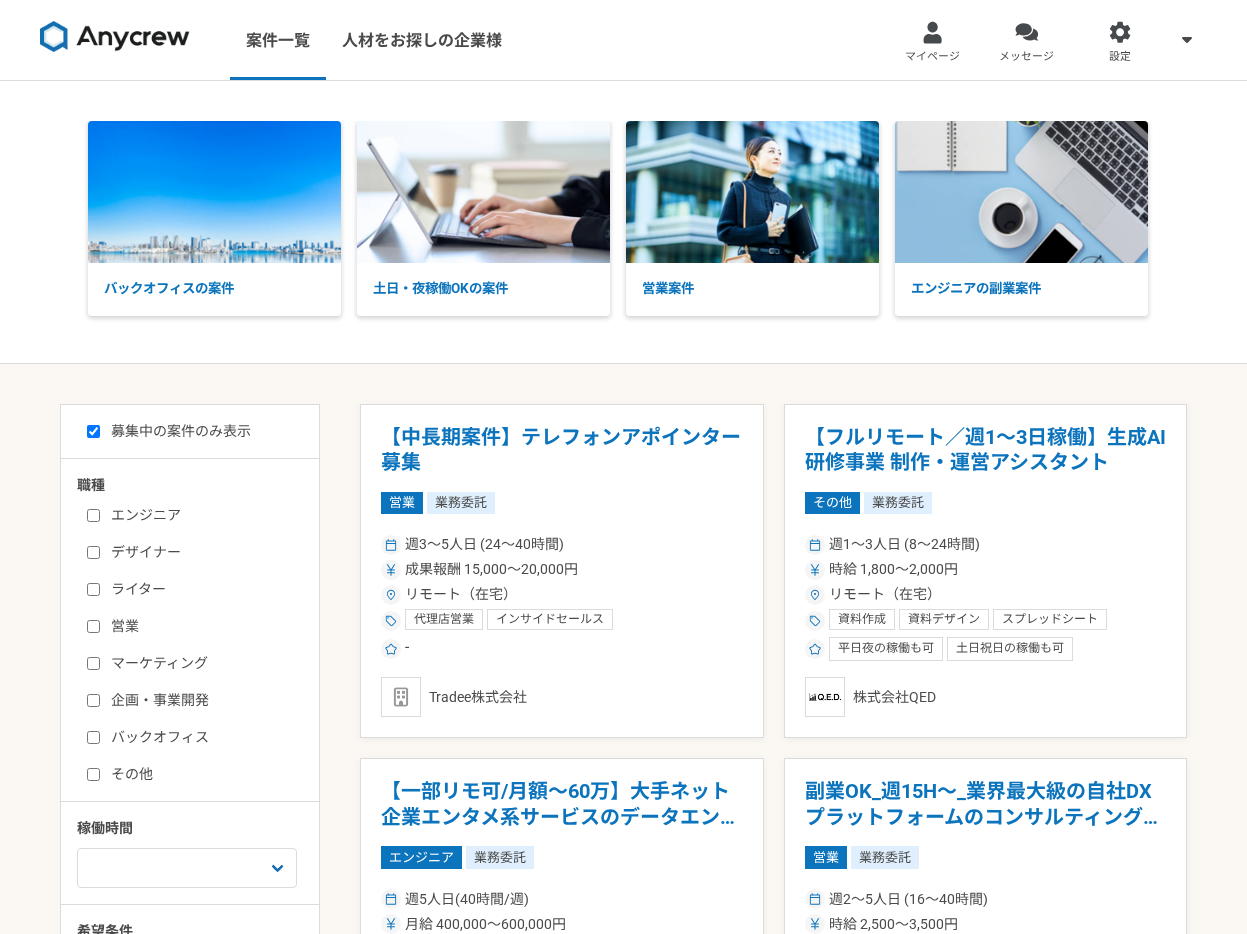 click on "営業" at bounding box center [93, 626] 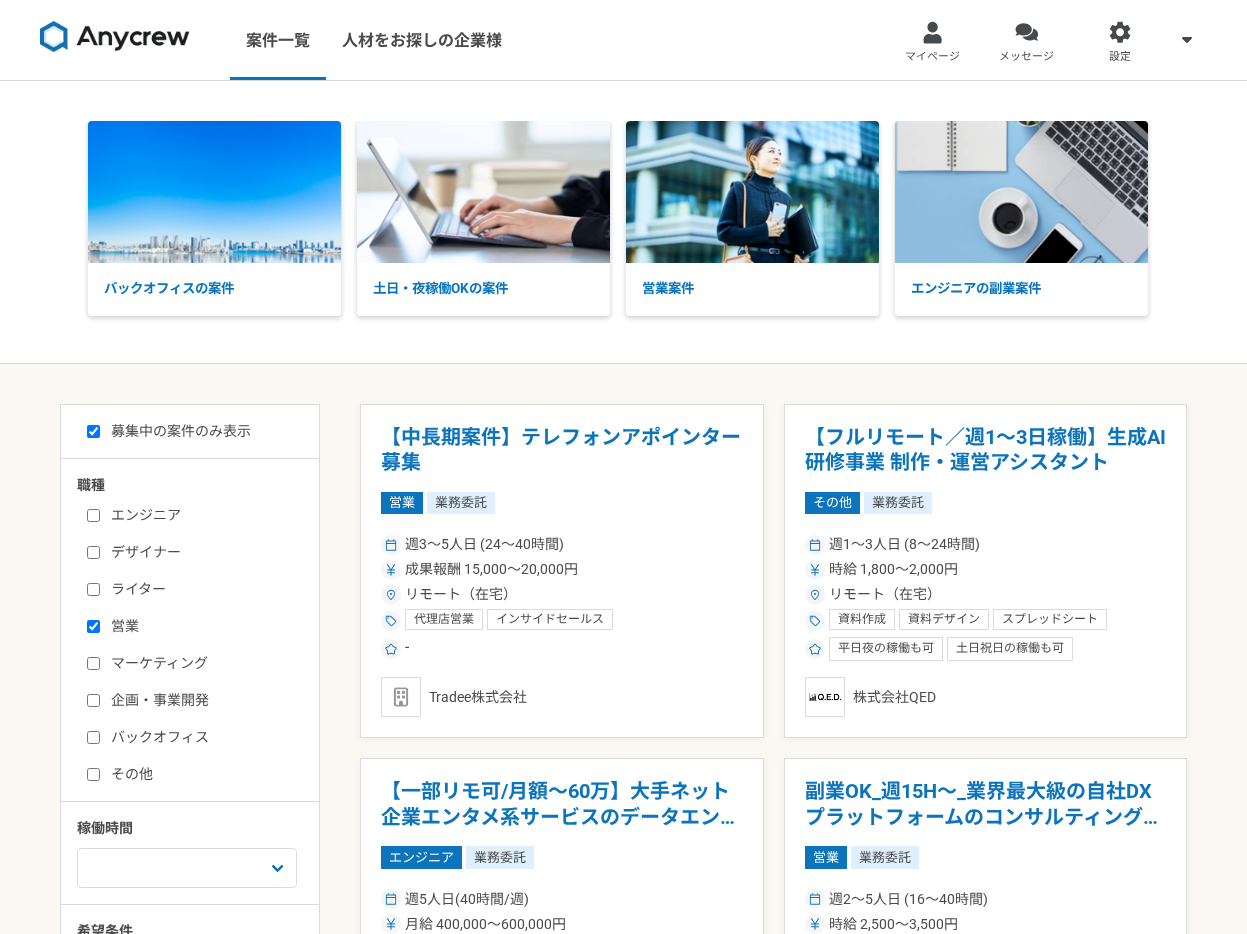 checkbox on "true" 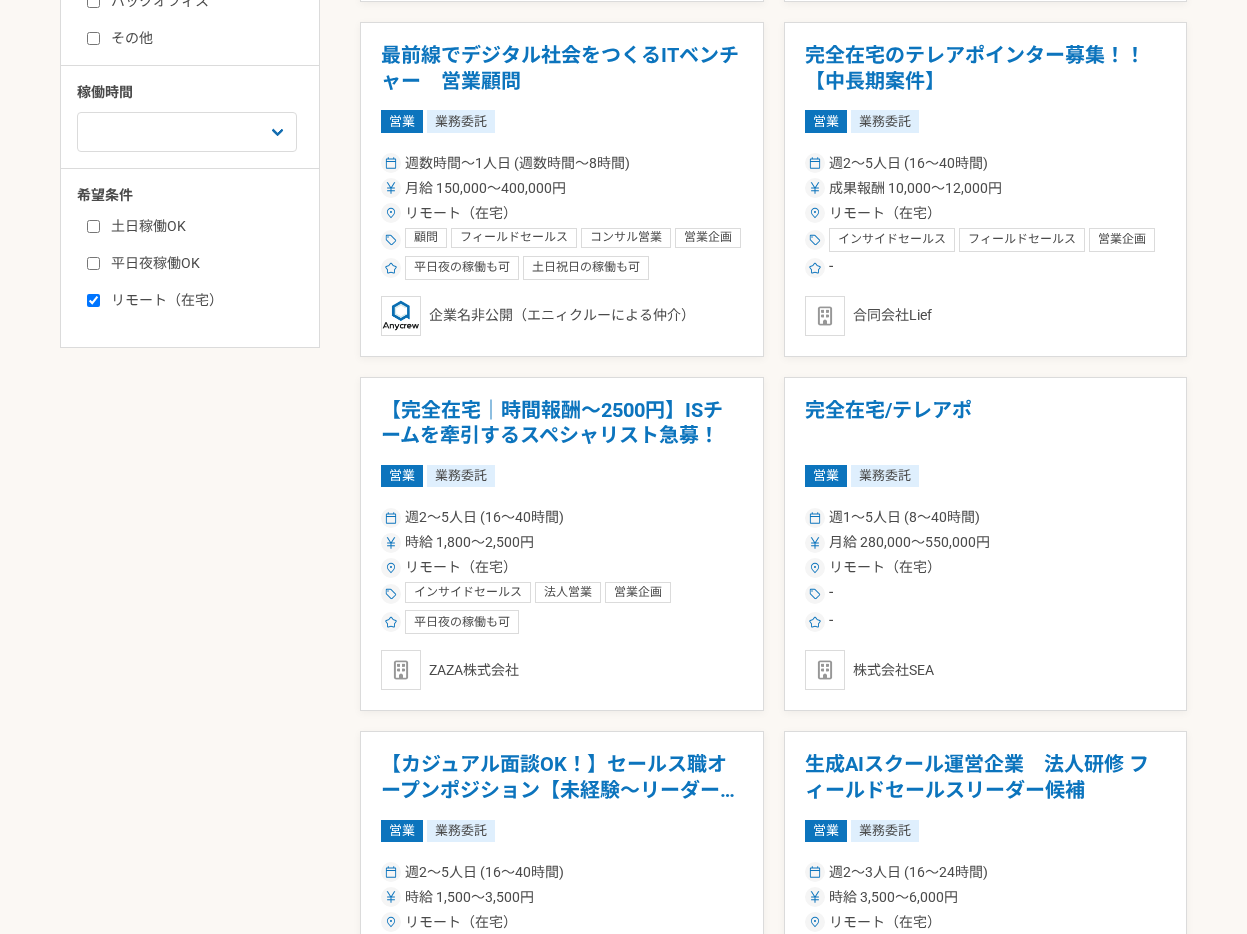 scroll, scrollTop: 752, scrollLeft: 0, axis: vertical 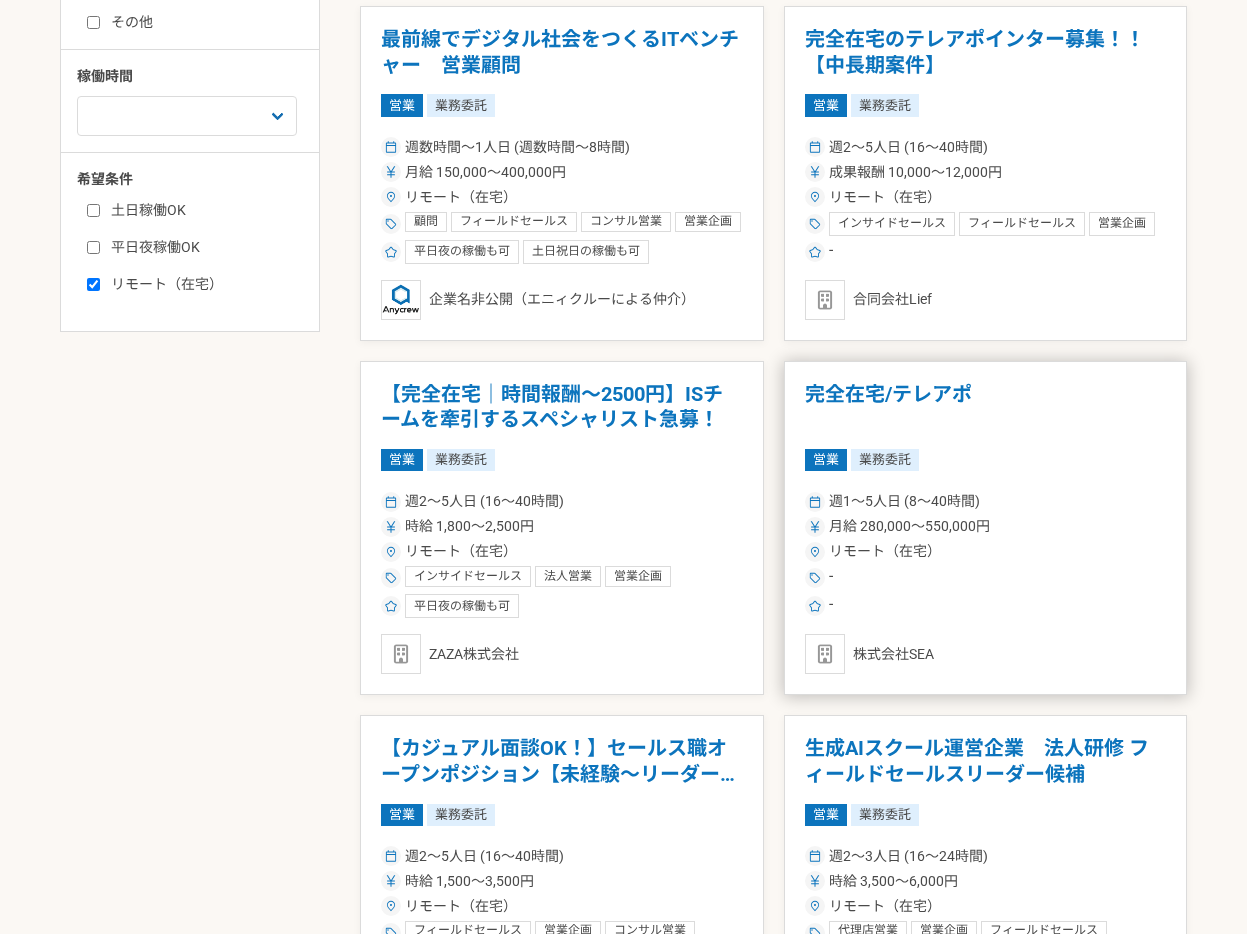 click on "完全在宅/テレアポ" at bounding box center [986, 407] 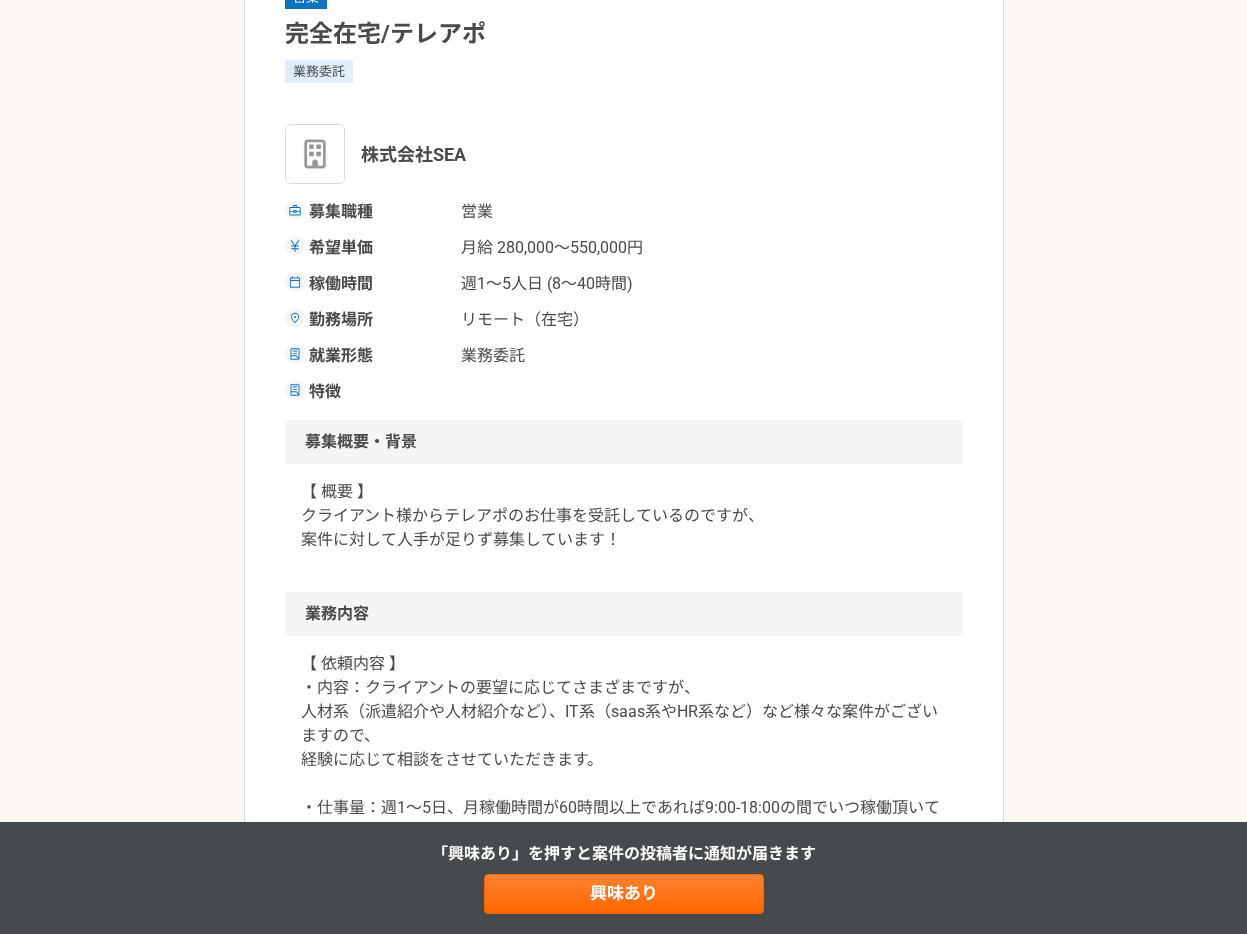 scroll, scrollTop: 0, scrollLeft: 0, axis: both 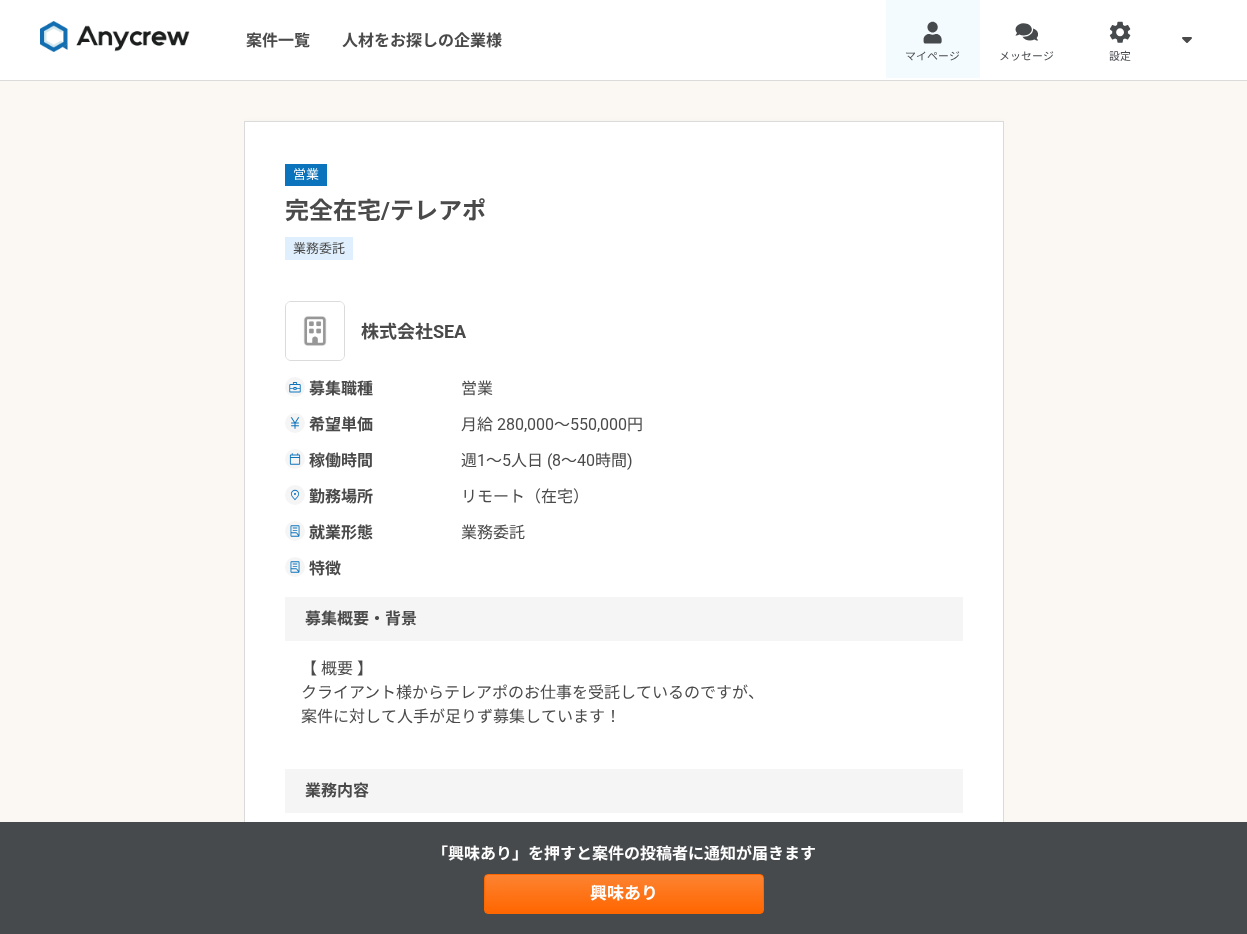 click on "マイページ" at bounding box center (932, 57) 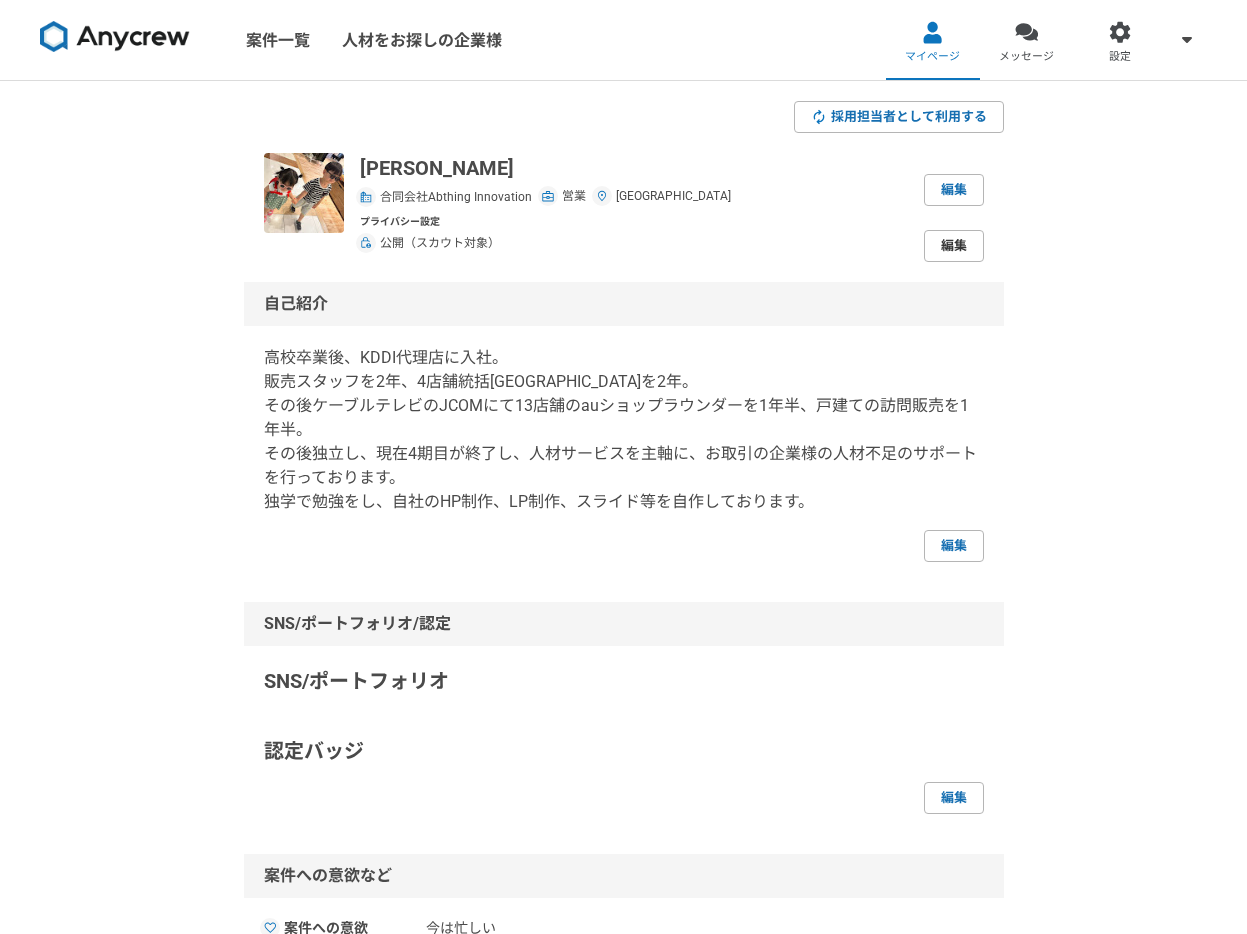 click on "編集" at bounding box center [954, 246] 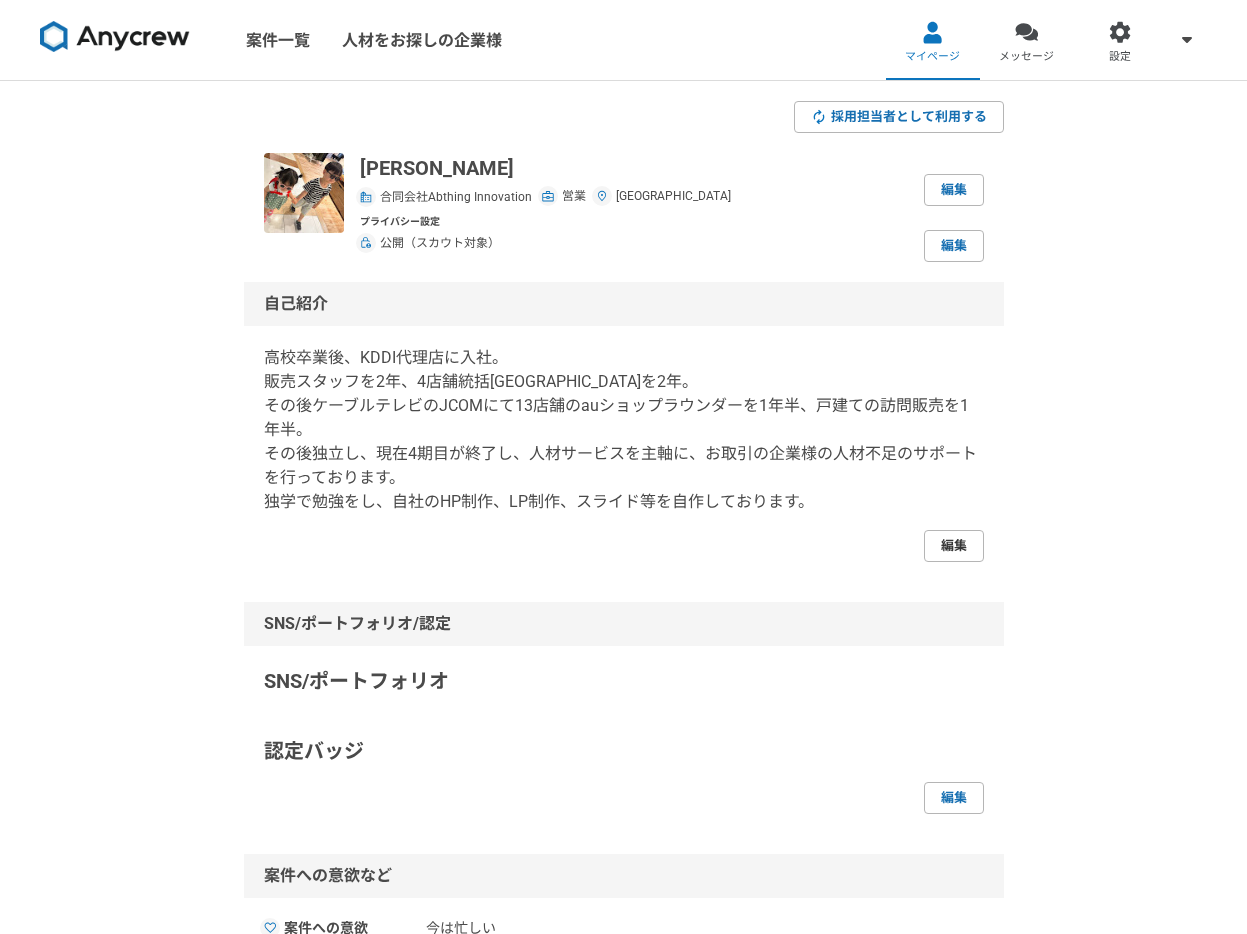 click on "編集" at bounding box center (954, 546) 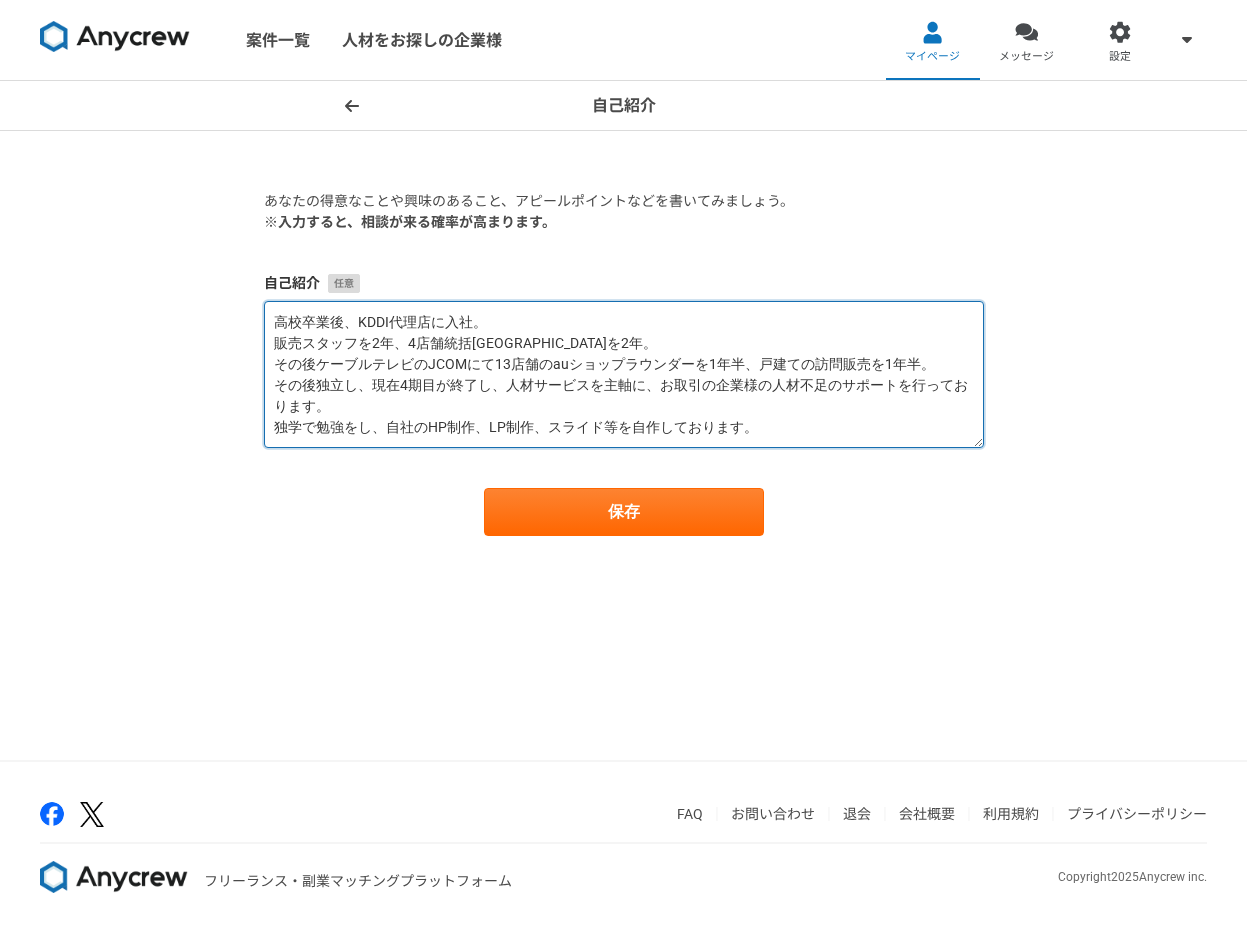drag, startPoint x: 779, startPoint y: 434, endPoint x: 262, endPoint y: 318, distance: 529.85376 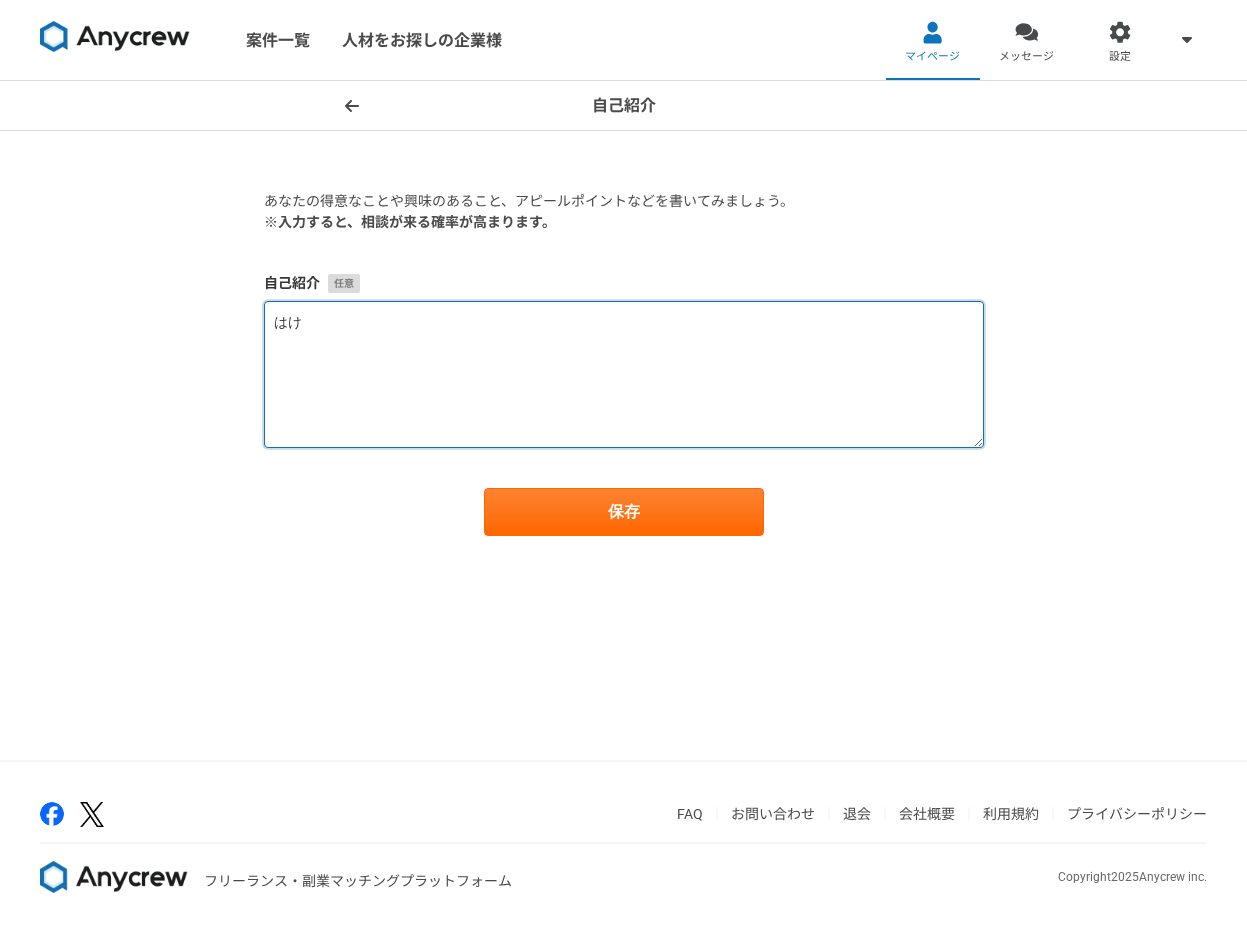 type on "は" 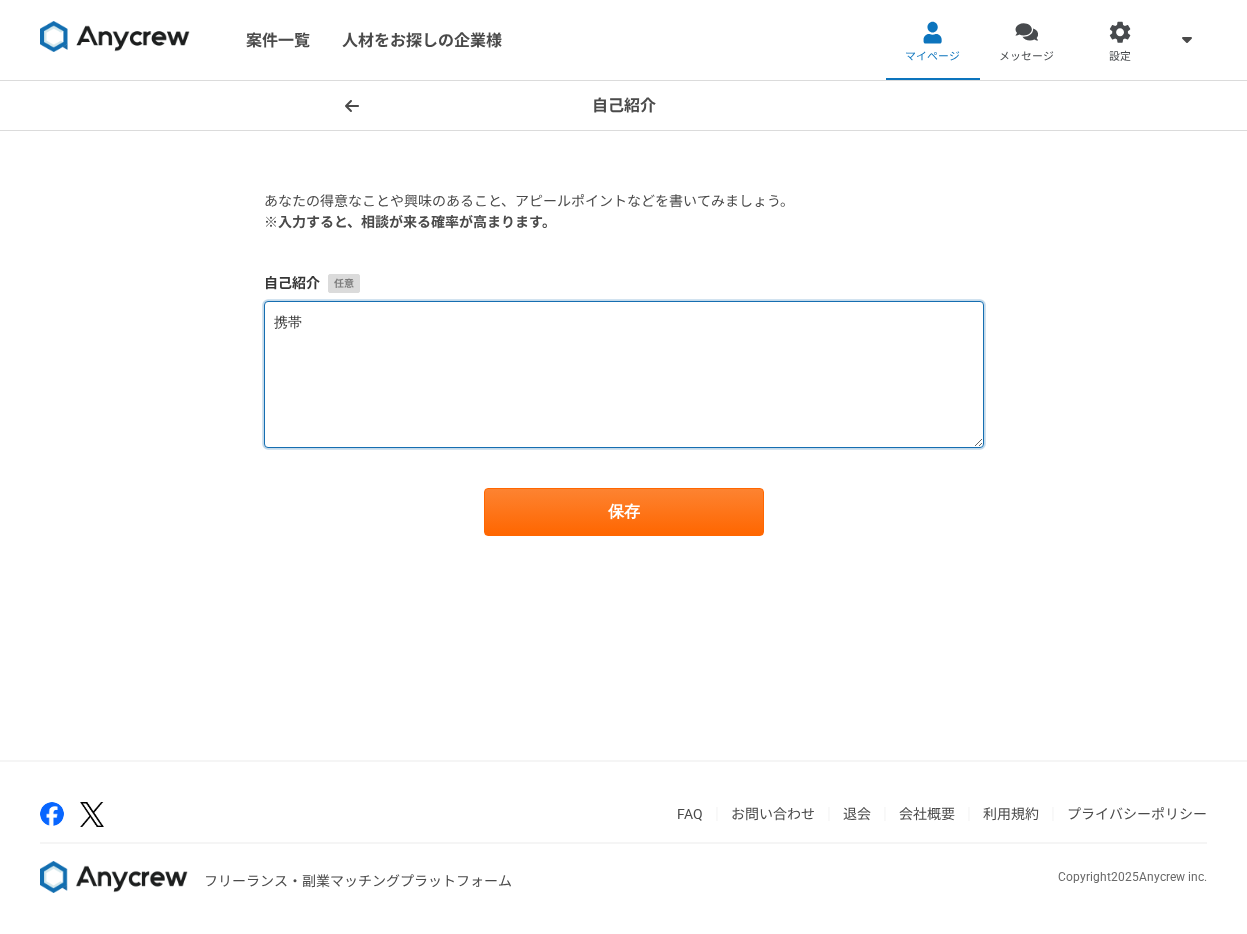 type on "携" 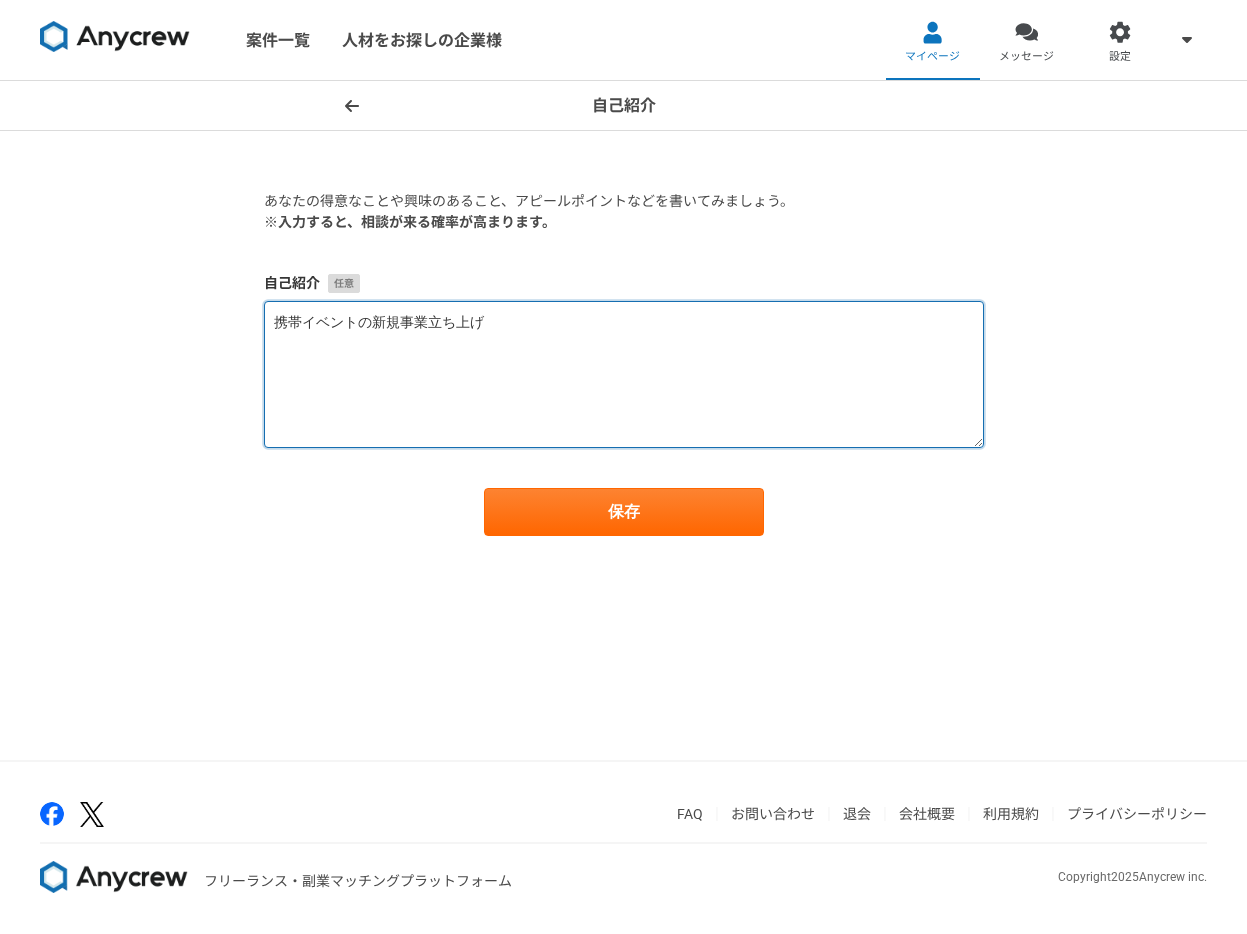 type on "携帯イベントの" 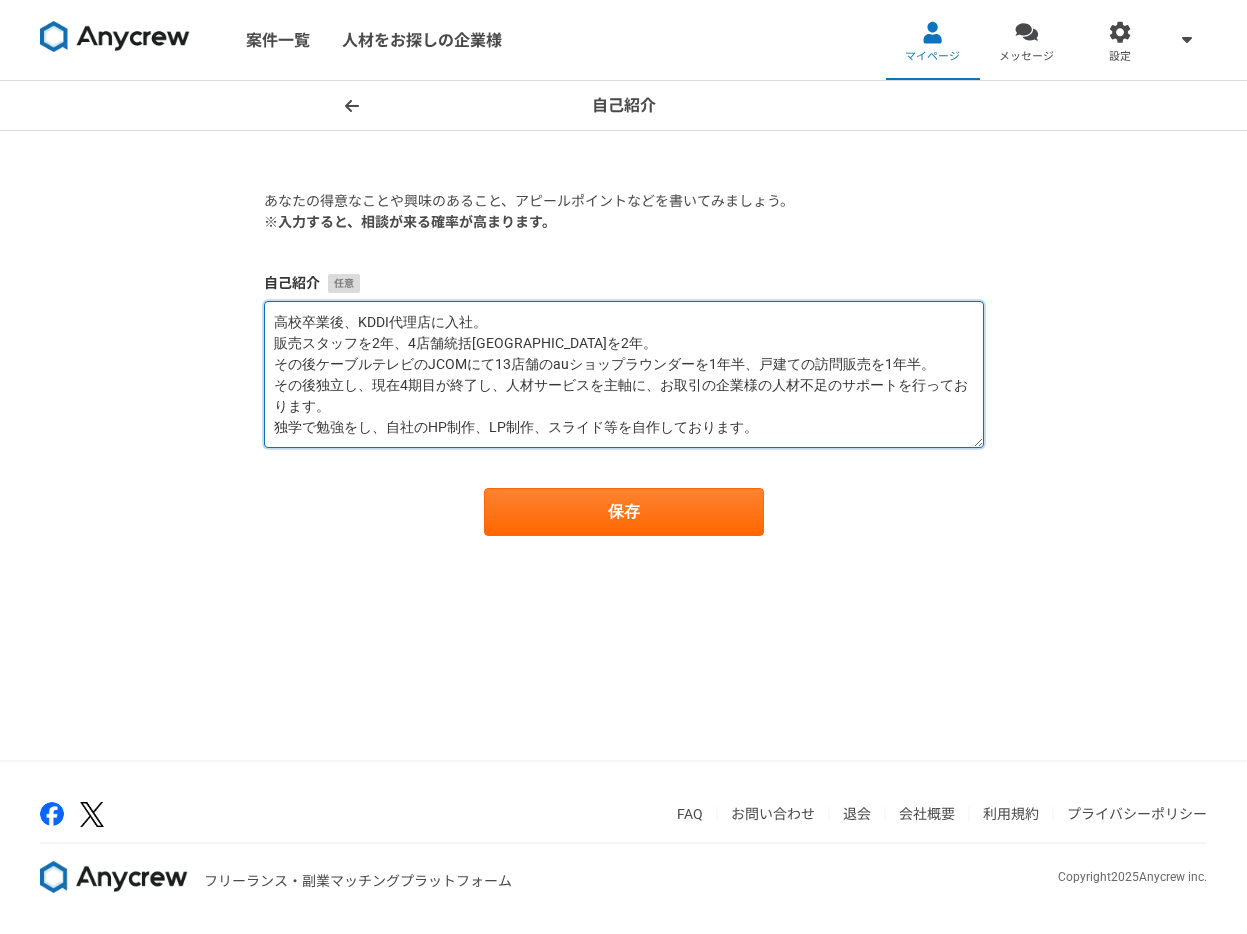 click on "高校卒業後、KDDI代理店に入社。
販売スタッフを2年、4店舗統括[GEOGRAPHIC_DATA]を2年。
その後ケーブルテレビのJCOMにて13店舗のauショップラウンダーを1年半、戸建ての訪問販売を1年半。
その後独立し、現在4期目が終了し、人材サービスを主軸に、お取引の企業様の人材不足のサポートを行っております。
独学で勉強をし、自社のHP制作、LP制作、スライド等を自作しております。" at bounding box center [624, 374] 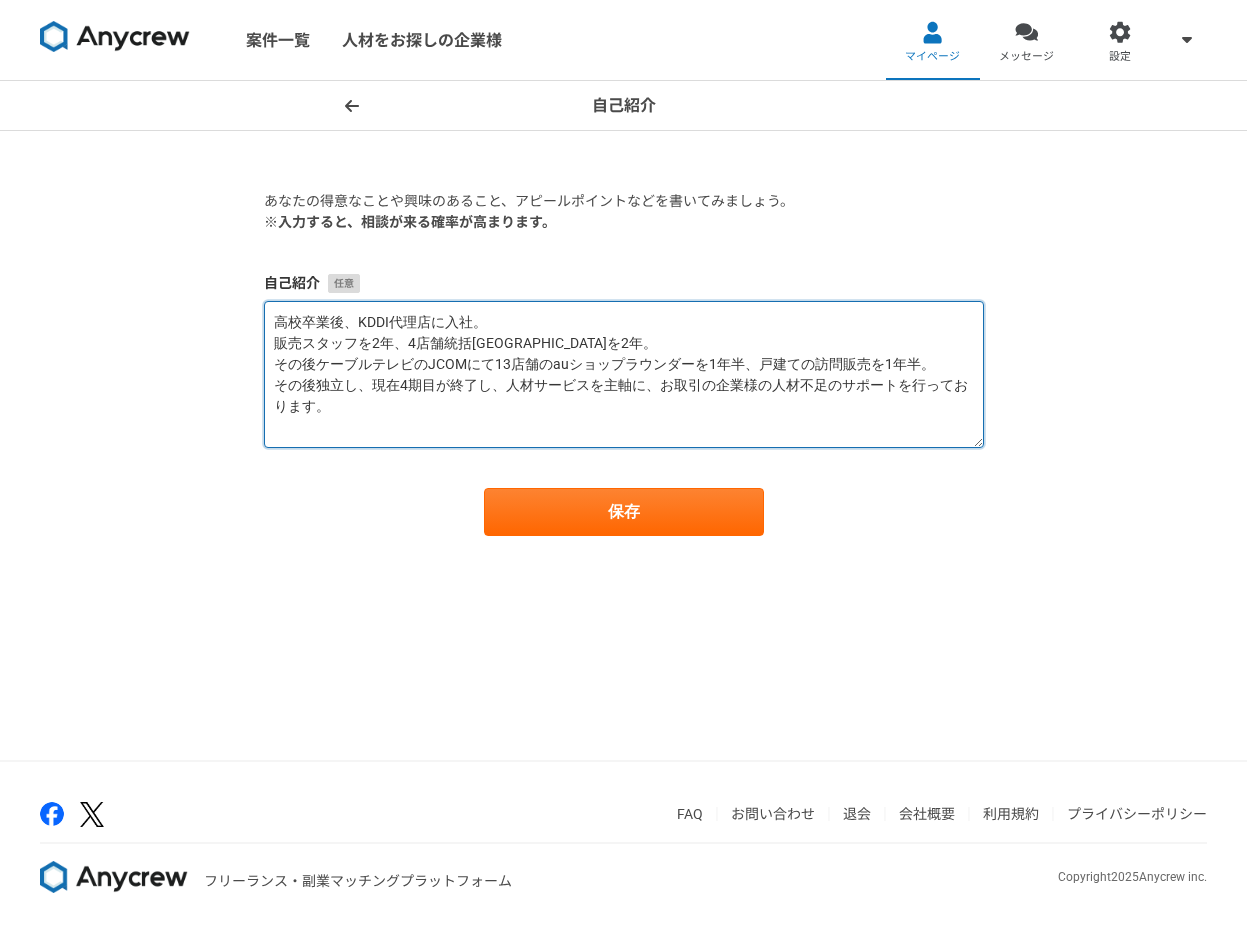 type on "高校卒業後、KDDI代理店に入社。
販売スタッフを2年、4店舗統括[GEOGRAPHIC_DATA]を2年。
その後ケーブルテレビのJCOMにて13店舗のauショップラウンダーを1年半、戸建ての訪問販売を1年半。" 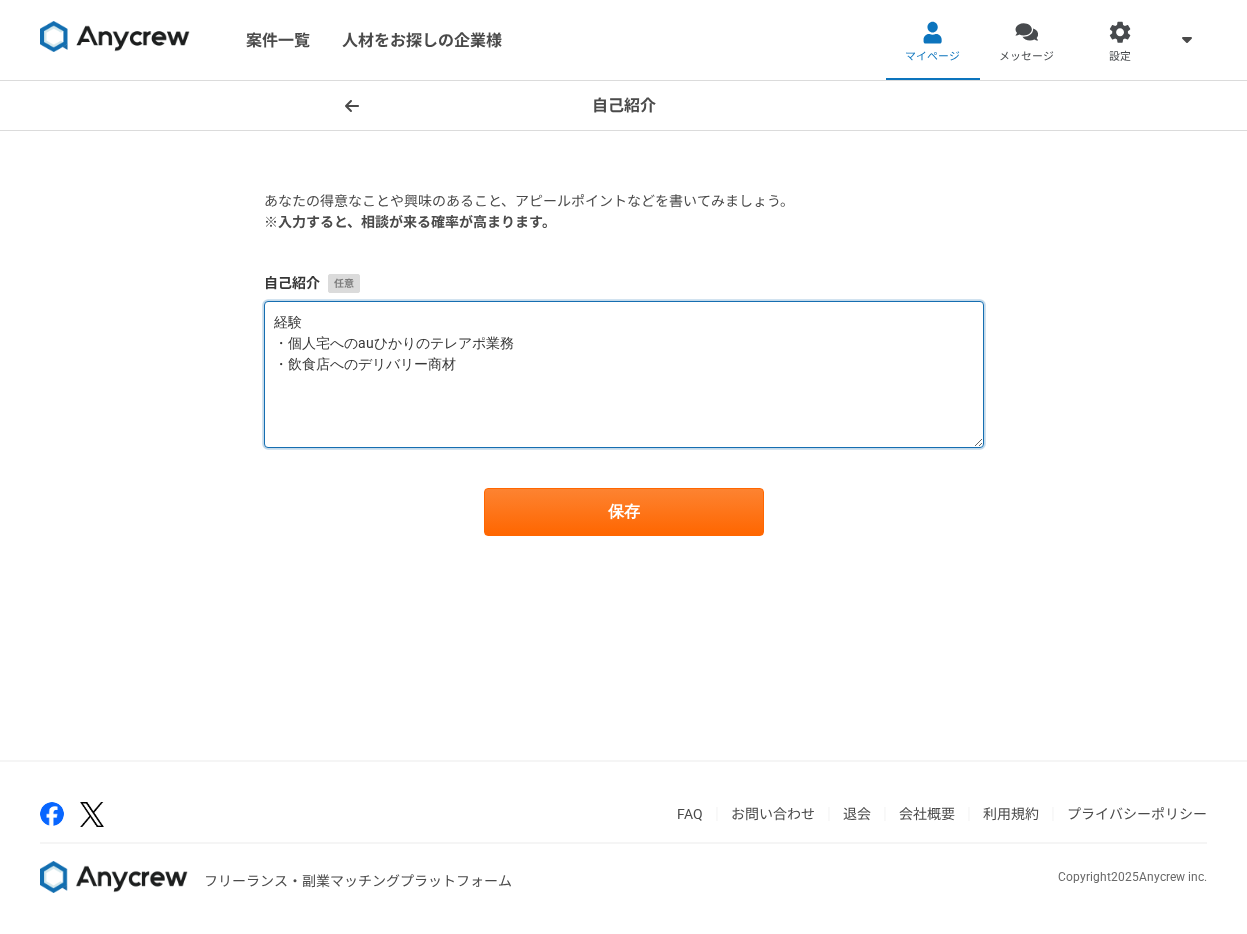 click on "経験
・個人宅へのauひかりのテレアポ業務
・飲食店へのデリバリー商材" at bounding box center [624, 374] 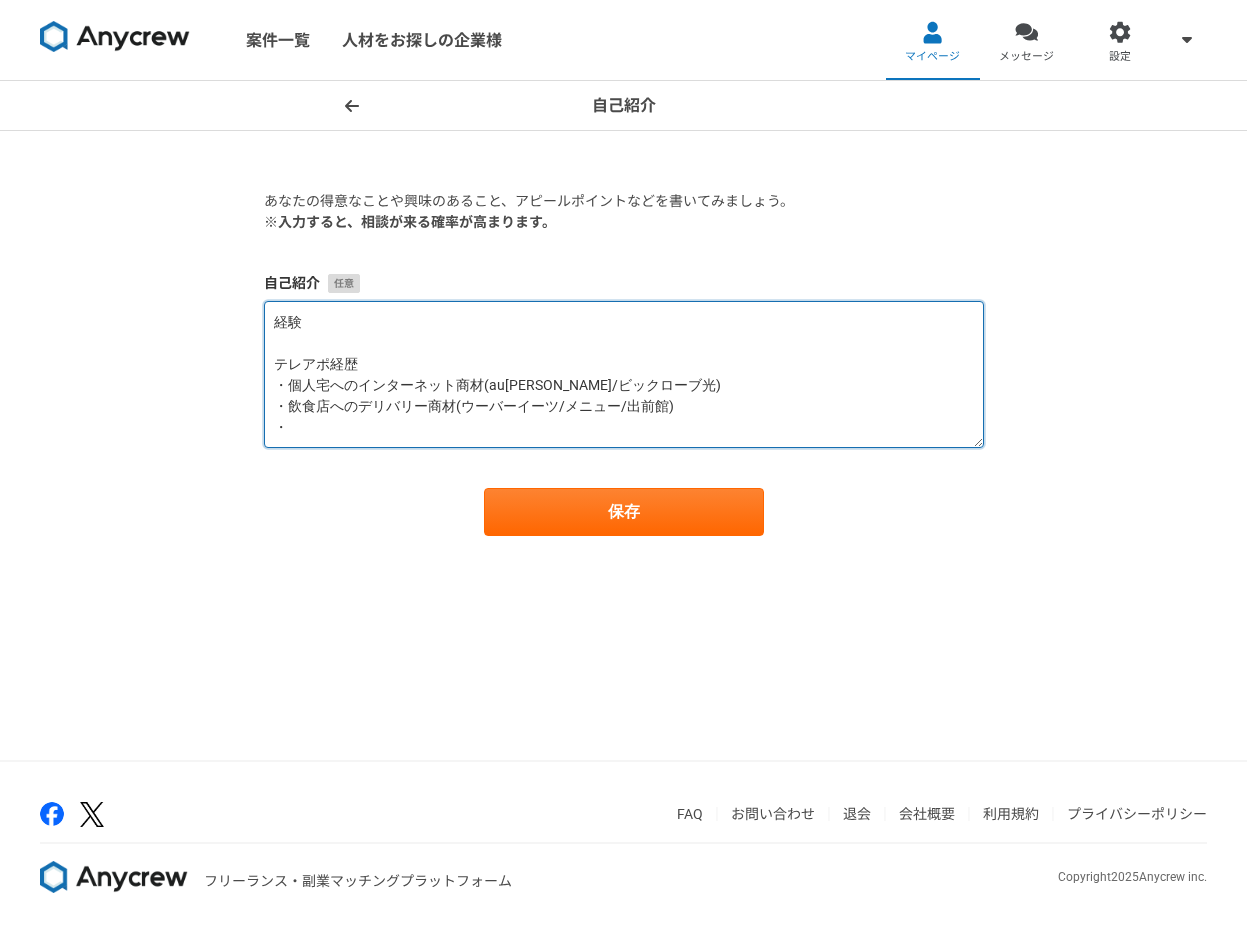 click on "経験
テレアポ経歴
・個人宅へのインターネット商材(au[PERSON_NAME]/ビックローブ光)
・飲食店へのデリバリー商材(ウーバーイーツ/メニュー/出前館)
・" at bounding box center (624, 374) 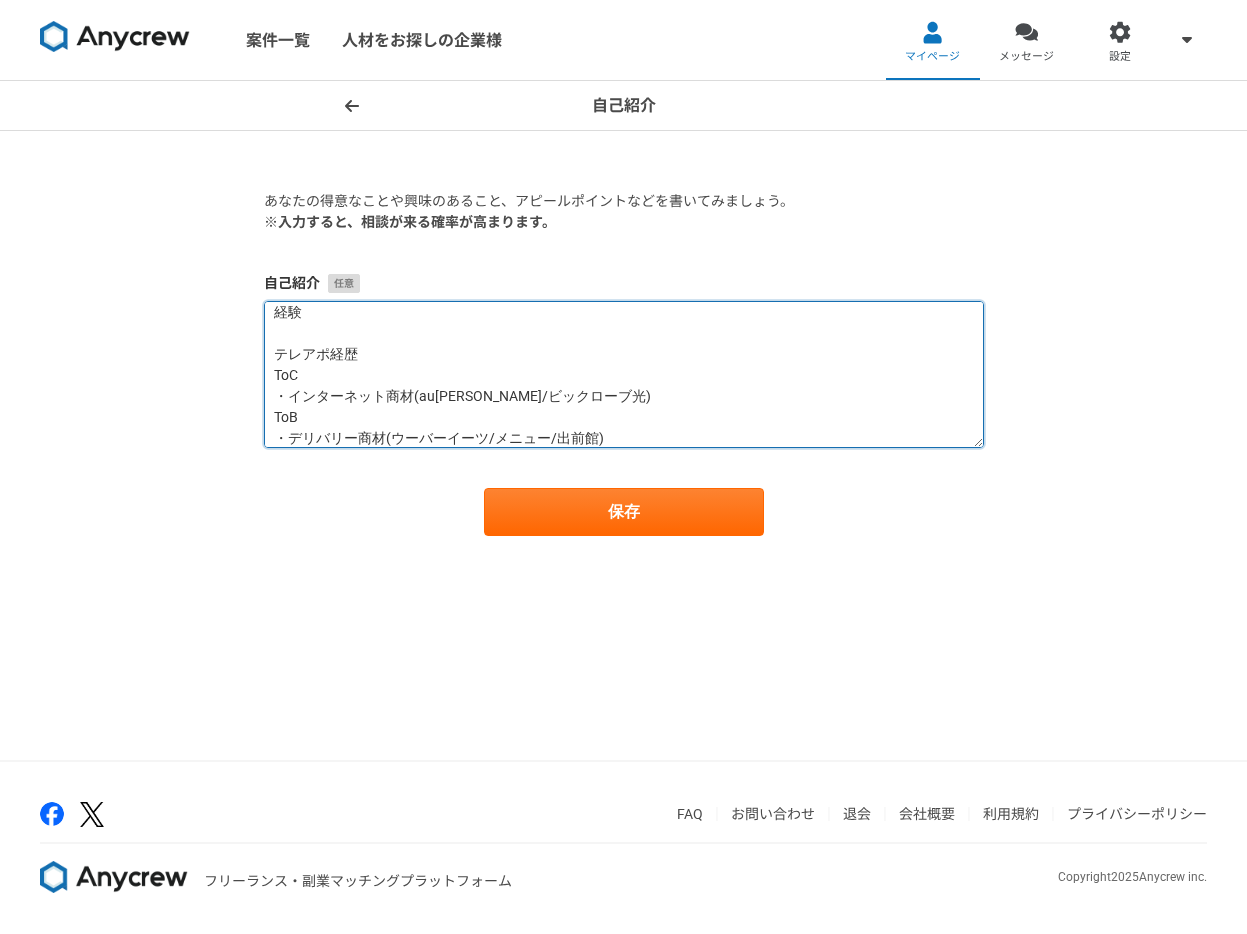 scroll, scrollTop: 42, scrollLeft: 0, axis: vertical 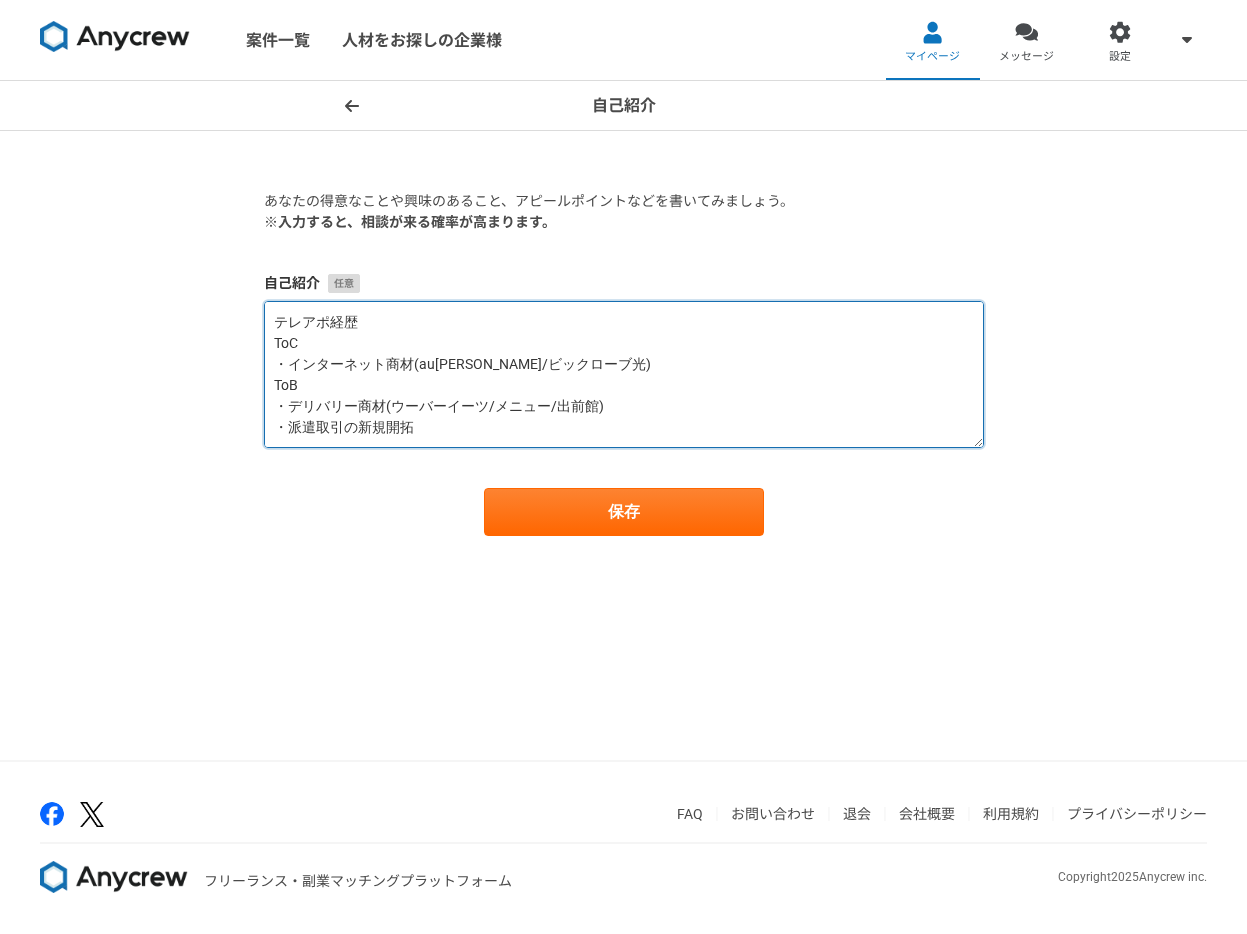 click on "経験
テレアポ経歴
ToC
・インターネット商材(au[PERSON_NAME]/ビックローブ光)
ToB
・デリバリー商材(ウーバーイーツ/メニュー/出前館)
・派遣取引の新規開拓" at bounding box center (624, 374) 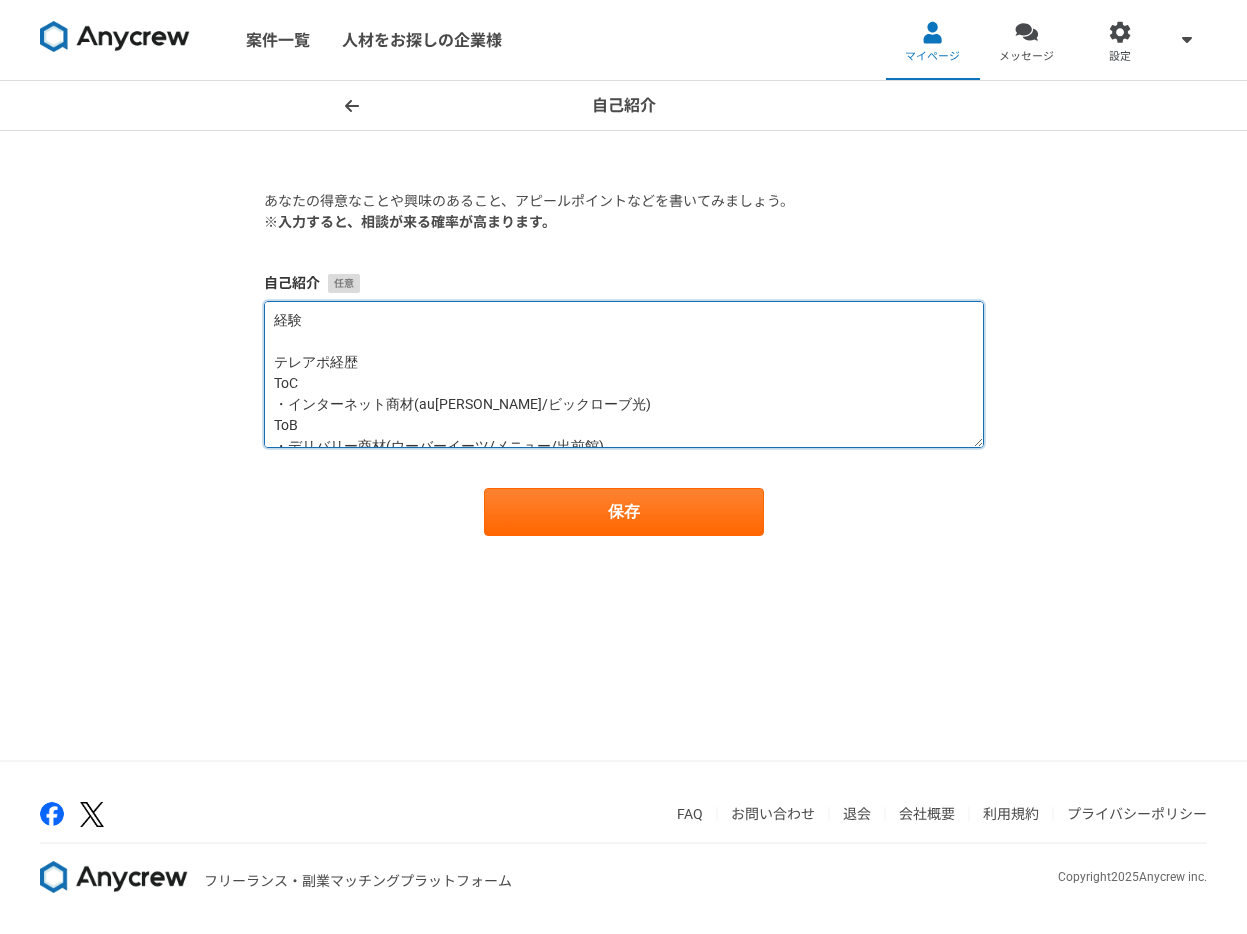 scroll, scrollTop: 0, scrollLeft: 0, axis: both 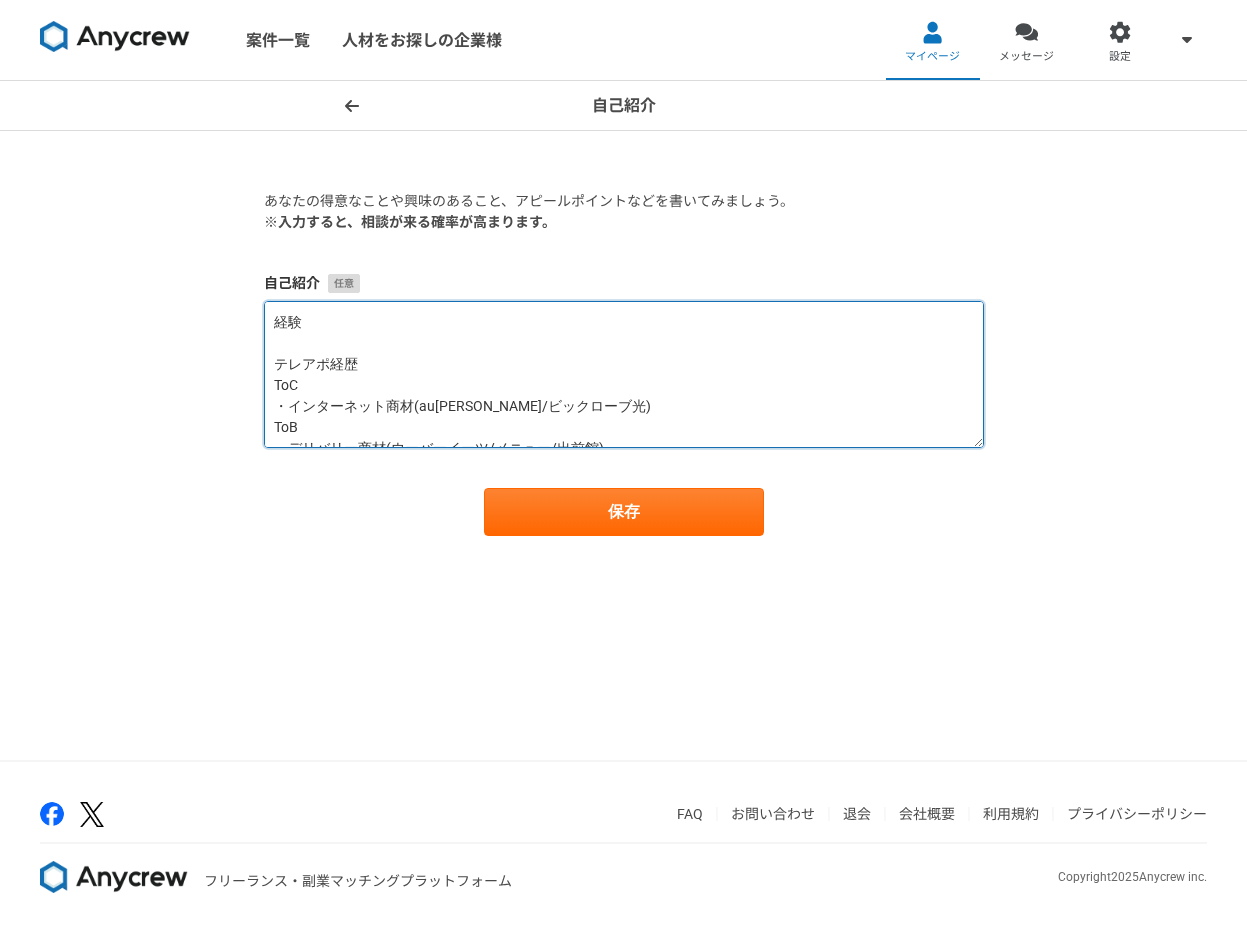 click on "経験
テレアポ経歴
ToC
・インターネット商材(au[PERSON_NAME]/ビックローブ光)
ToB
・デリバリー商材(ウーバーイーツ/メニュー/出前館)
・派遣取引の新規開拓
営業経歴
ToC
・個人宅へのインターネット商材の獲得/契約/工事手配(J:COM)" at bounding box center [624, 374] 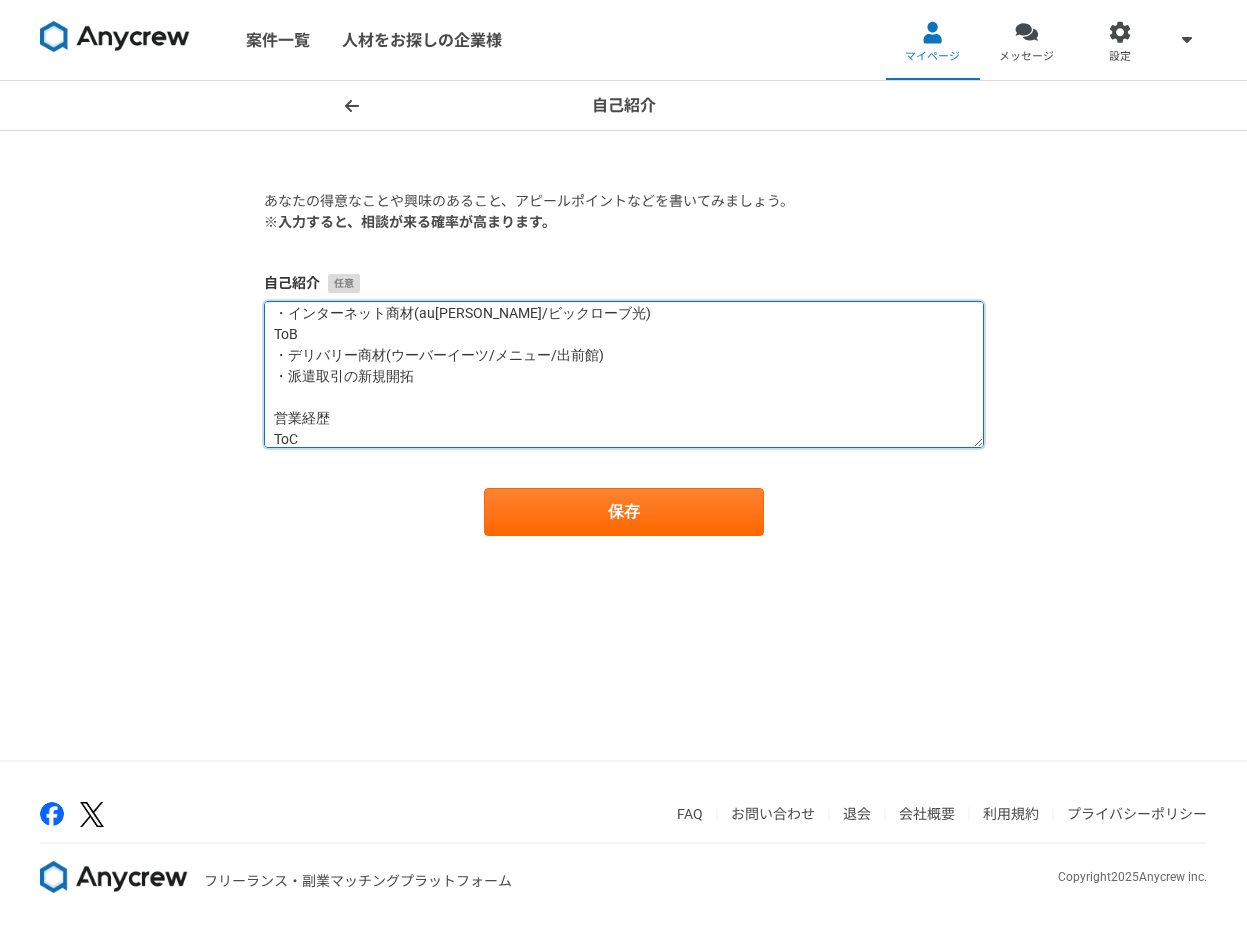 scroll, scrollTop: 54, scrollLeft: 0, axis: vertical 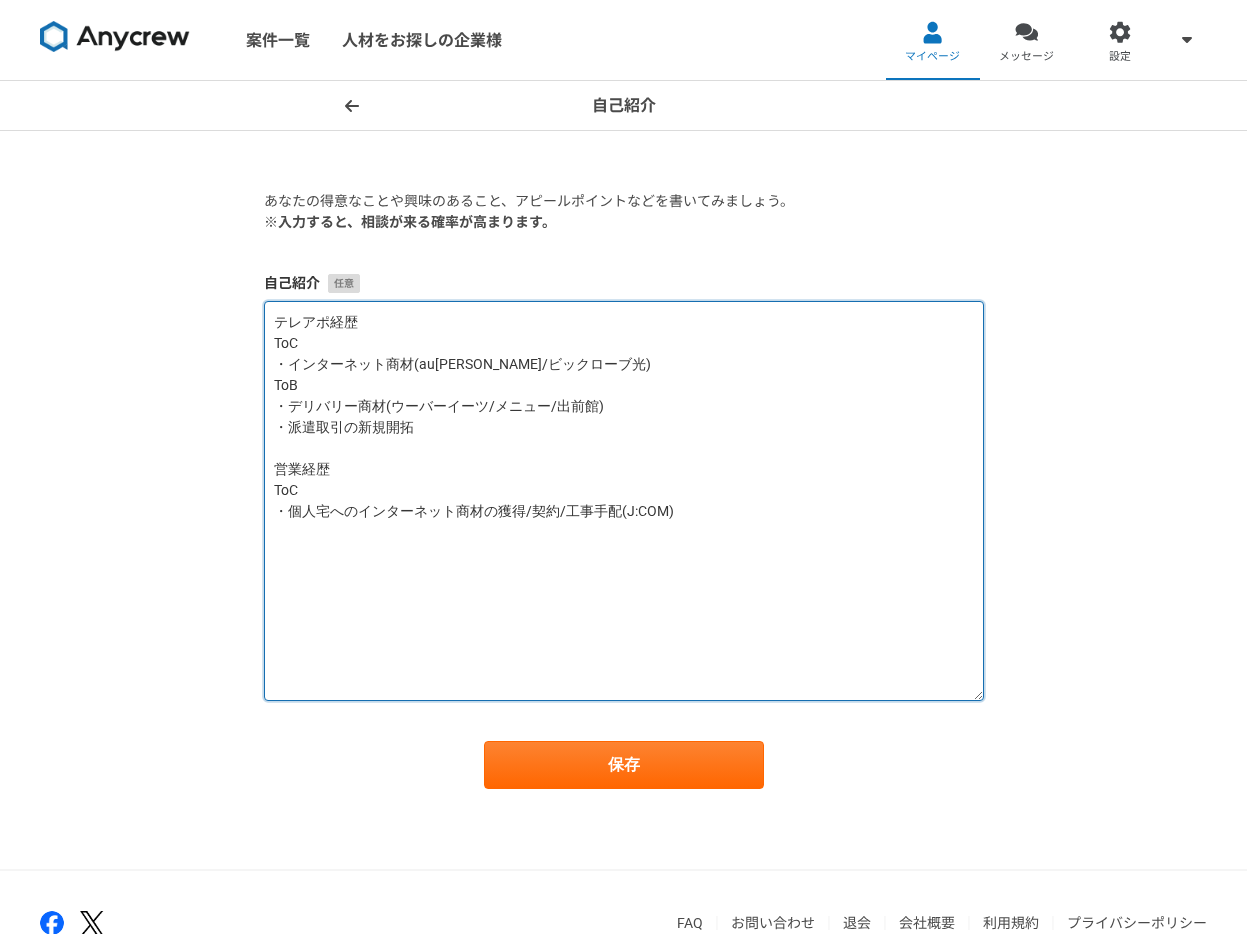 drag, startPoint x: 980, startPoint y: 444, endPoint x: 953, endPoint y: 697, distance: 254.43663 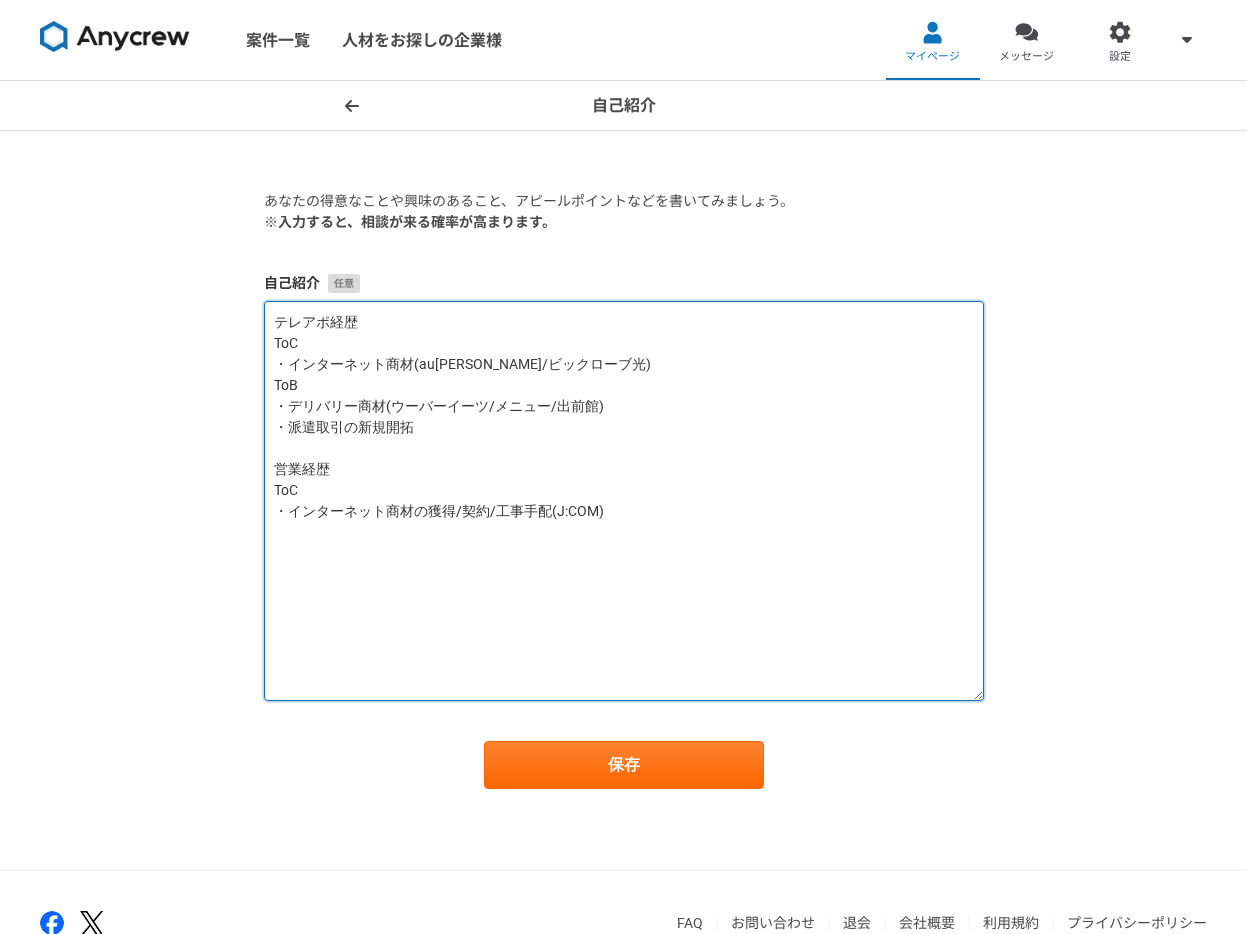 click on "テレアポ経歴
ToC
・インターネット商材(au[PERSON_NAME]/ビックローブ光)
ToB
・デリバリー商材(ウーバーイーツ/メニュー/出前館)
・派遣取引の新規開拓
営業経歴
ToC
・インターネット商材の獲得/契約/工事手配(J:COM)" at bounding box center [624, 501] 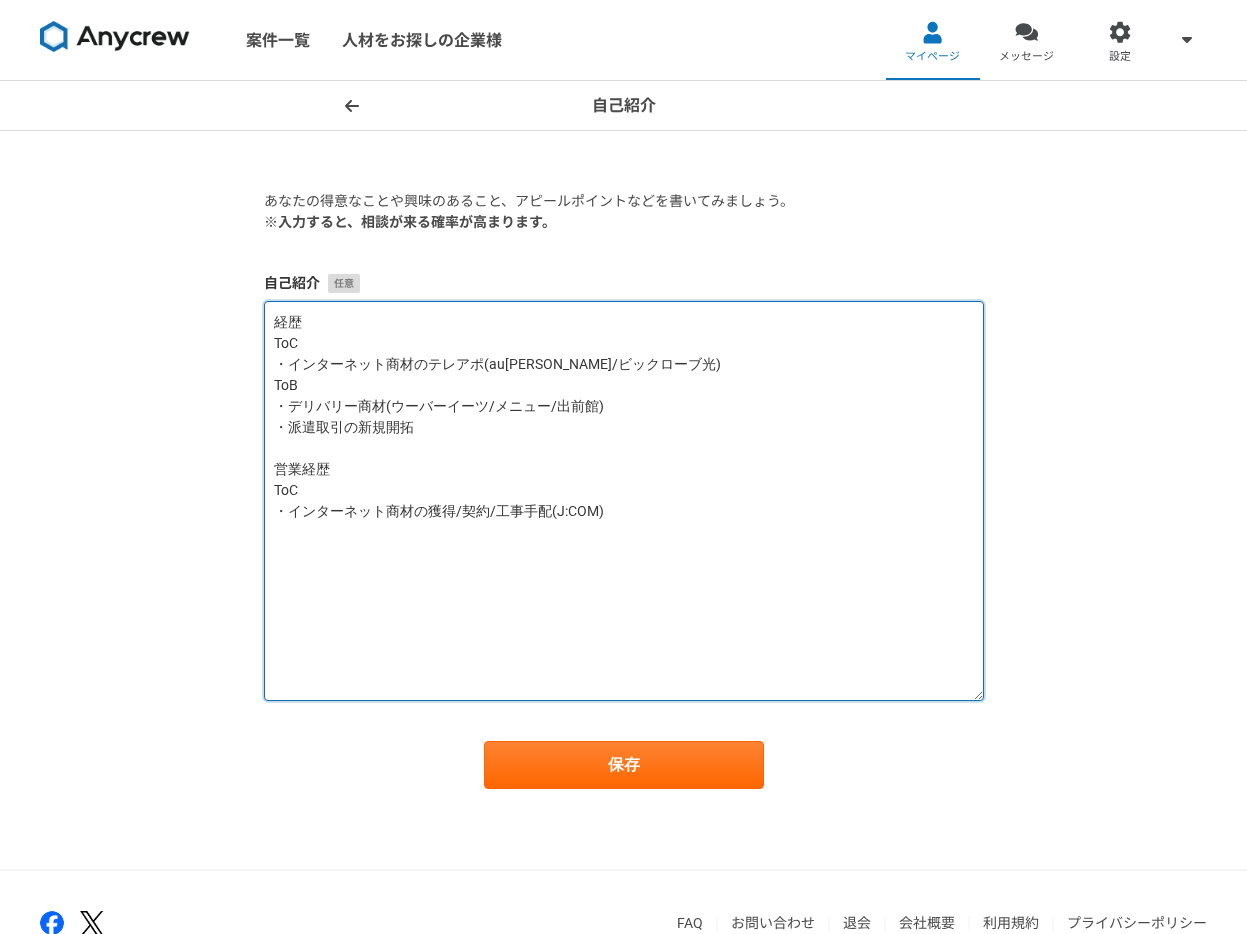 click on "経歴
ToC
・インターネット商材のテレアポ(au[PERSON_NAME]/ビックローブ光)
ToB
・デリバリー商材(ウーバーイーツ/メニュー/出前館)
・派遣取引の新規開拓
営業経歴
ToC
・インターネット商材の獲得/契約/工事手配(J:COM)" at bounding box center [624, 501] 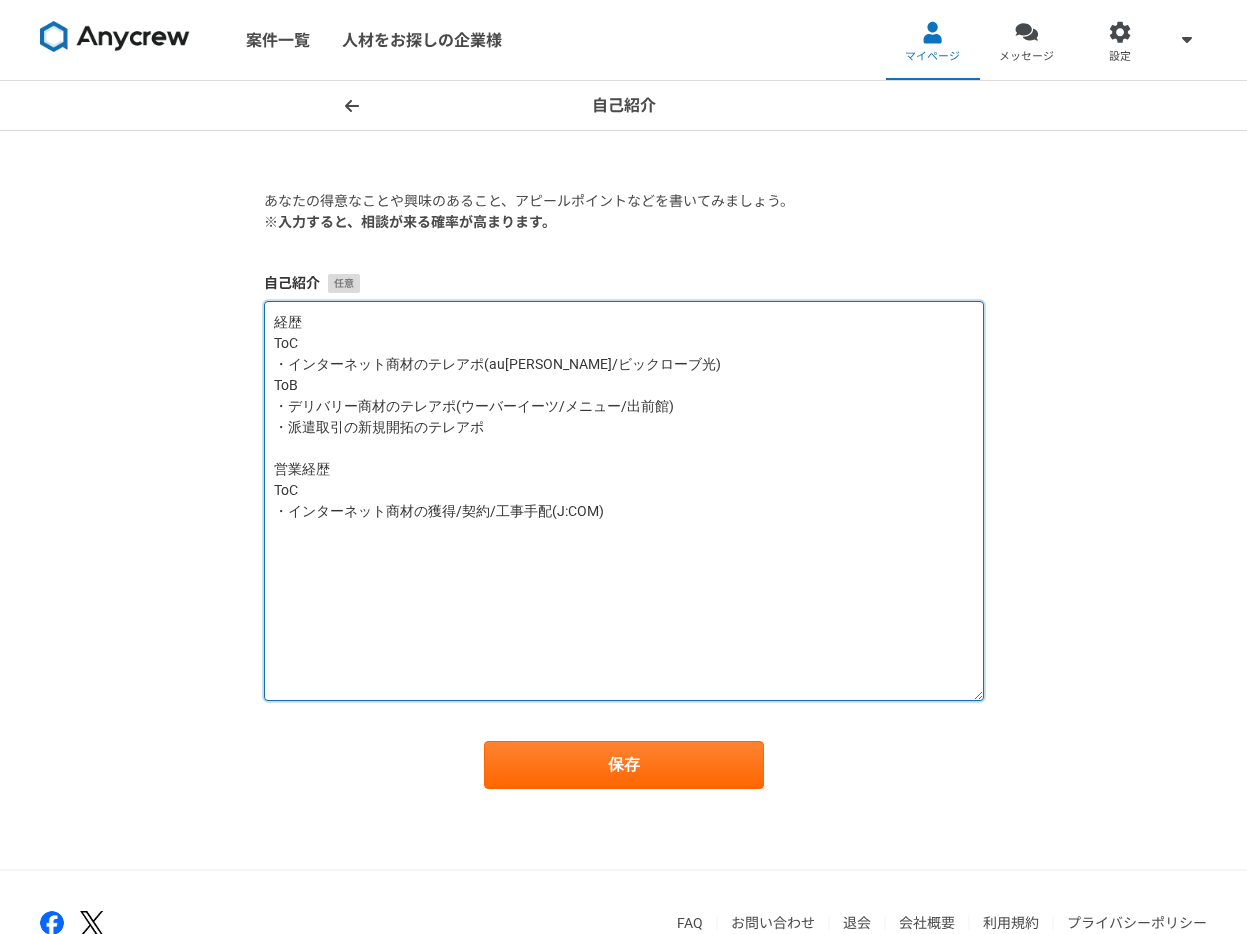 click on "経歴
ToC
・インターネット商材のテレアポ(au[PERSON_NAME]/ビックローブ光)
ToB
・デリバリー商材のテレアポ(ウーバーイーツ/メニュー/出前館)
・派遣取引の新規開拓のテレアポ
営業経歴
ToC
・インターネット商材の獲得/契約/工事手配(J:COM)" at bounding box center (624, 501) 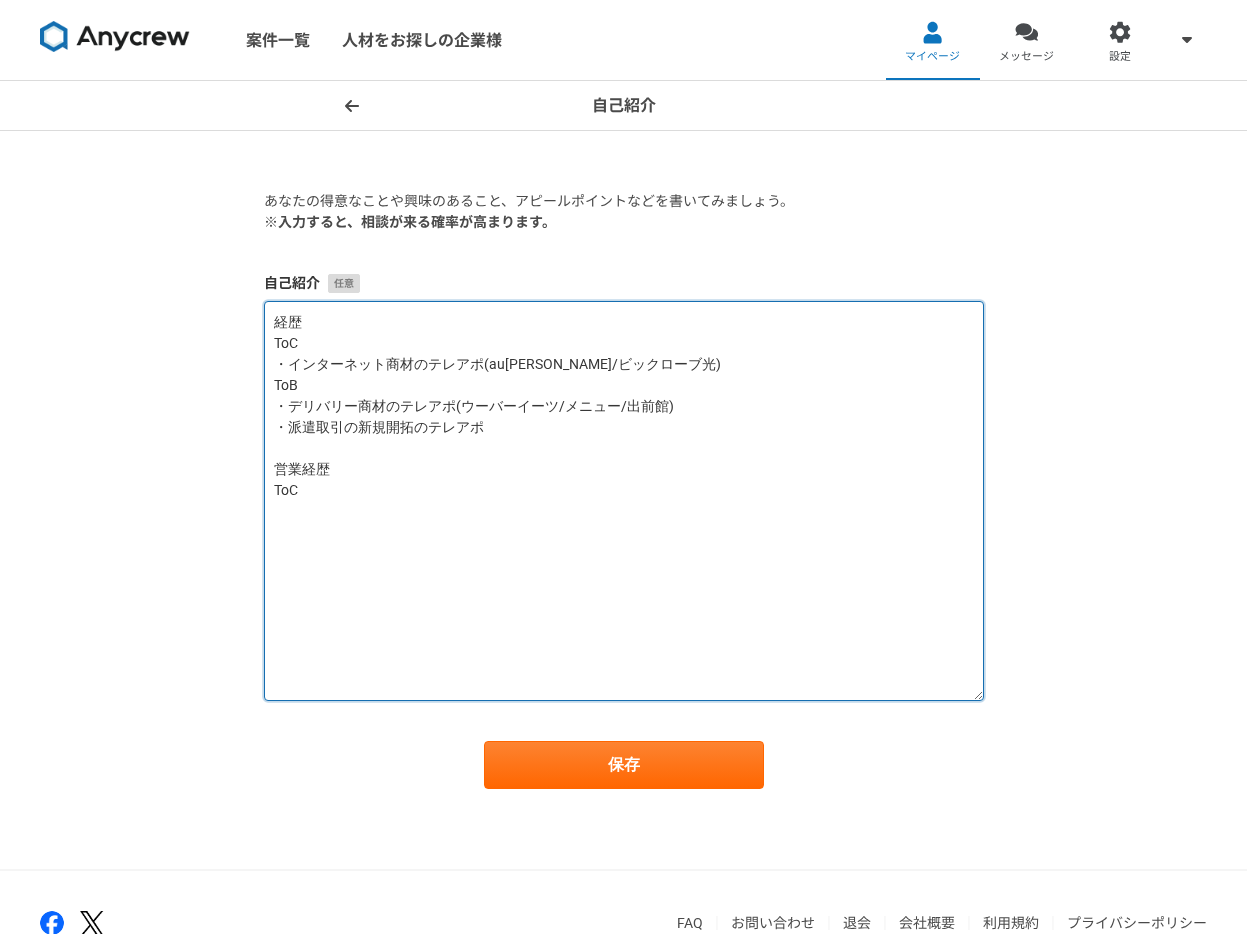 click on "経歴
ToC
・インターネット商材のテレアポ(au[PERSON_NAME]/ビックローブ光)
ToB
・デリバリー商材のテレアポ(ウーバーイーツ/メニュー/出前館)
・派遣取引の新規開拓のテレアポ
営業経歴
ToC" at bounding box center [624, 501] 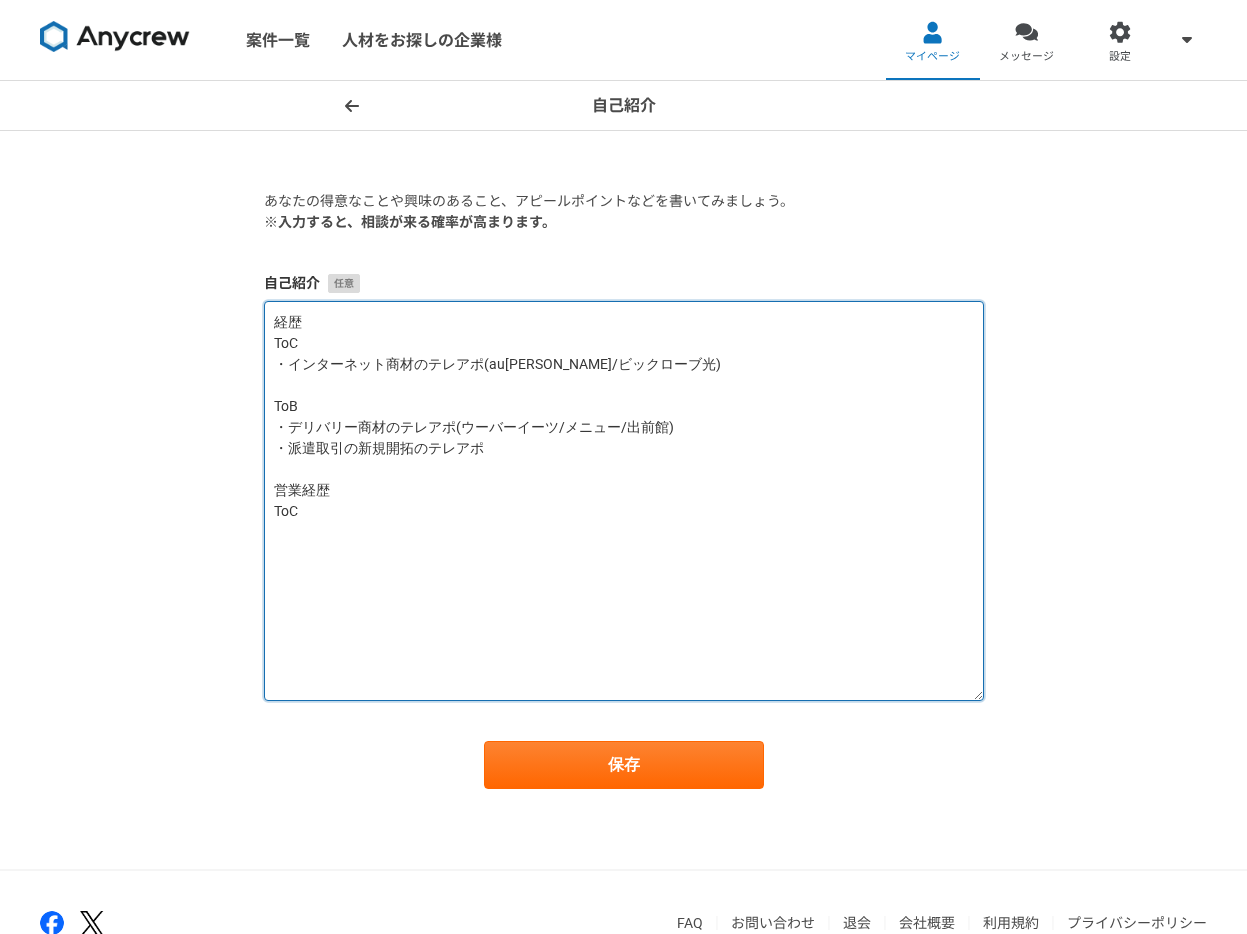 paste on "・インターネット商材の獲得/契約/工事手配(J:COM)" 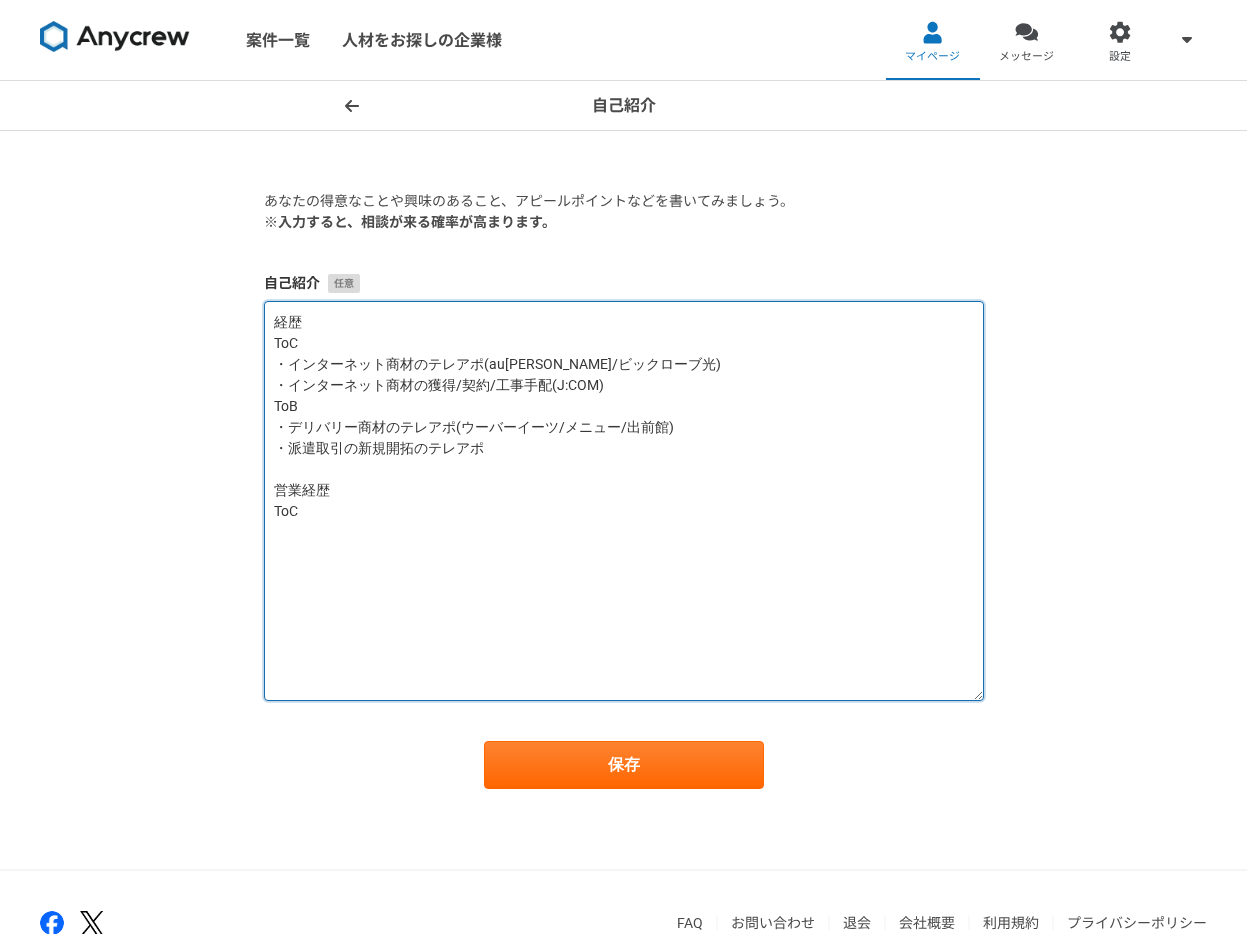 click on "経歴
ToC
・インターネット商材のテレアポ(au[PERSON_NAME]/ビックローブ光)
・インターネット商材の獲得/契約/工事手配(J:COM)
ToB
・デリバリー商材のテレアポ(ウーバーイーツ/メニュー/出前館)
・派遣取引の新規開拓のテレアポ
営業経歴
ToC" at bounding box center [624, 501] 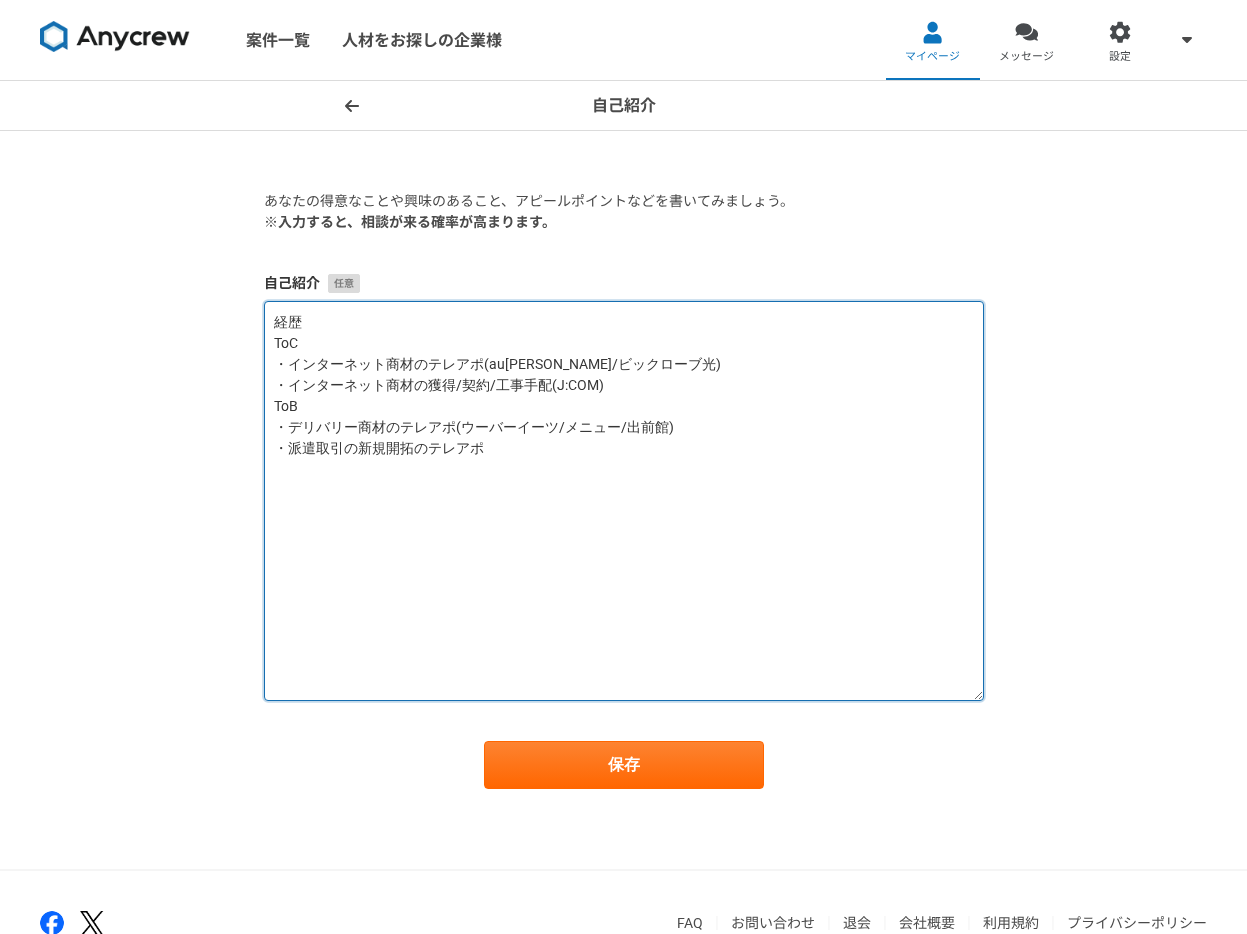click on "経歴
ToC
・インターネット商材のテレアポ(au[PERSON_NAME]/ビックローブ光)
・インターネット商材の獲得/契約/工事手配(J:COM)
ToB
・デリバリー商材のテレアポ(ウーバーイーツ/メニュー/出前館)
・派遣取引の新規開拓のテレアポ" at bounding box center [624, 501] 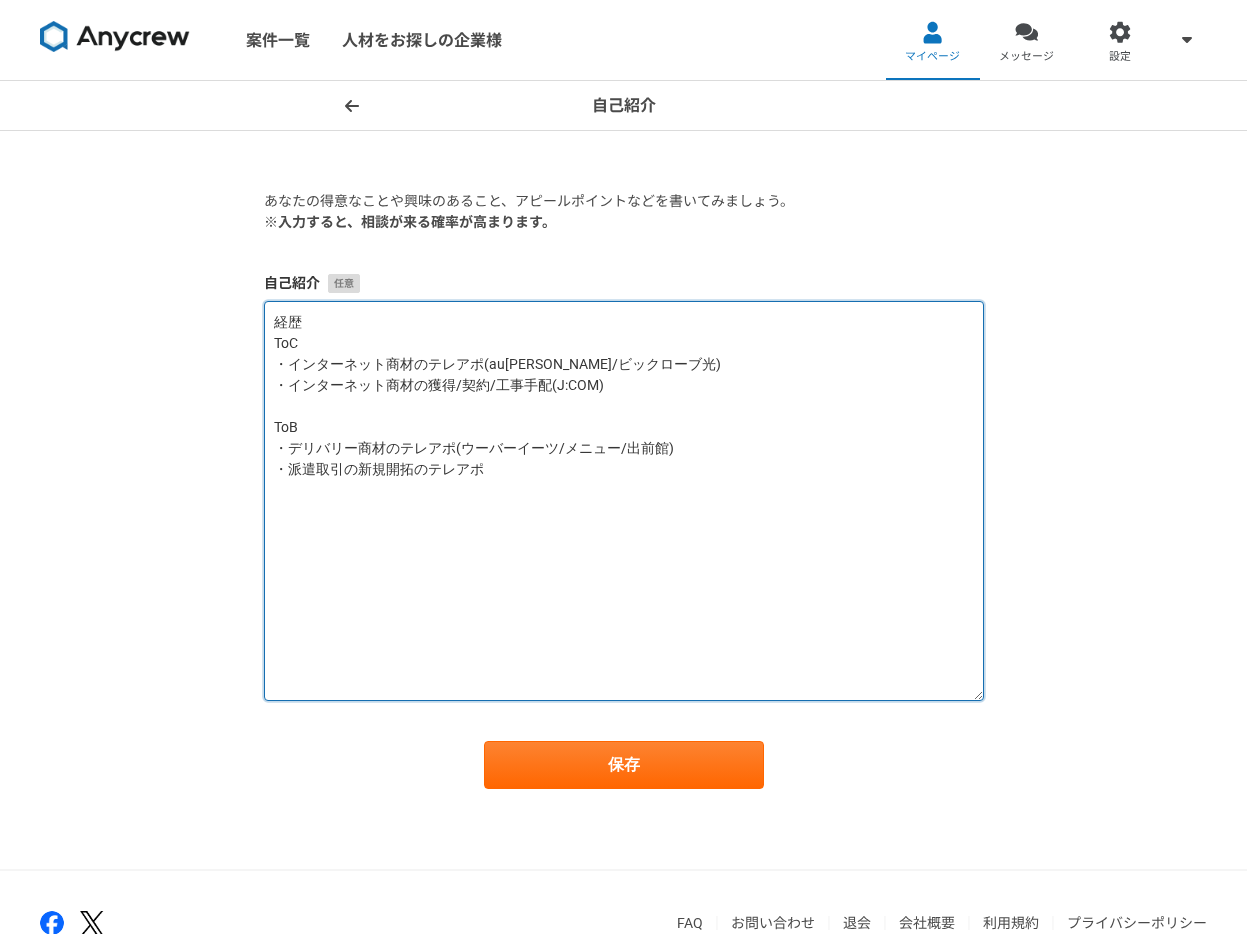 click on "経歴
ToC
・インターネット商材のテレアポ(au[PERSON_NAME]/ビックローブ光)
・インターネット商材の獲得/契約/工事手配(J:COM)
ToB
・デリバリー商材のテレアポ(ウーバーイーツ/メニュー/出前館)
・派遣取引の新規開拓のテレアポ" at bounding box center (624, 501) 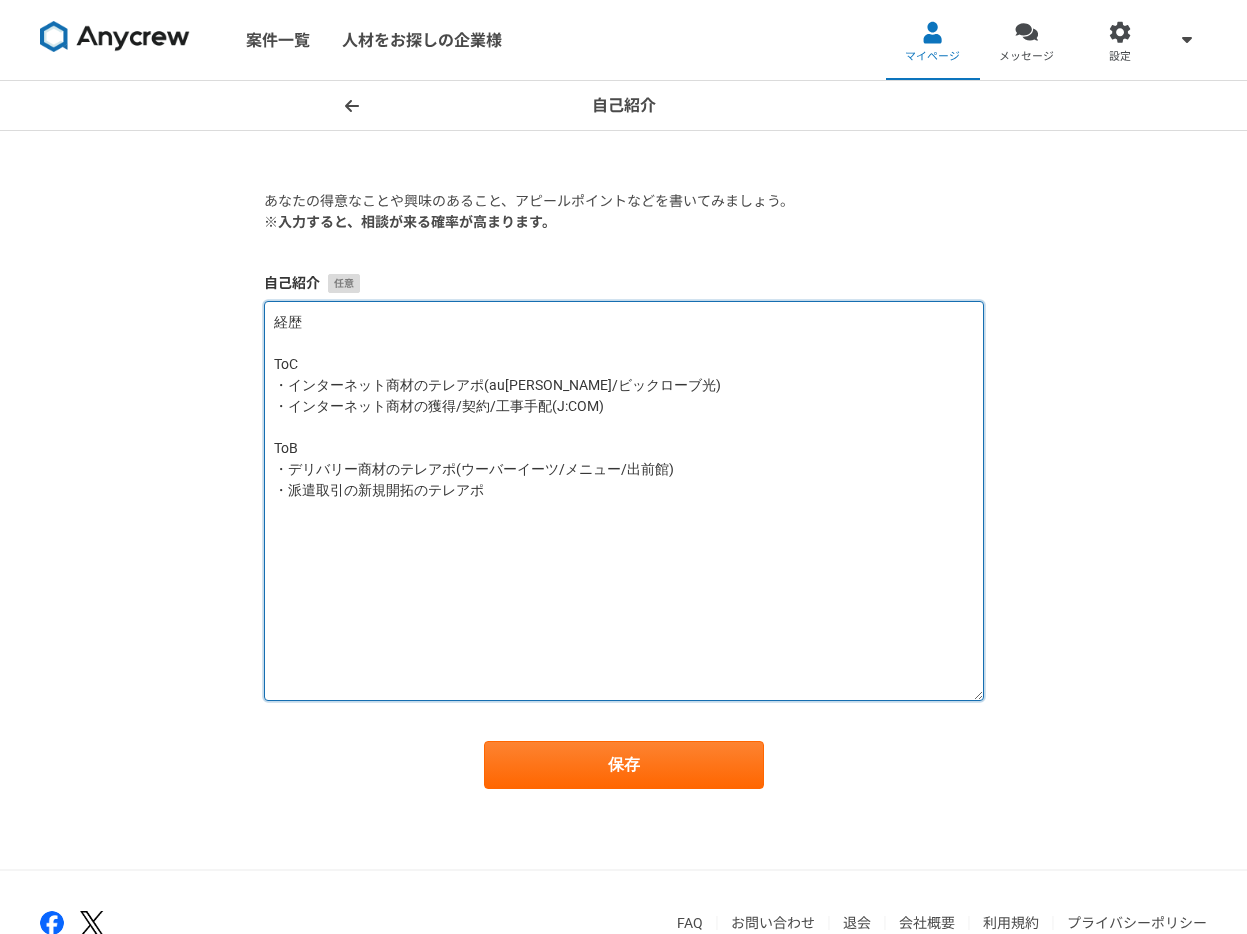 click on "経歴
ToC
・インターネット商材のテレアポ(au[PERSON_NAME]/ビックローブ光)
・インターネット商材の獲得/契約/工事手配(J:COM)
ToB
・デリバリー商材のテレアポ(ウーバーイーツ/メニュー/出前館)
・派遣取引の新規開拓のテレアポ" at bounding box center (624, 501) 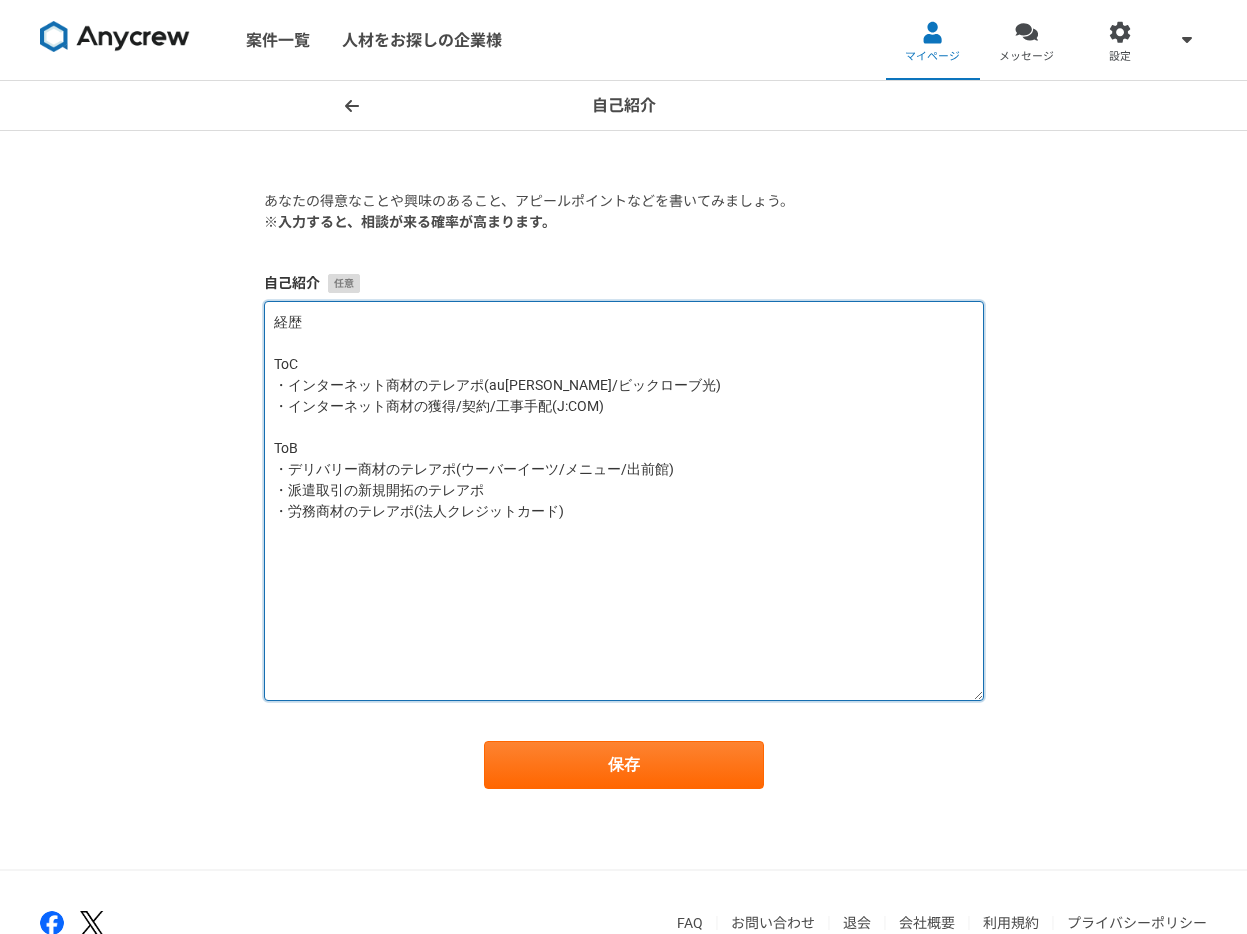 click on "経歴
ToC
・インターネット商材のテレアポ(au[PERSON_NAME]/ビックローブ光)
・インターネット商材の獲得/契約/工事手配(J:COM)
ToB
・デリバリー商材のテレアポ(ウーバーイーツ/メニュー/出前館)
・派遣取引の新規開拓のテレアポ
・労務商材のテレアポ(法人クレジットカード)" at bounding box center (624, 501) 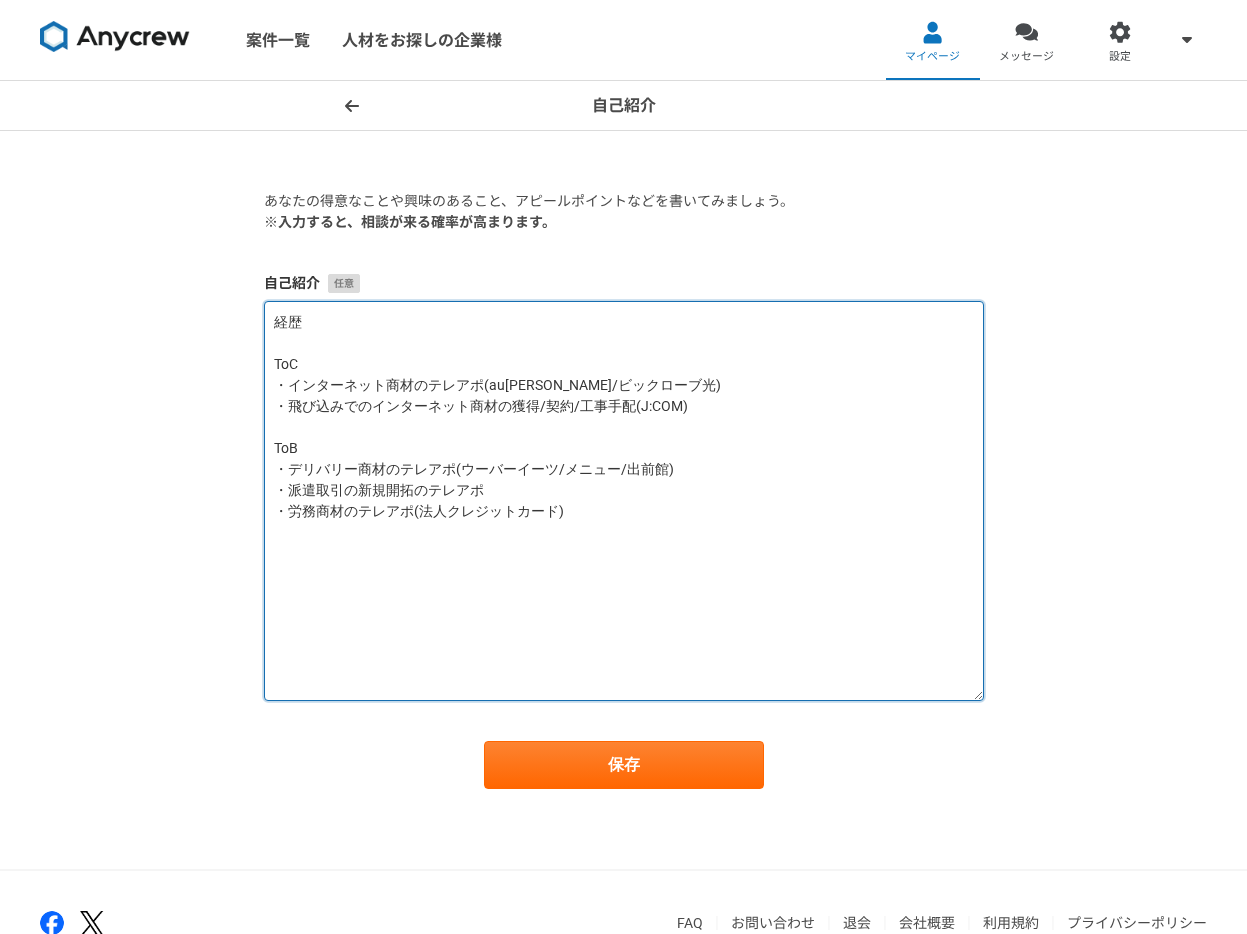 type on "経歴
ToC
・インターネット商材のテレアポ(au[PERSON_NAME]/ビックローブ光)
・飛び込みでのインターネット商材の獲得/契約/工事手配(J:COM)
ToB
・デリバリー商材のテレアポ(ウーバーイーツ/メニュー/出前館)
・派遣取引の新規開拓のテレアポ
・労務商材のテレアポ(法人クレジットカード)" 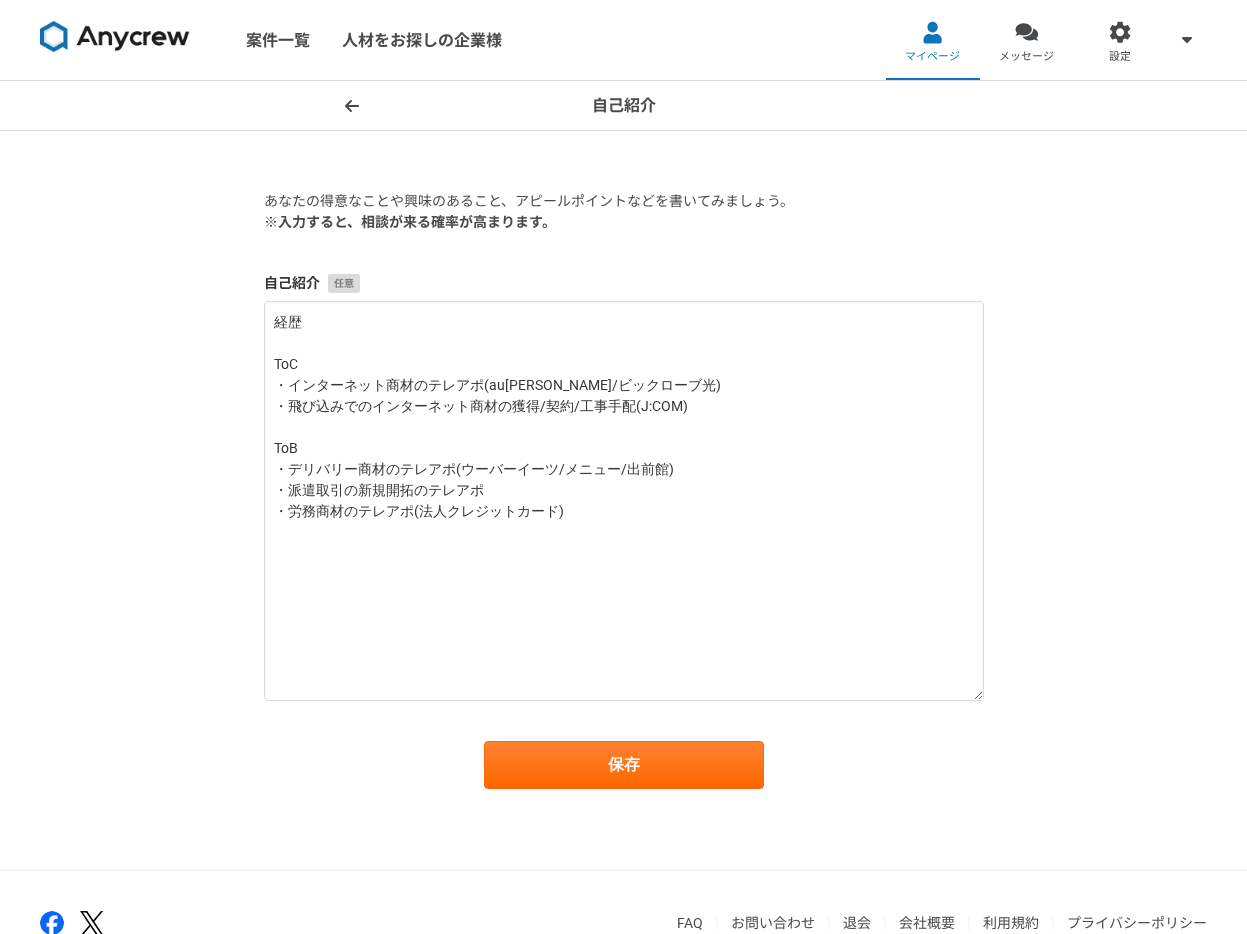 click on "あなたの得意なことや興味のあること、アピールポイントなどを書いてみましょう。 ※入力すると、相談が来る確率が高まります。 自己紹介 経歴
ToC
・インターネット商材のテレアポ(au[PERSON_NAME]/ビックローブ光)
・飛び込みでのインターネット商材の獲得/契約/工事手配(J:COM)
ToB
・デリバリー商材のテレアポ(ウーバーイーツ/メニュー/出前館)
・派遣取引の新規開拓のテレアポ
・労務商材のテレアポ(法人クレジットカード) 保存" at bounding box center (624, 500) 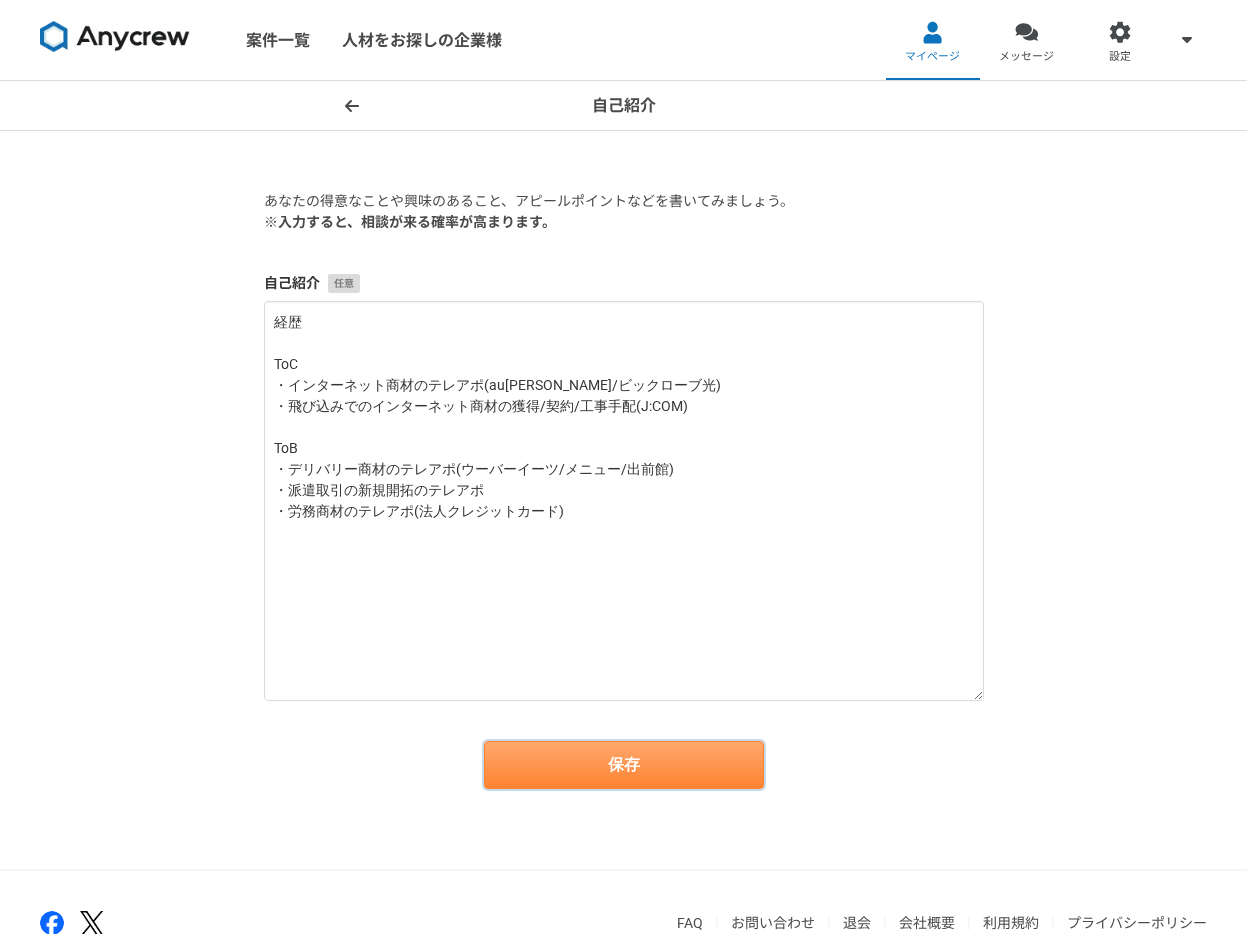 click on "保存" at bounding box center [624, 765] 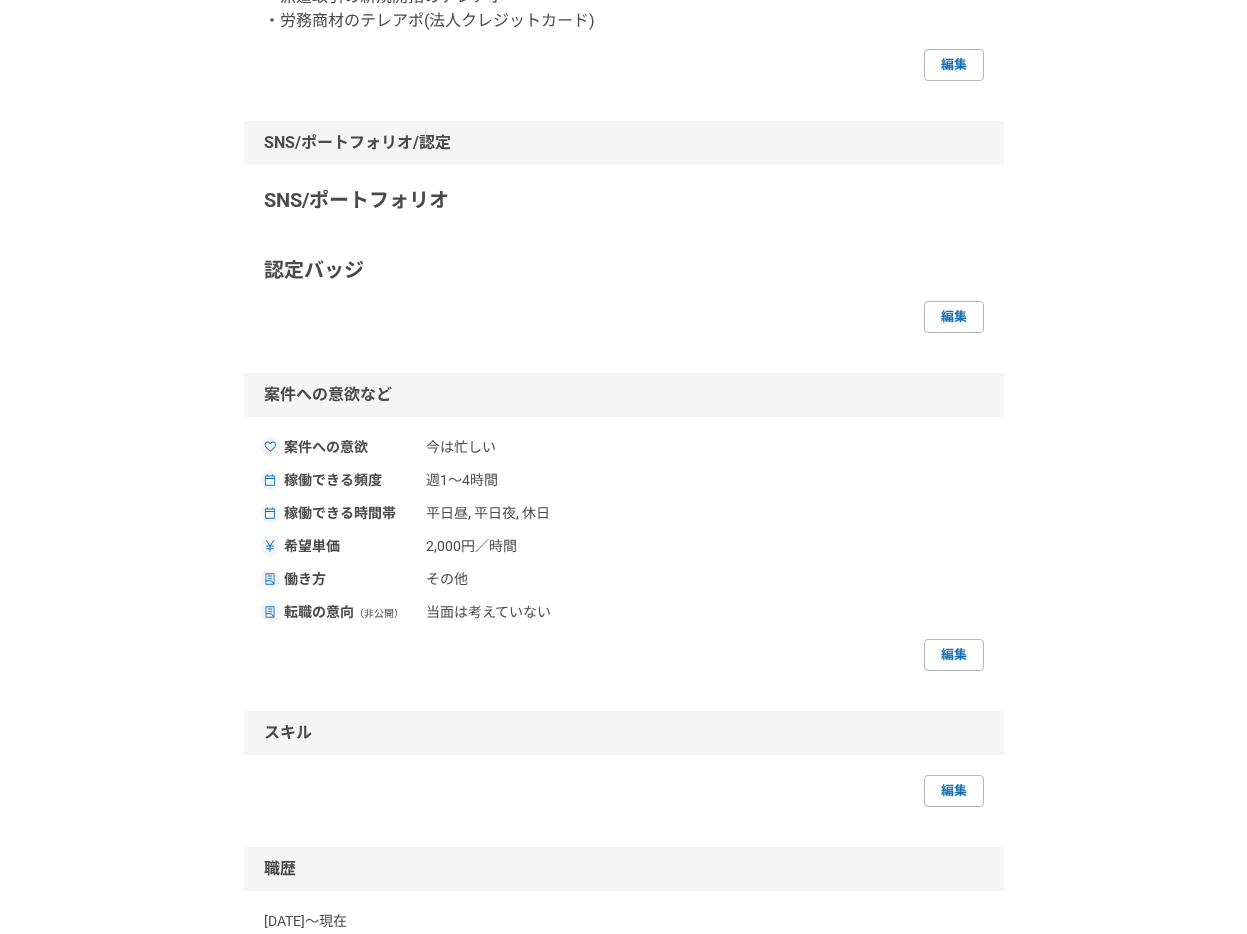 scroll, scrollTop: 555, scrollLeft: 0, axis: vertical 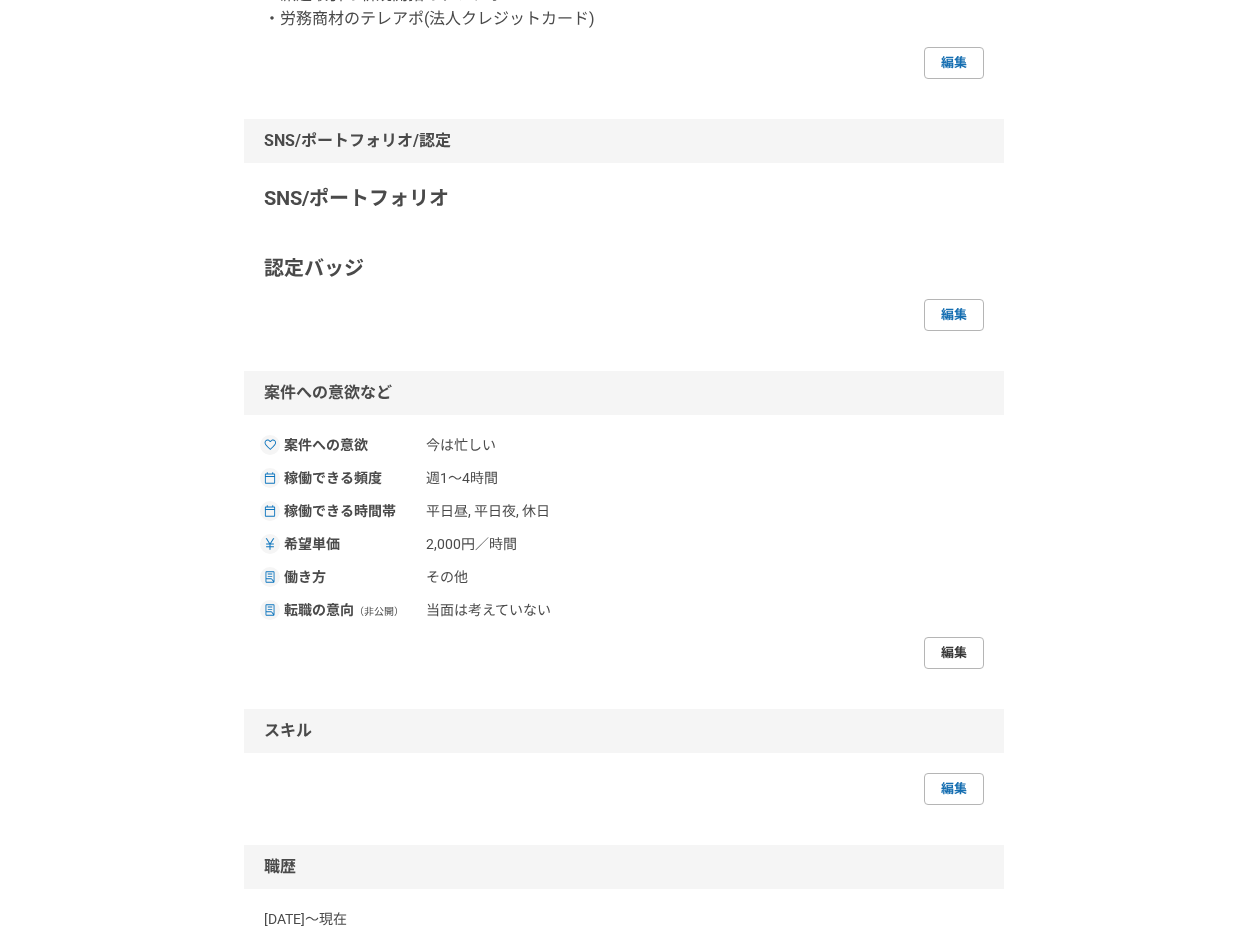 click on "編集" at bounding box center (954, 653) 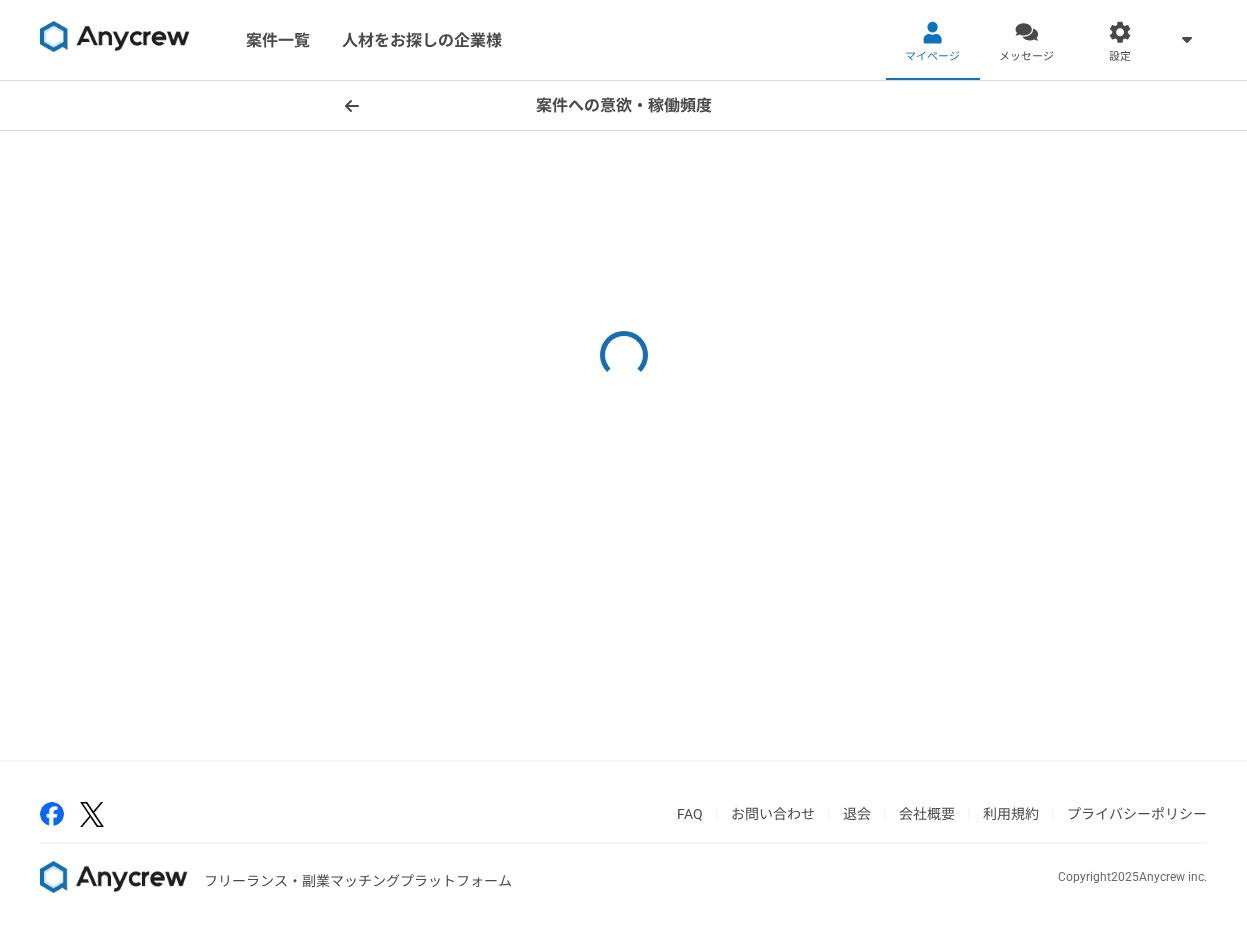 scroll, scrollTop: 0, scrollLeft: 0, axis: both 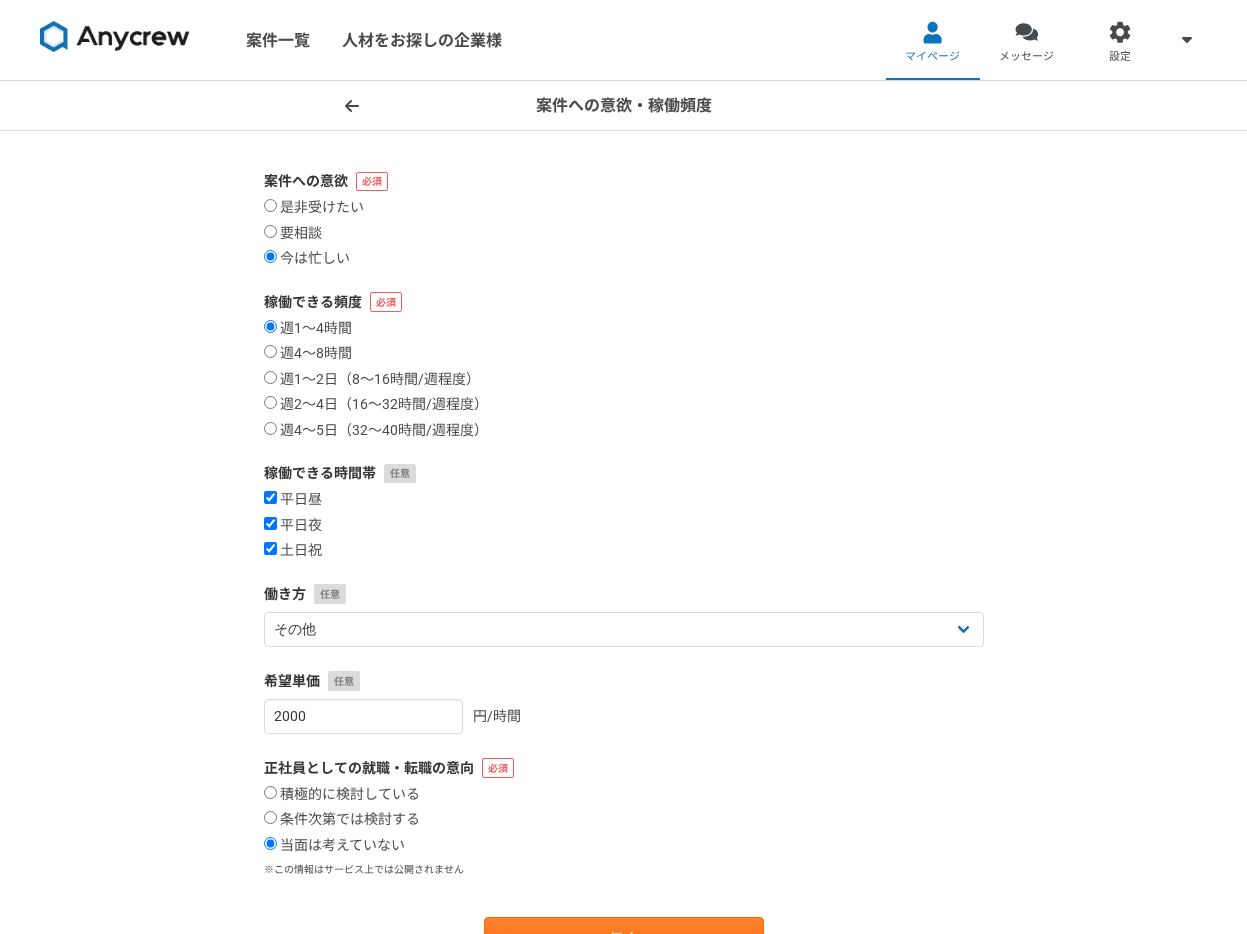 click on "週1〜4時間   週4〜8時間   週1〜2日（8〜16時間/週程度）   週2〜4日（16〜32時間/週程度）   週4〜5日（32〜40時間/週程度）" at bounding box center [624, 380] 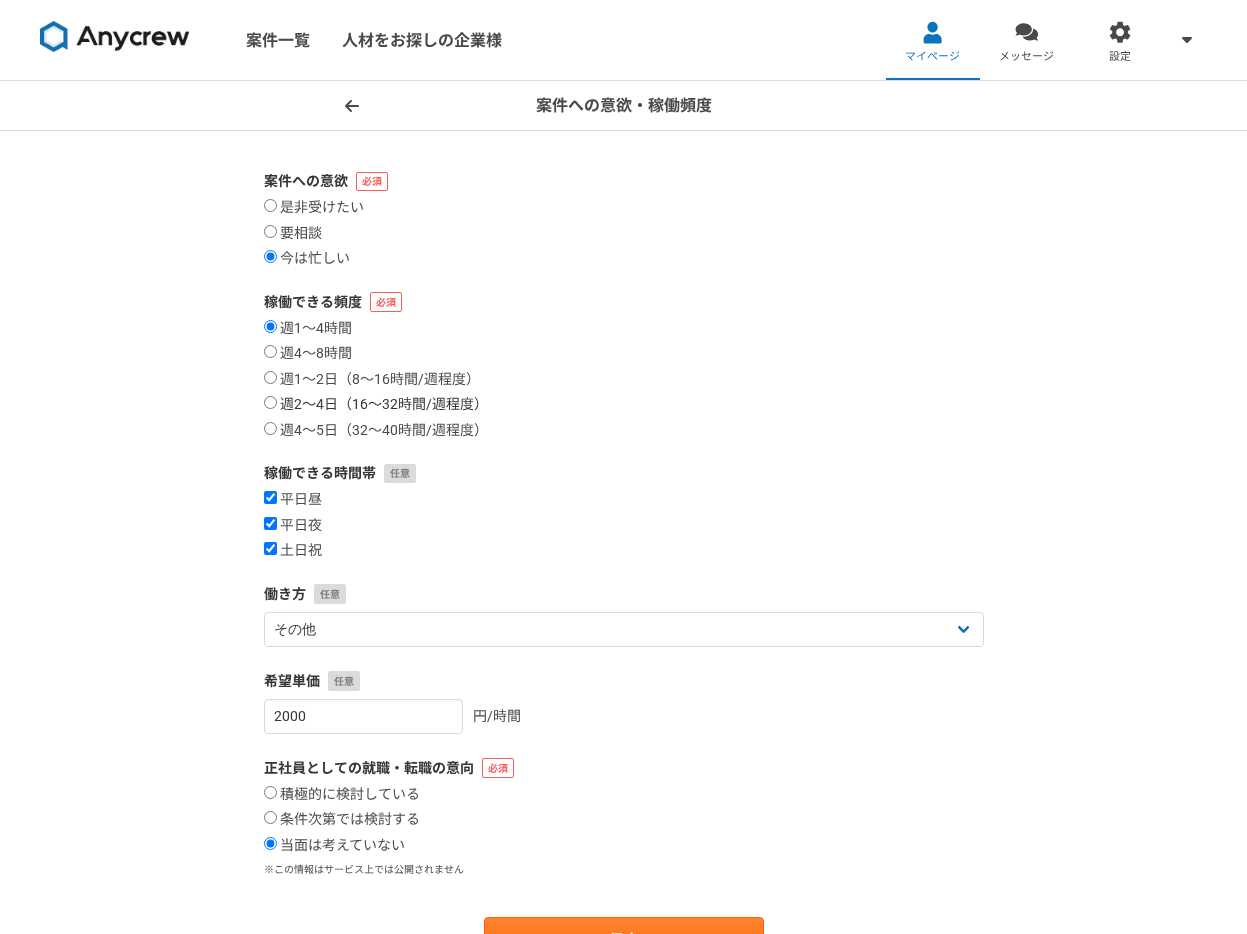 click on "週2〜4日（16〜32時間/週程度）" at bounding box center [270, 402] 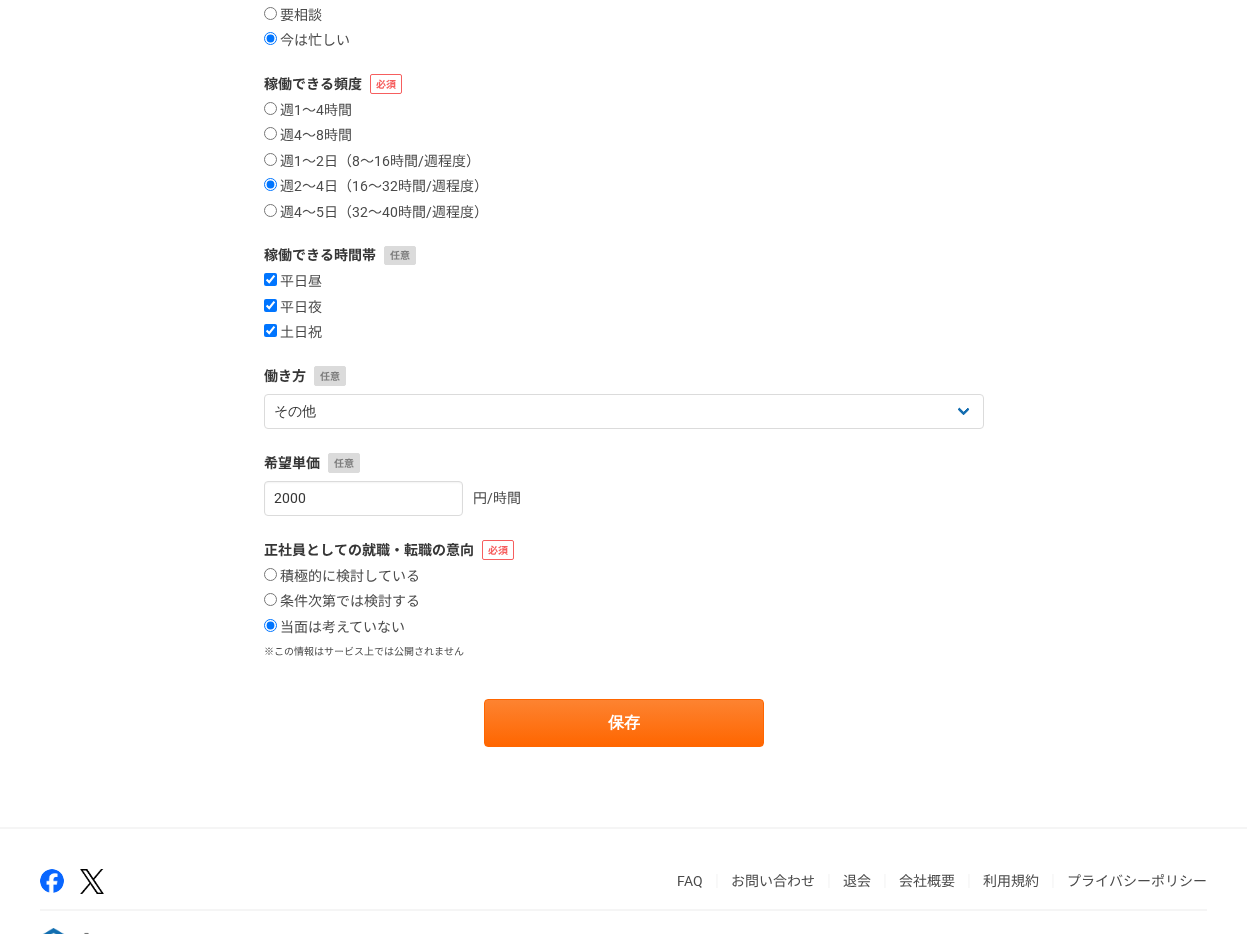scroll, scrollTop: 230, scrollLeft: 0, axis: vertical 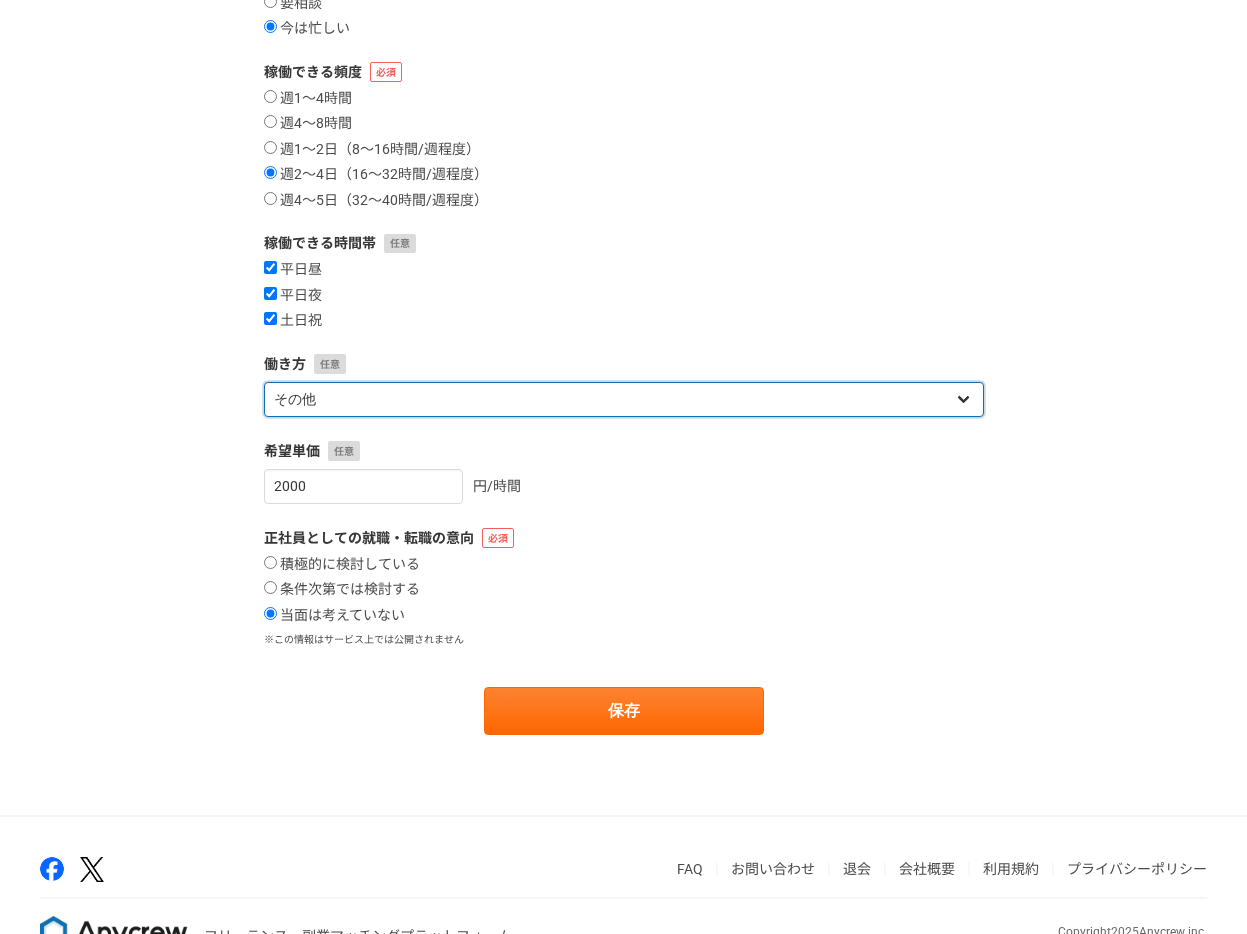 click on "フリーランス 副業 その他" at bounding box center (624, 399) 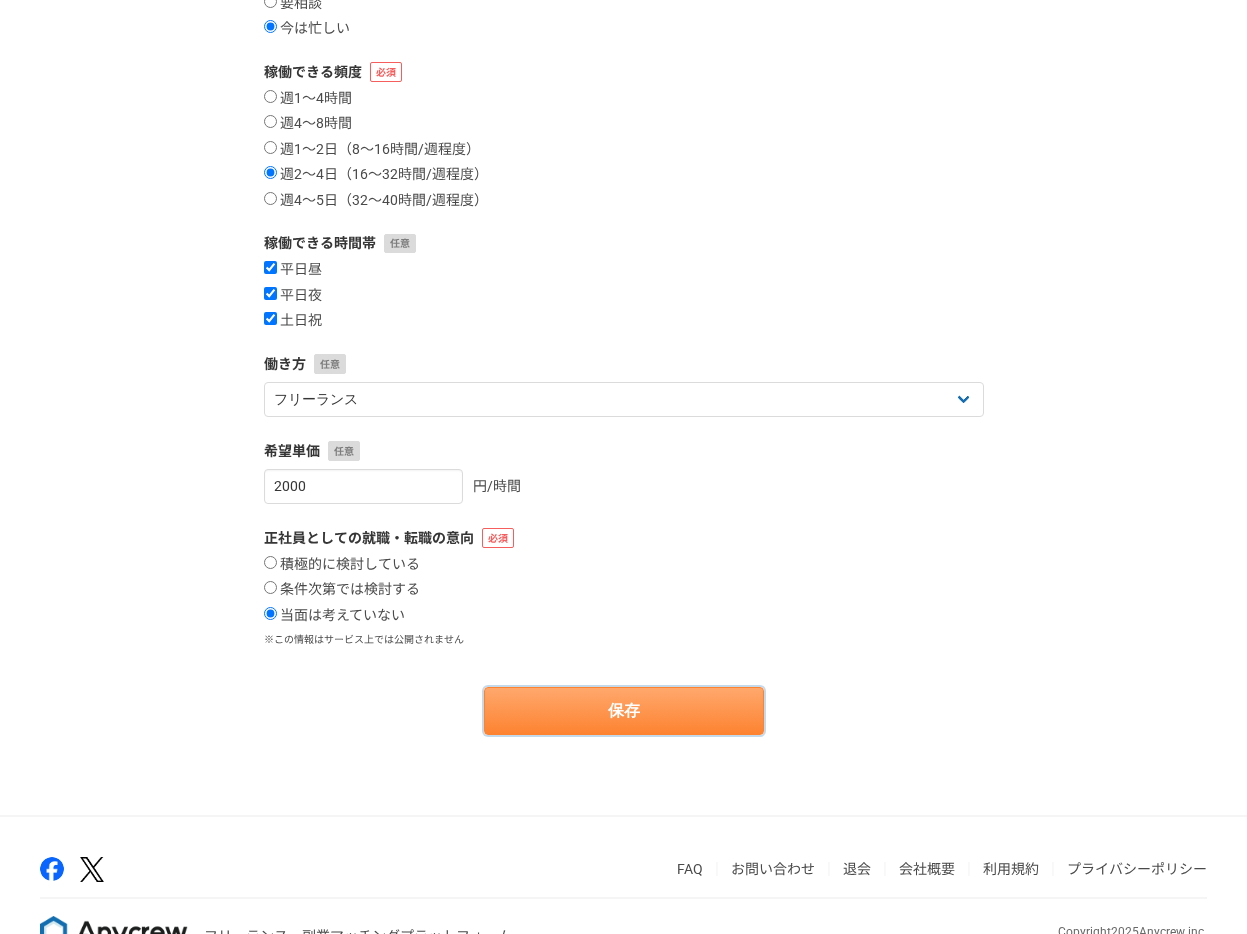 click on "保存" at bounding box center [624, 711] 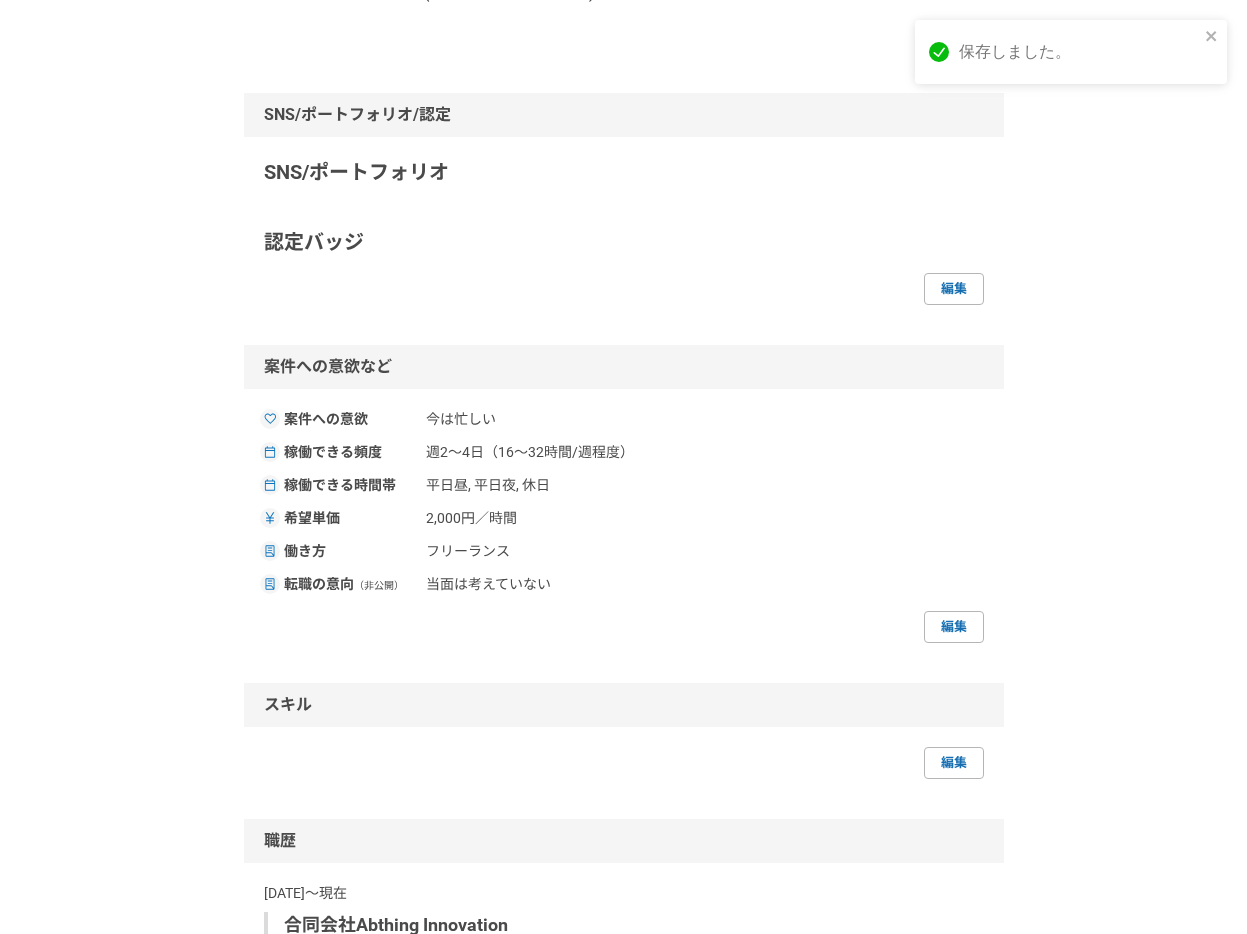 scroll, scrollTop: 712, scrollLeft: 0, axis: vertical 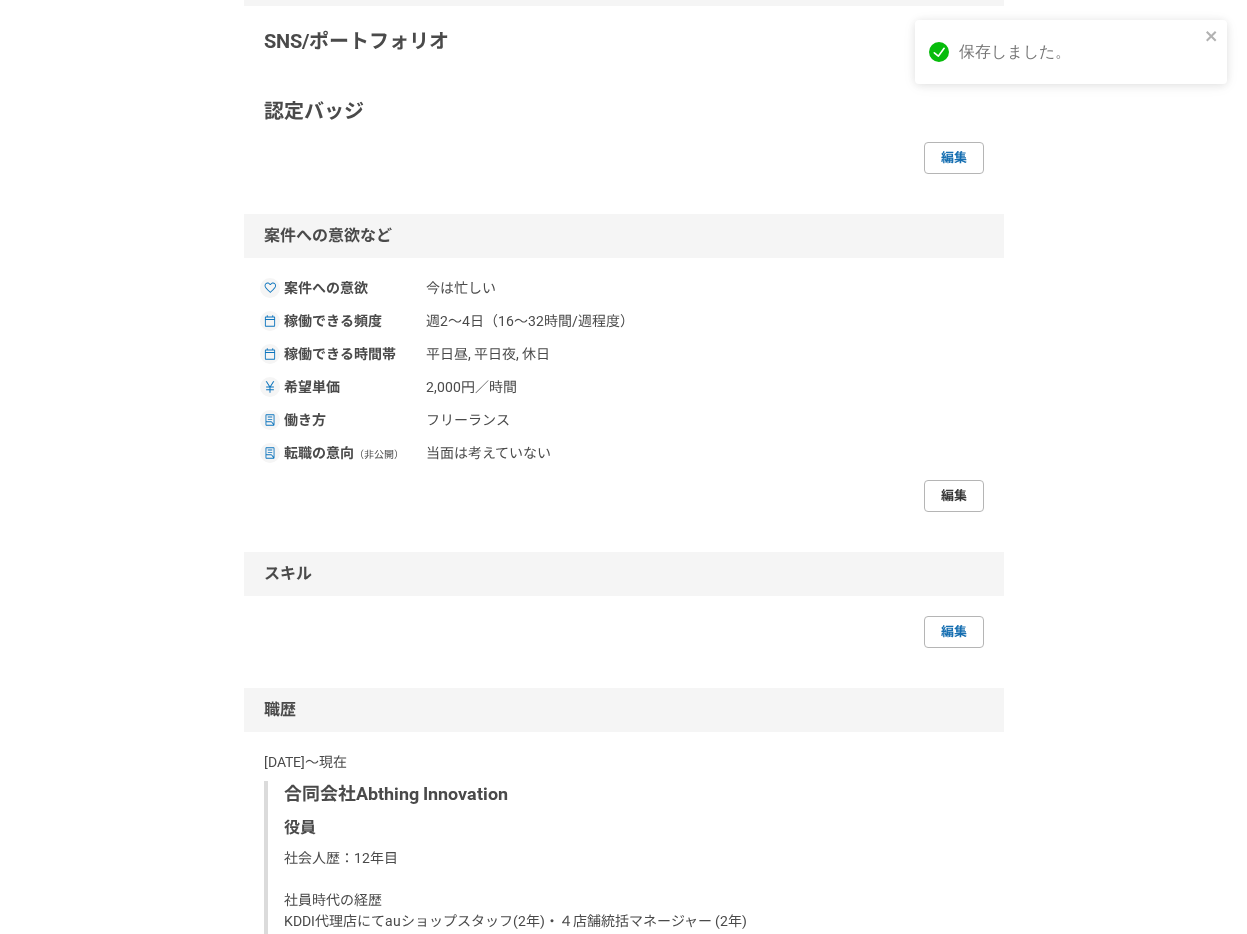 click on "編集" at bounding box center (954, 496) 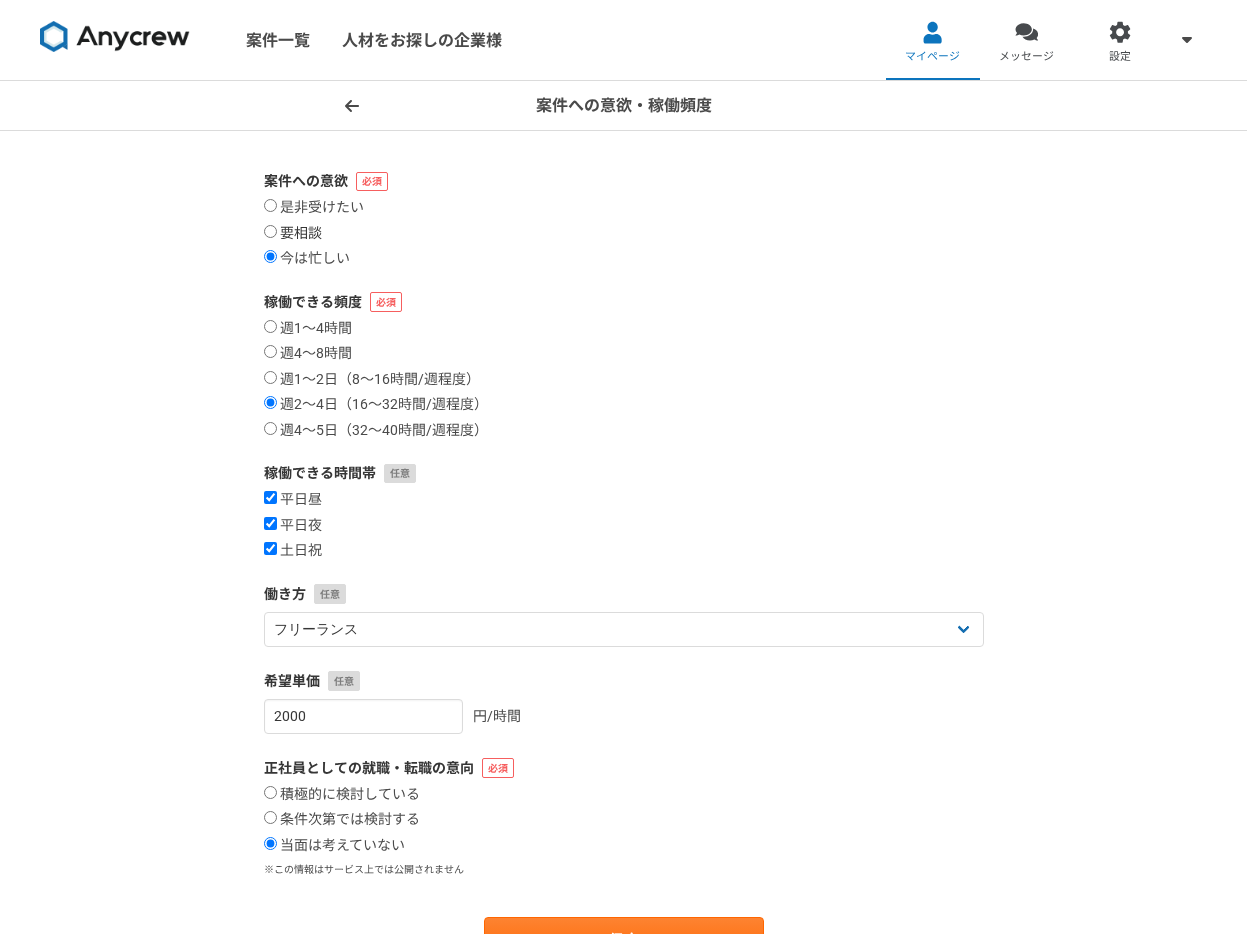 click on "要相談" at bounding box center (293, 234) 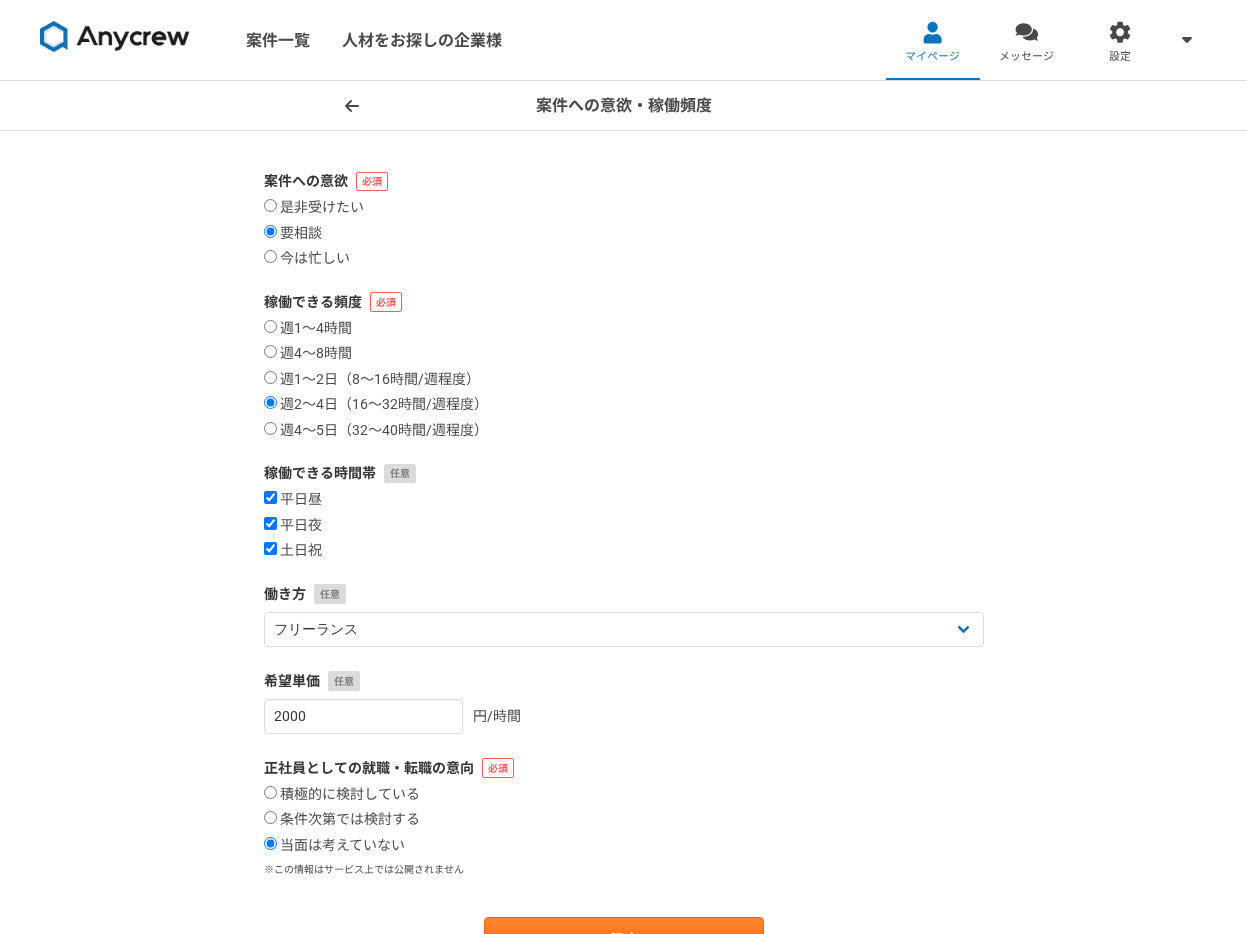 scroll, scrollTop: 285, scrollLeft: 0, axis: vertical 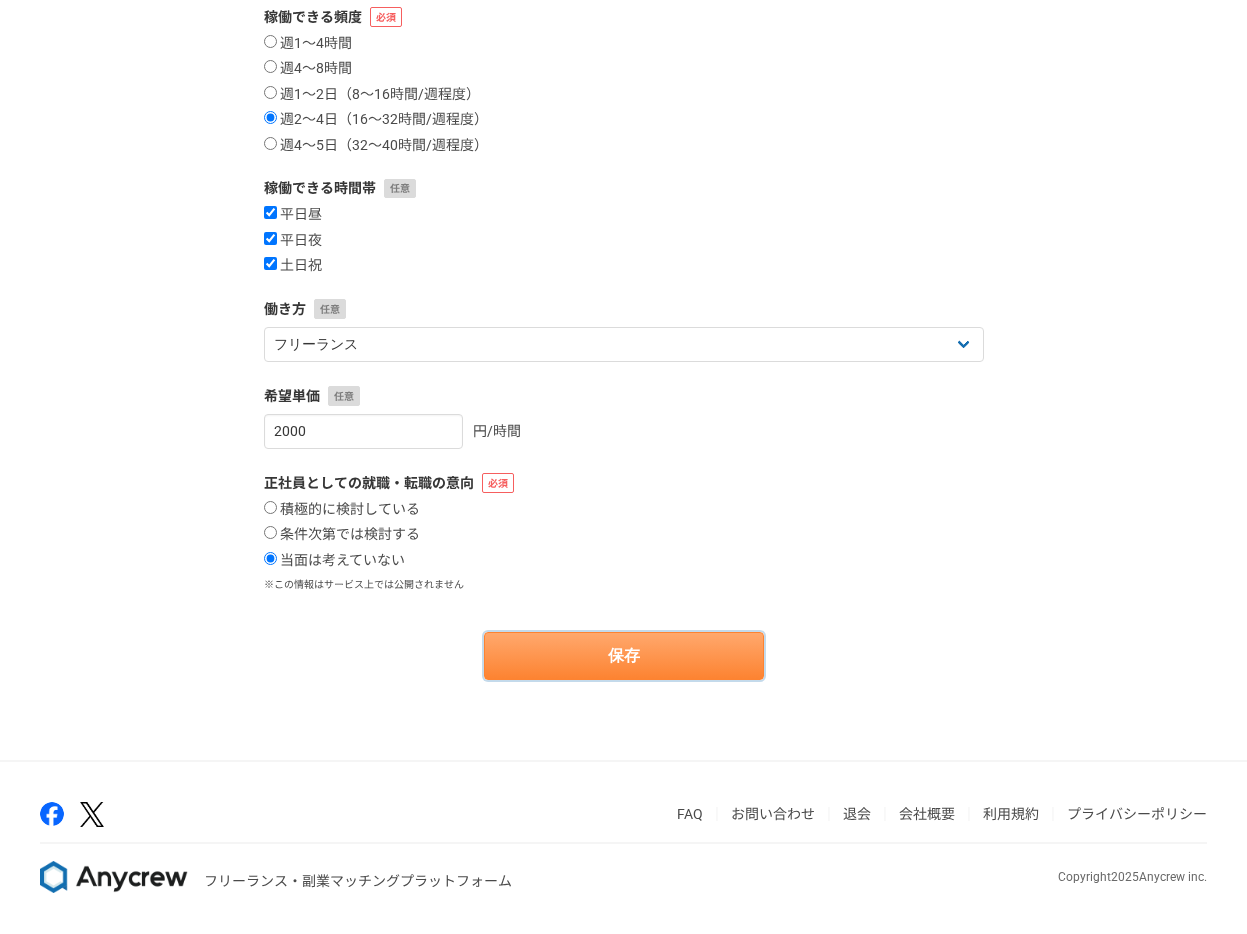 click on "保存" at bounding box center [624, 656] 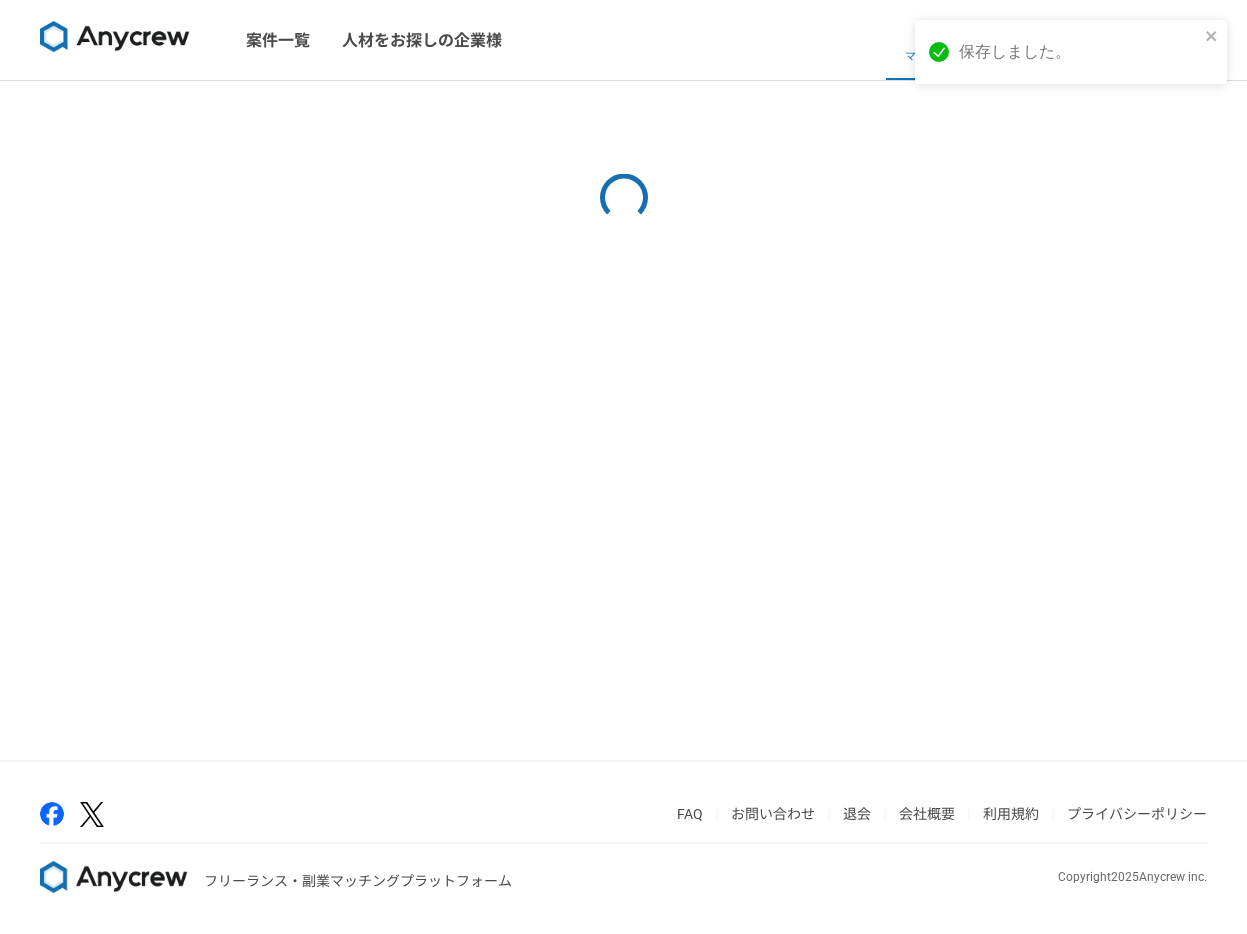 scroll, scrollTop: 0, scrollLeft: 0, axis: both 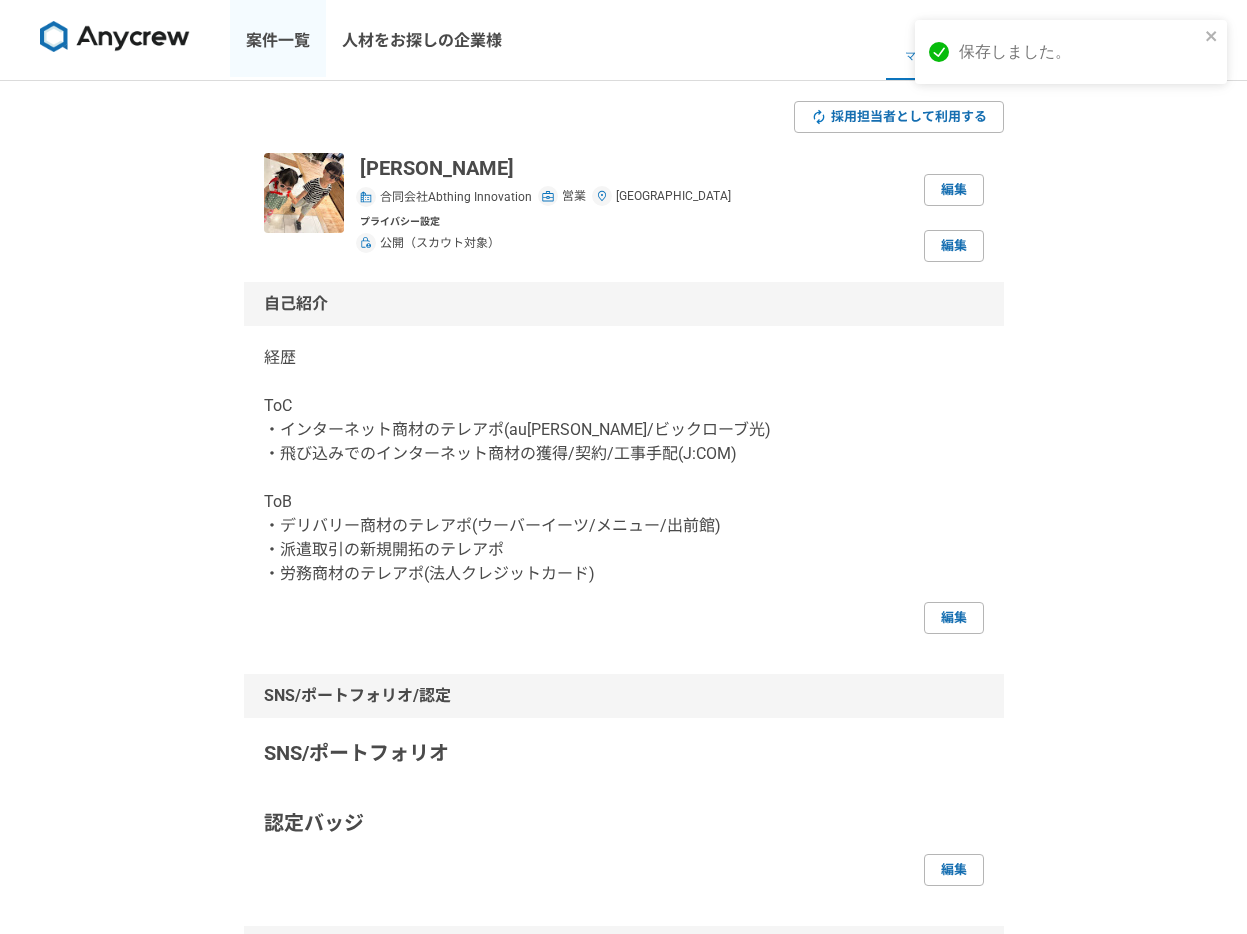 click on "案件一覧" at bounding box center [278, 40] 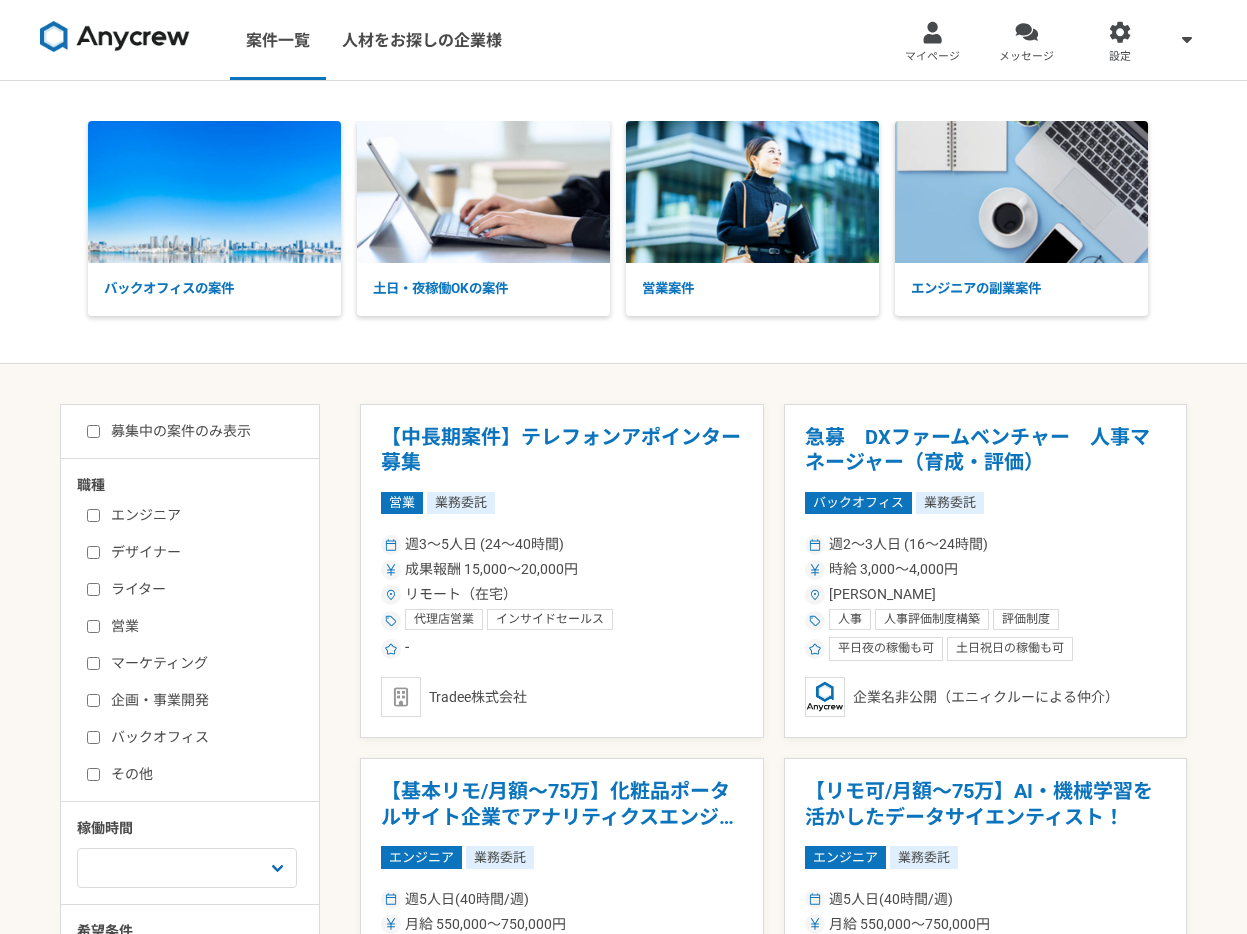 click on "営業" at bounding box center (202, 626) 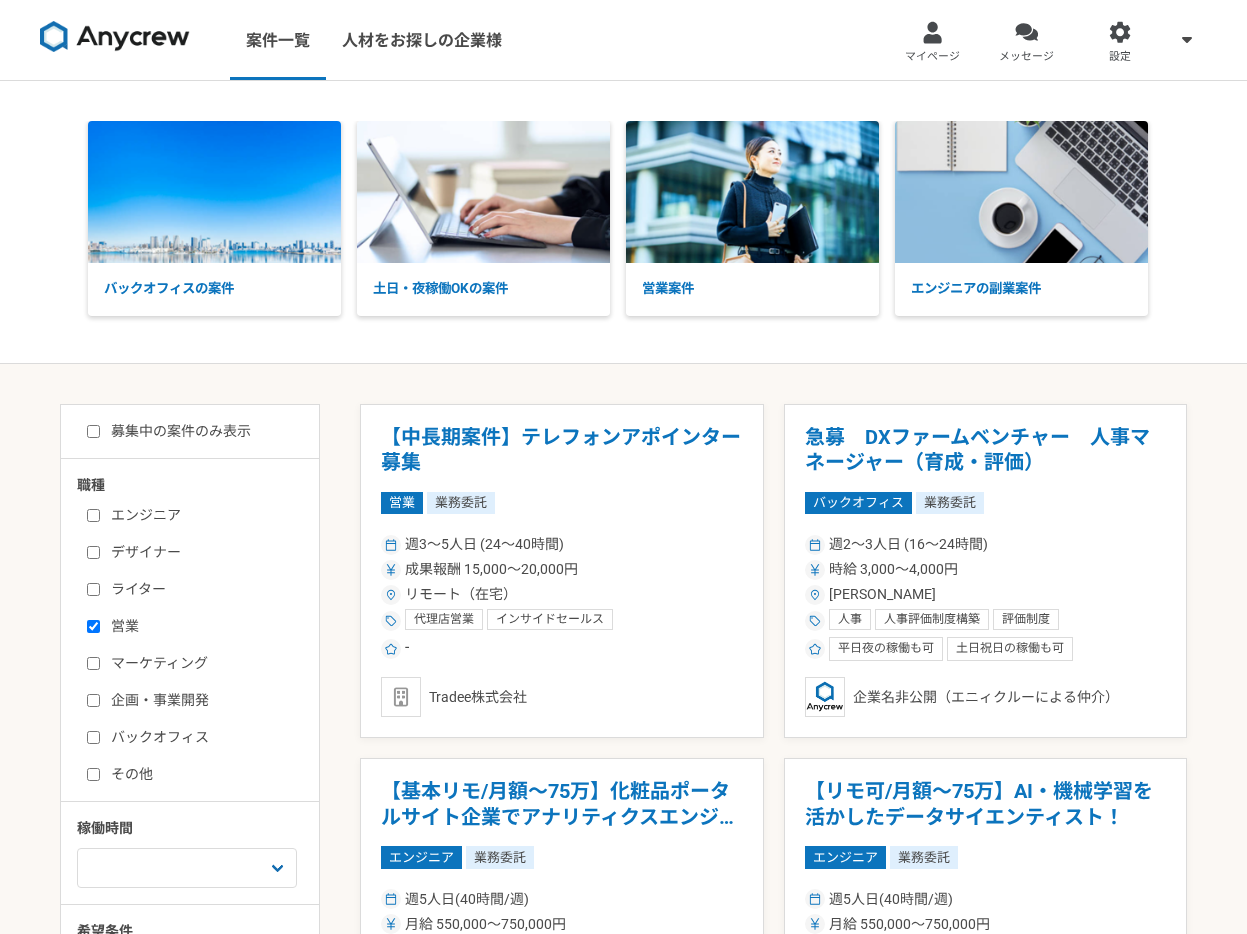 checkbox on "true" 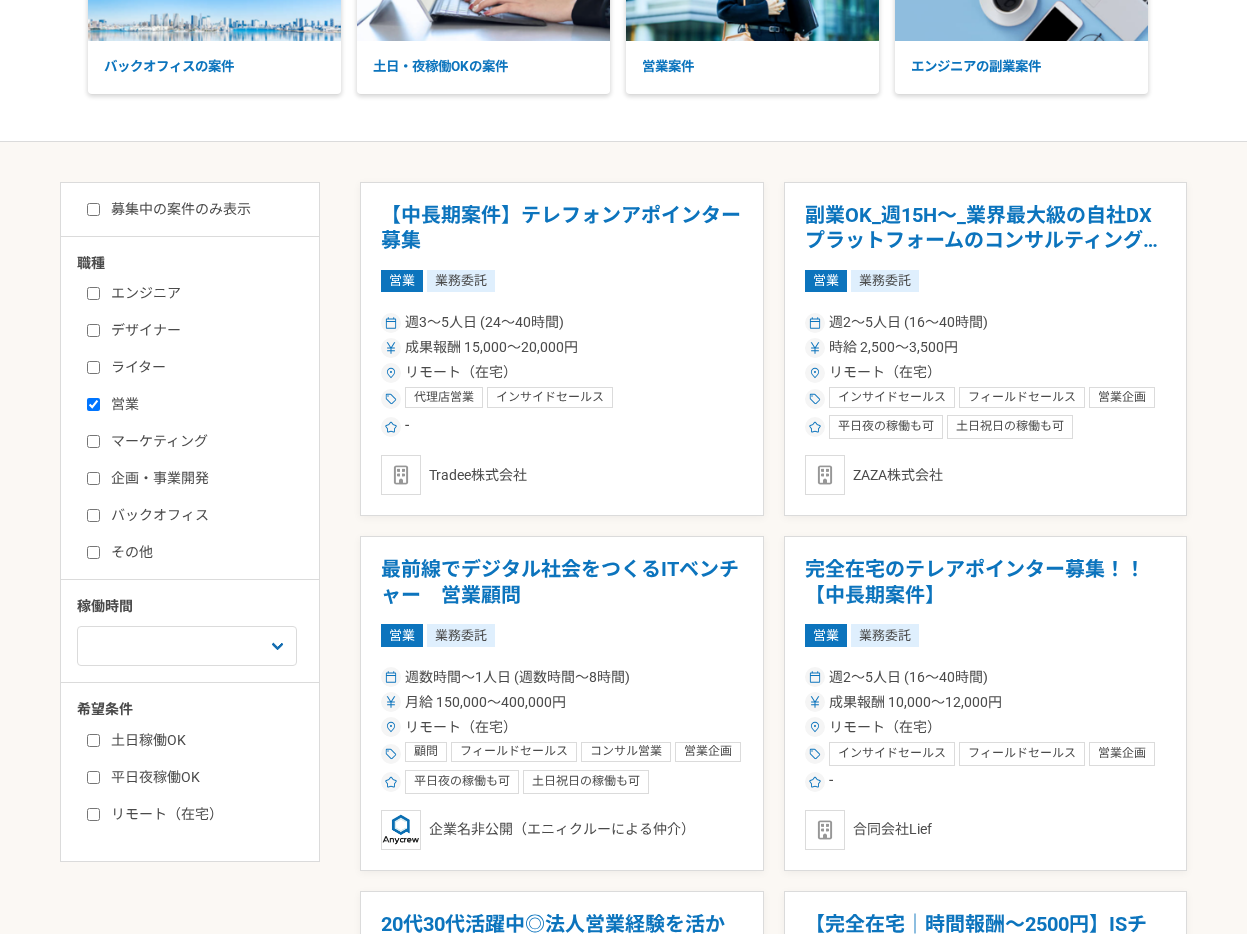 scroll, scrollTop: 413, scrollLeft: 0, axis: vertical 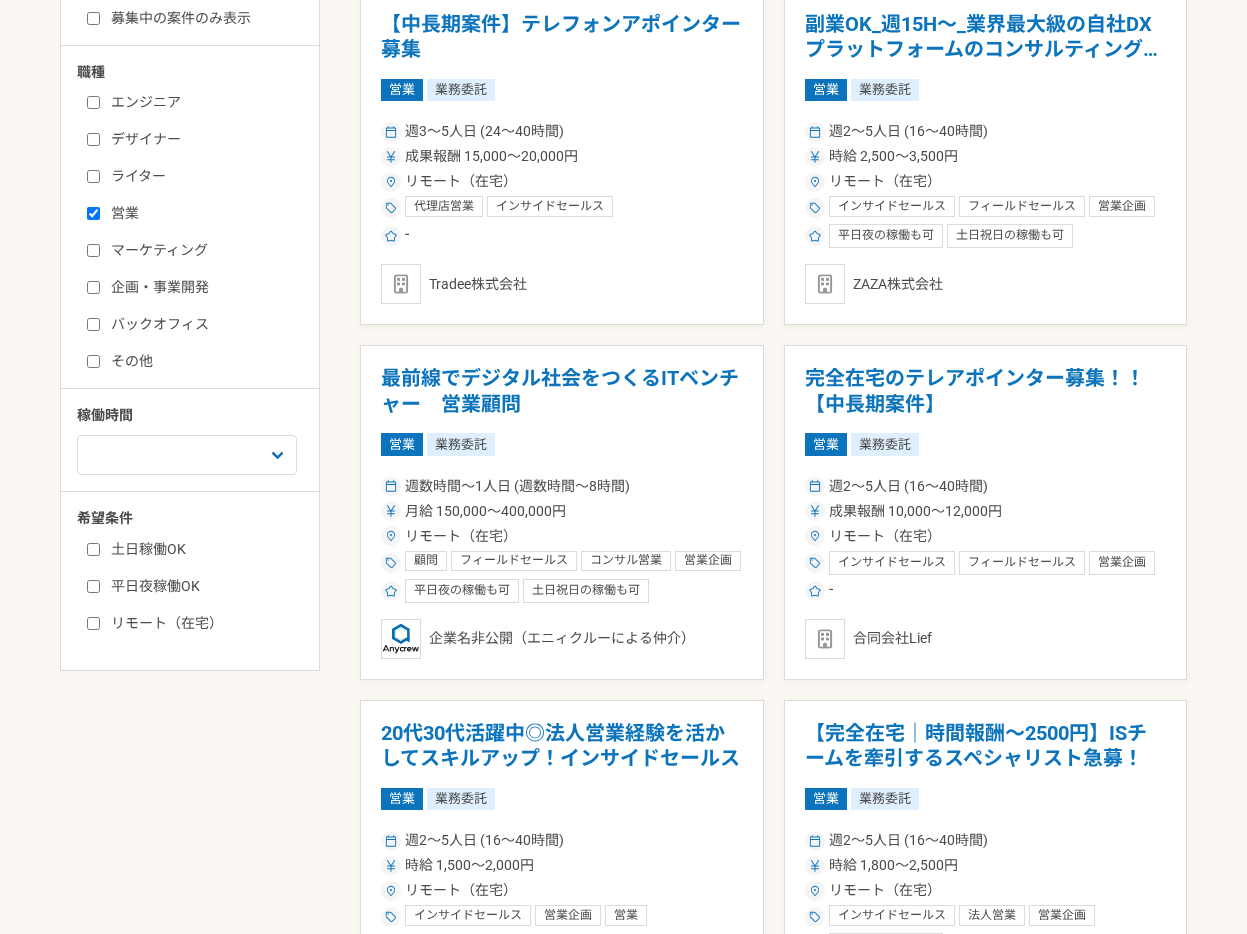 click on "土日稼働OK 平日夜稼働OK リモート（在宅）" at bounding box center (197, 582) 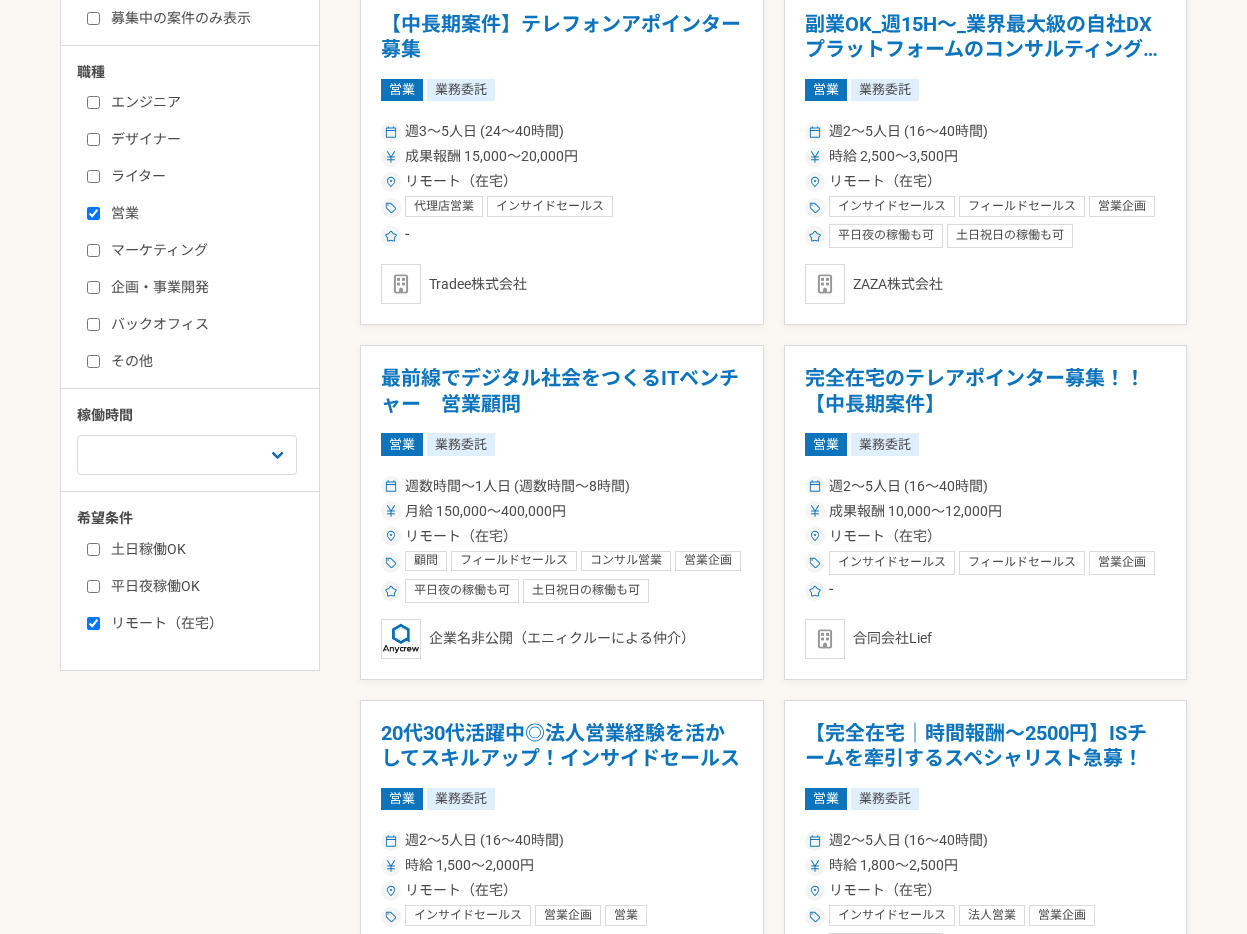 checkbox on "true" 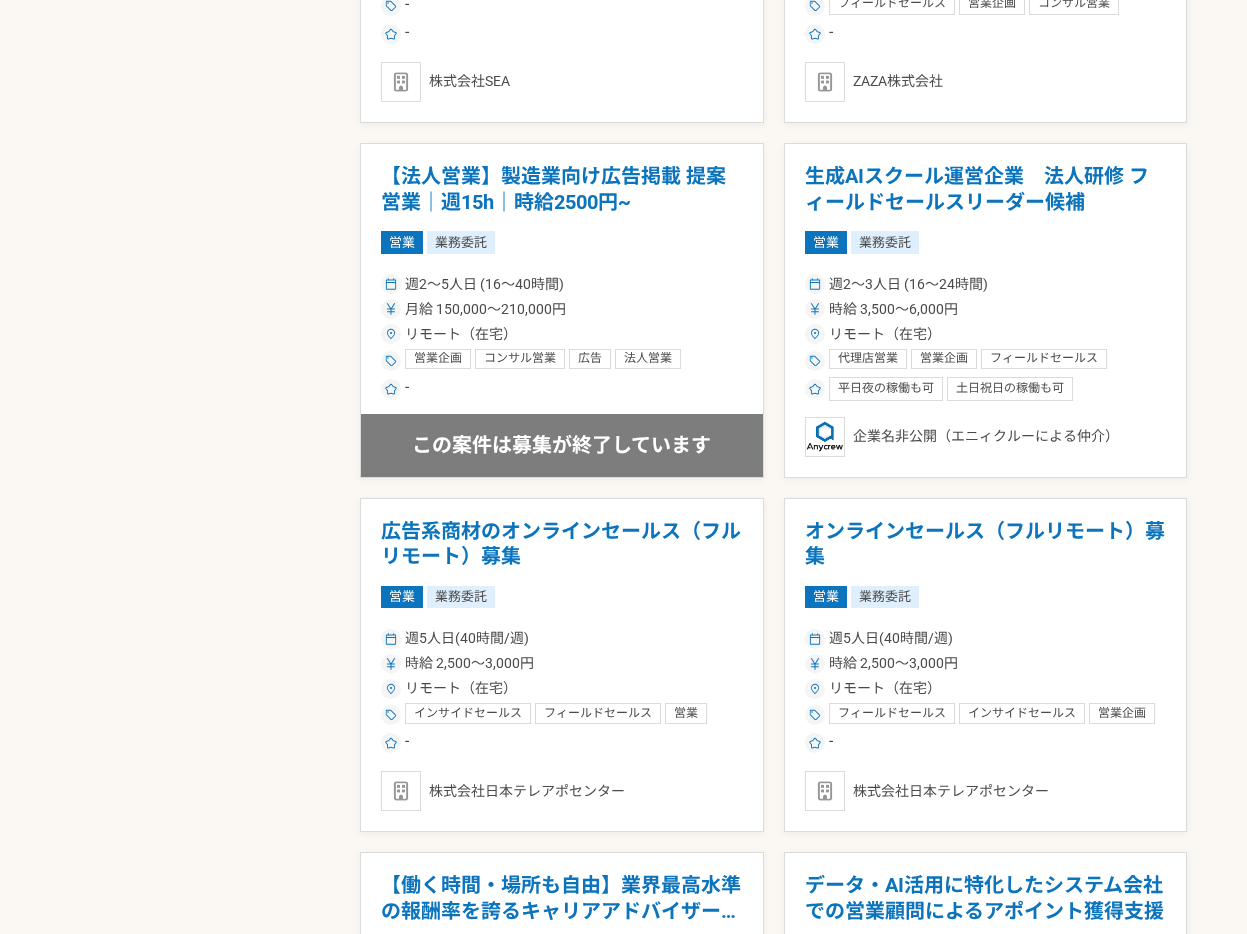 scroll, scrollTop: 1752, scrollLeft: 0, axis: vertical 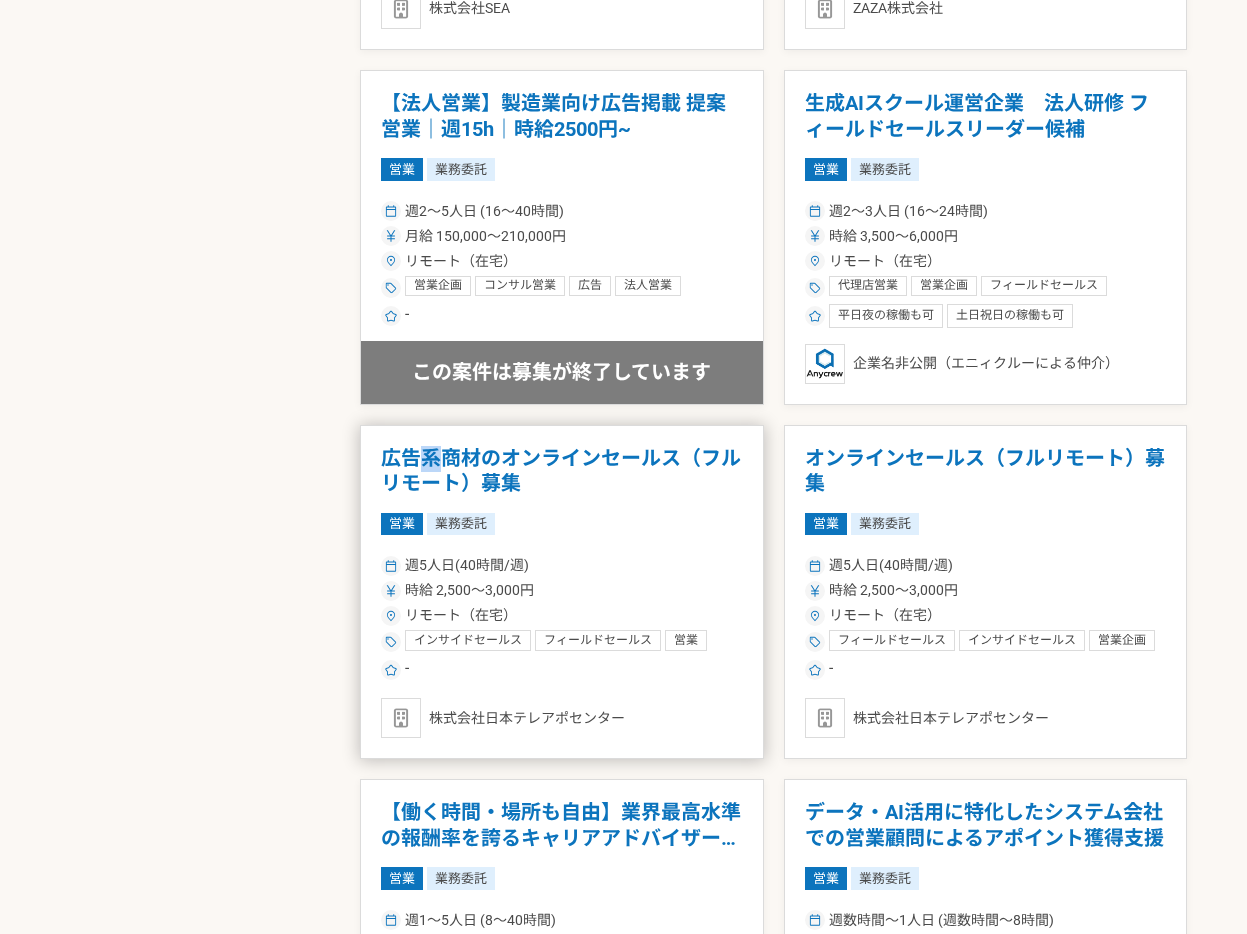click on "広告系商材のオンラインセールス（フルリモート）募集" at bounding box center [562, 471] 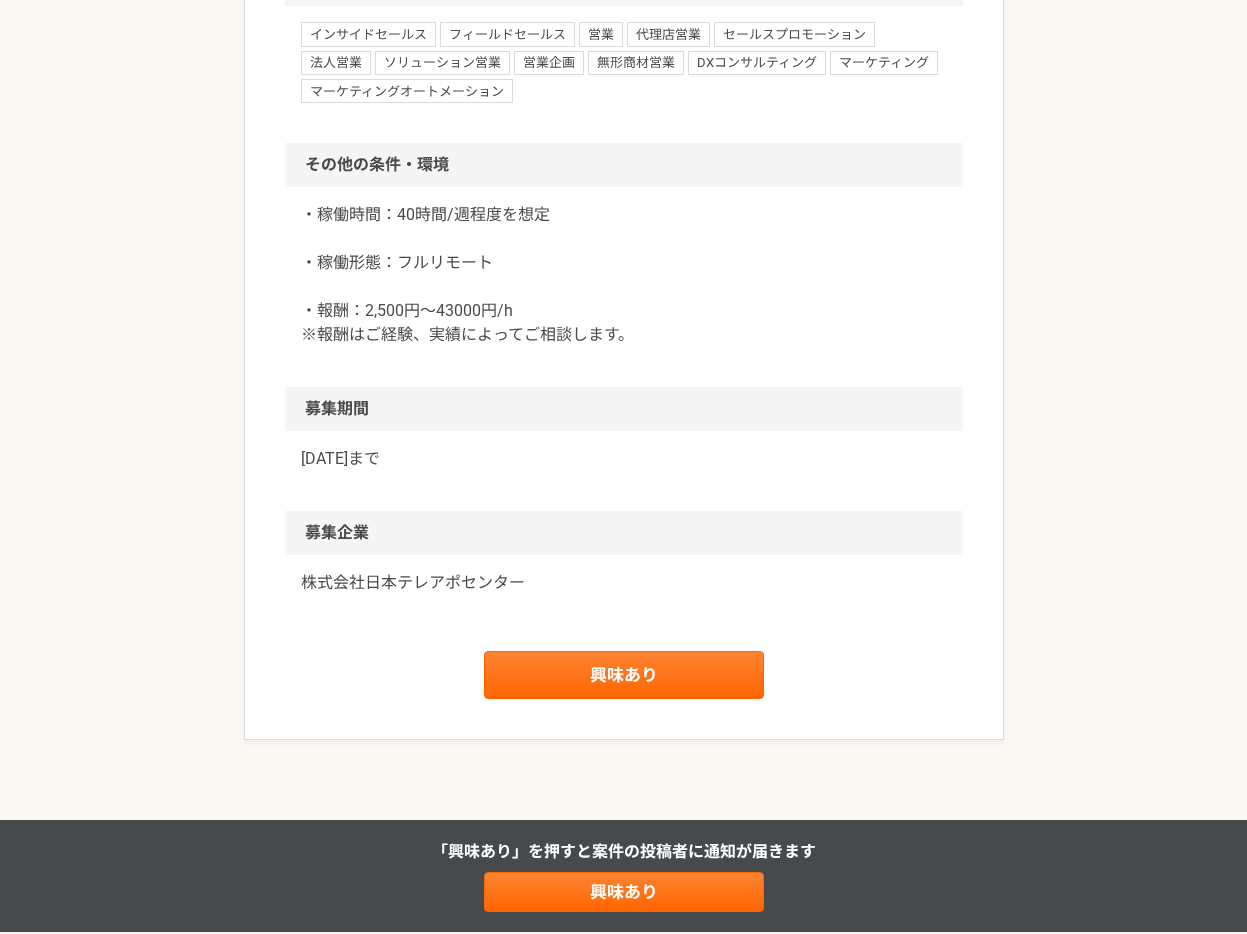 scroll, scrollTop: 1582, scrollLeft: 0, axis: vertical 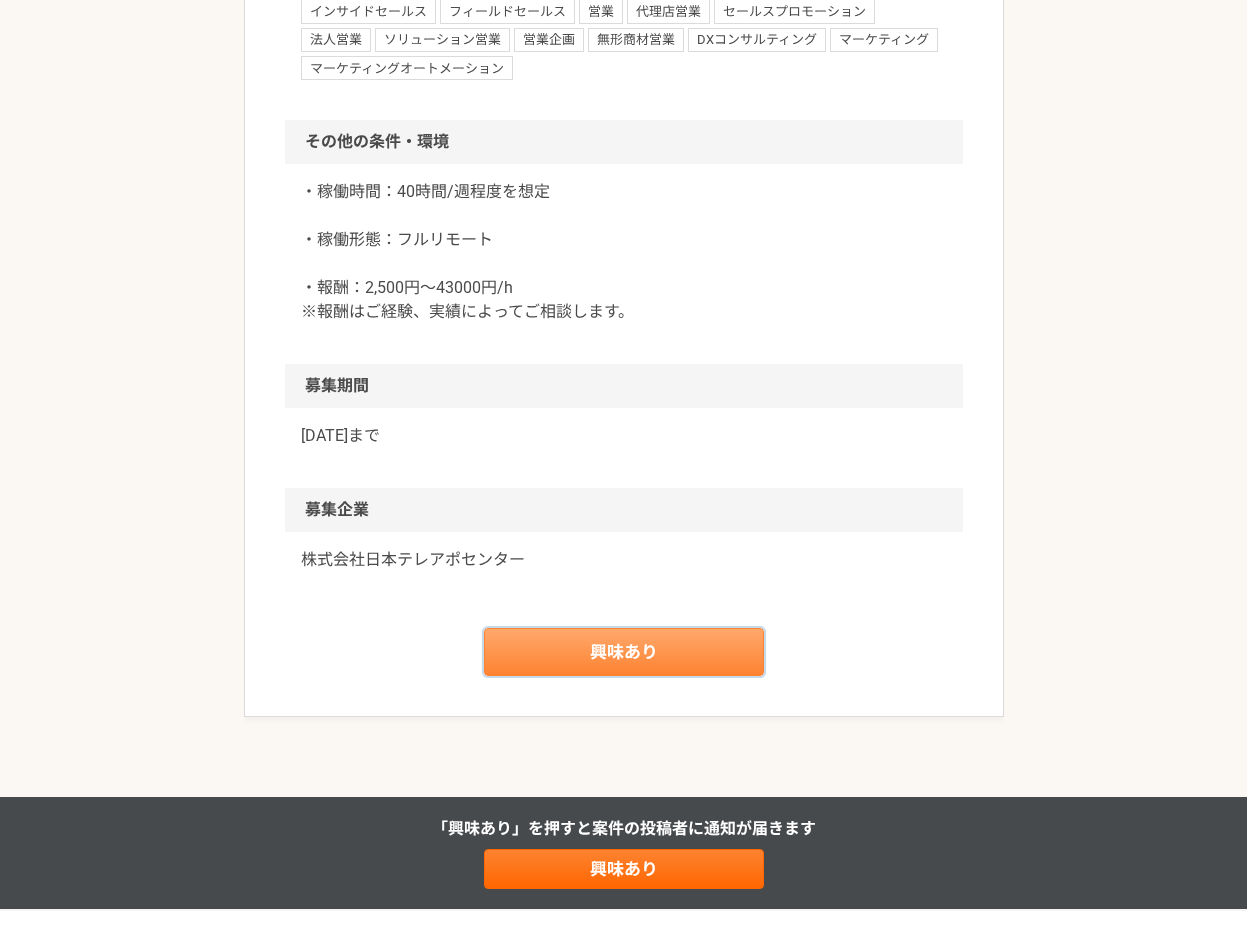 click on "興味あり" at bounding box center (624, 652) 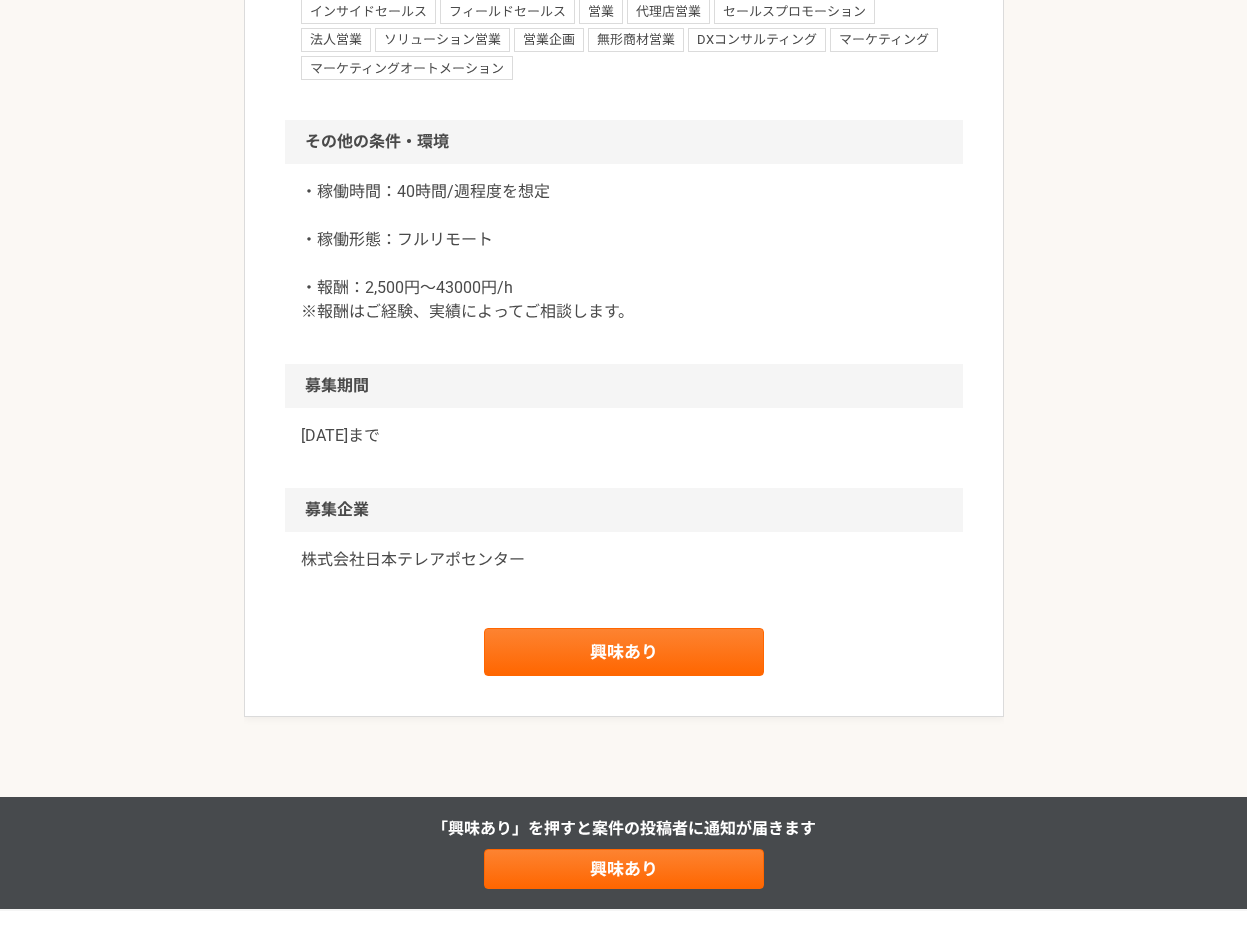 scroll, scrollTop: 0, scrollLeft: 0, axis: both 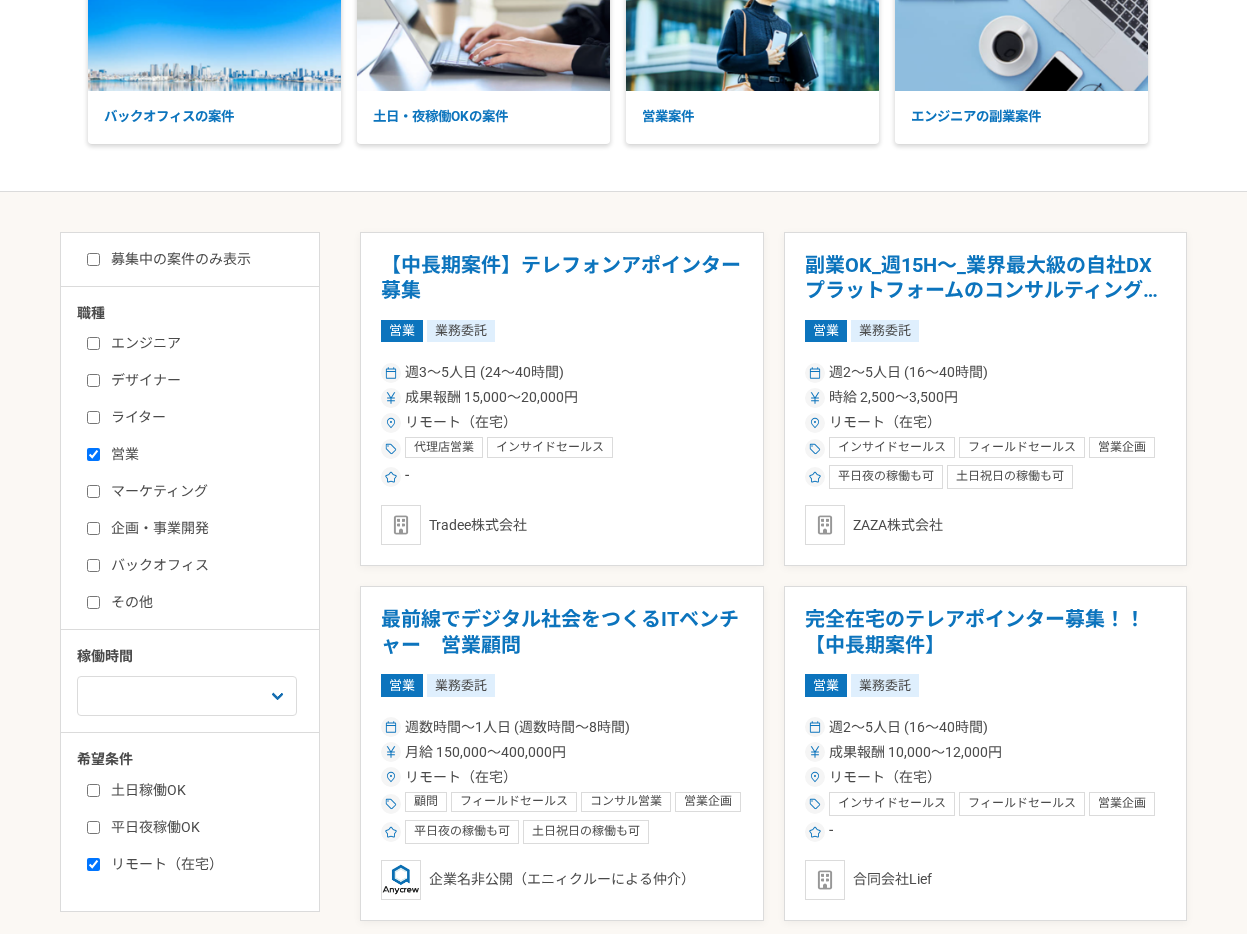 click on "募集中の案件のみ表示" at bounding box center [169, 259] 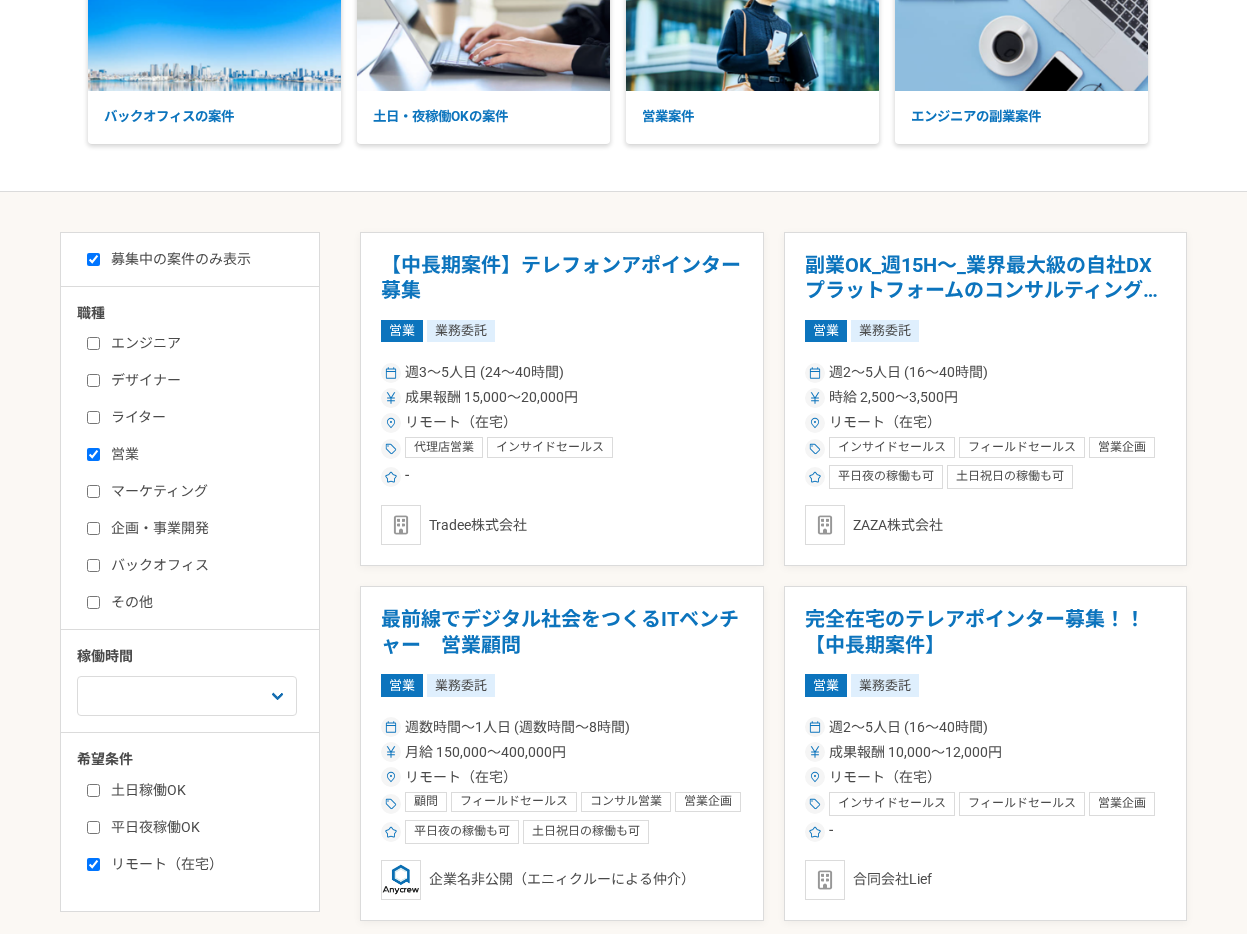 checkbox on "true" 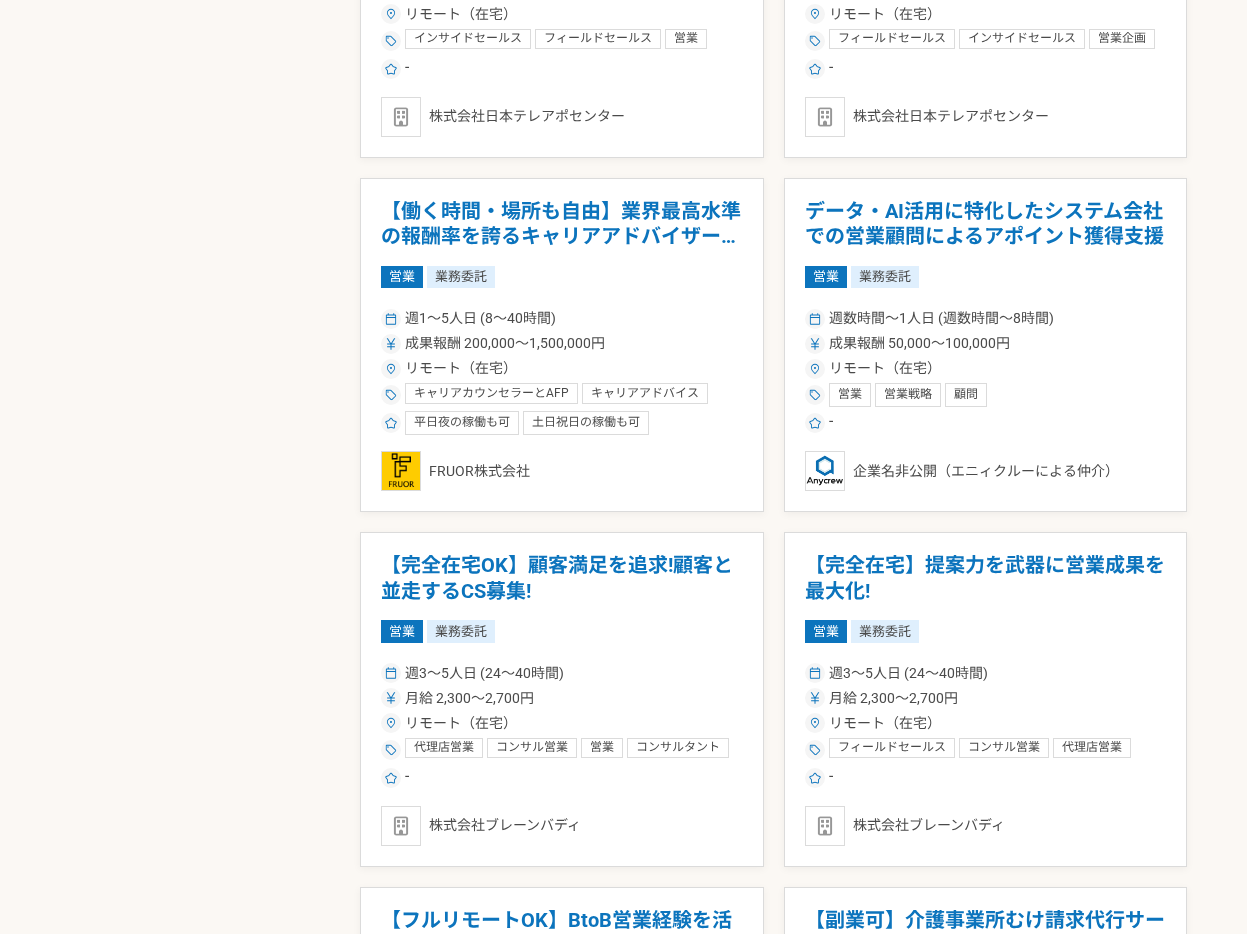 scroll, scrollTop: 2001, scrollLeft: 0, axis: vertical 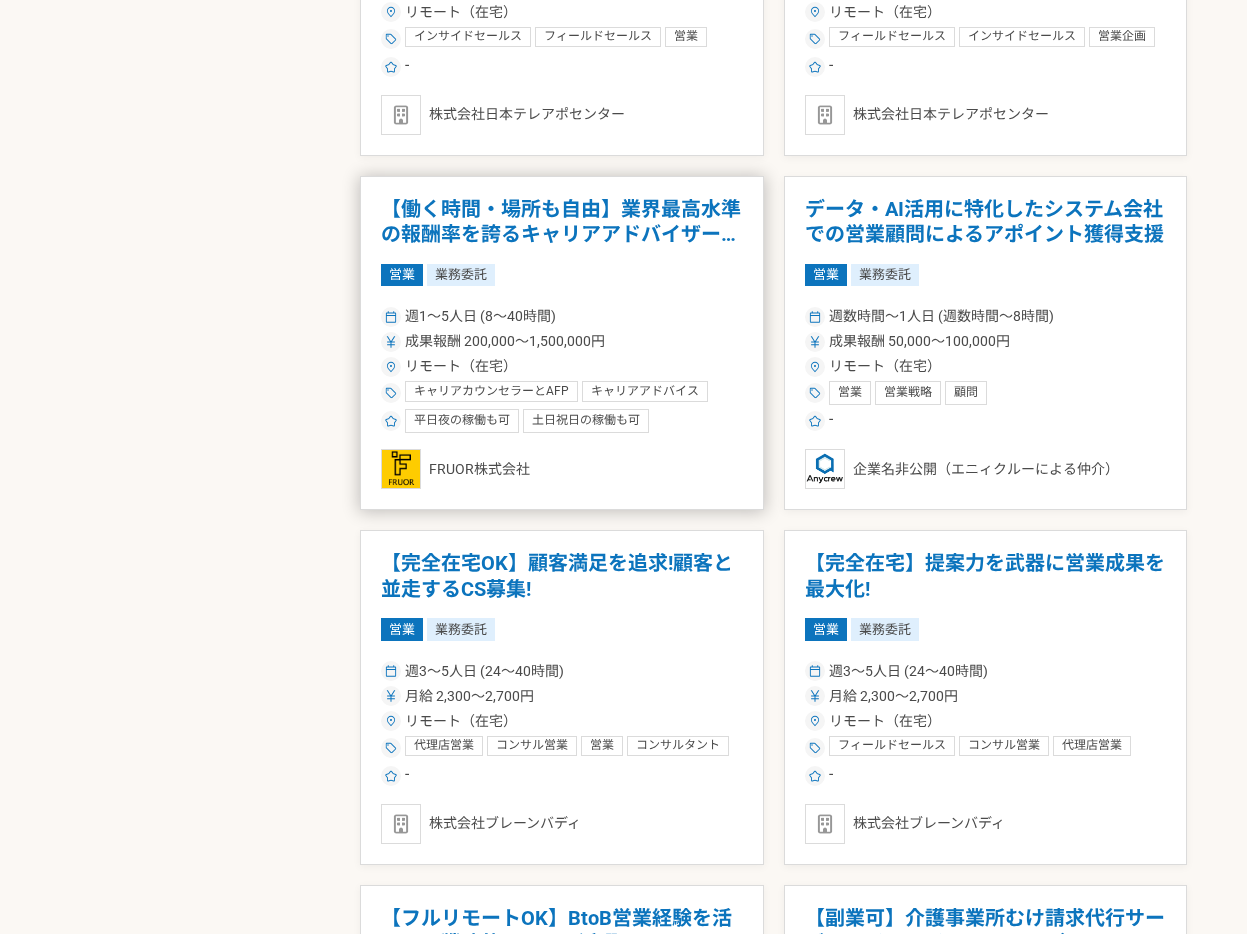 click on "【働く時間・場所も自由】業界最高水準の報酬率を誇るキャリアアドバイザーを募集！" at bounding box center [562, 222] 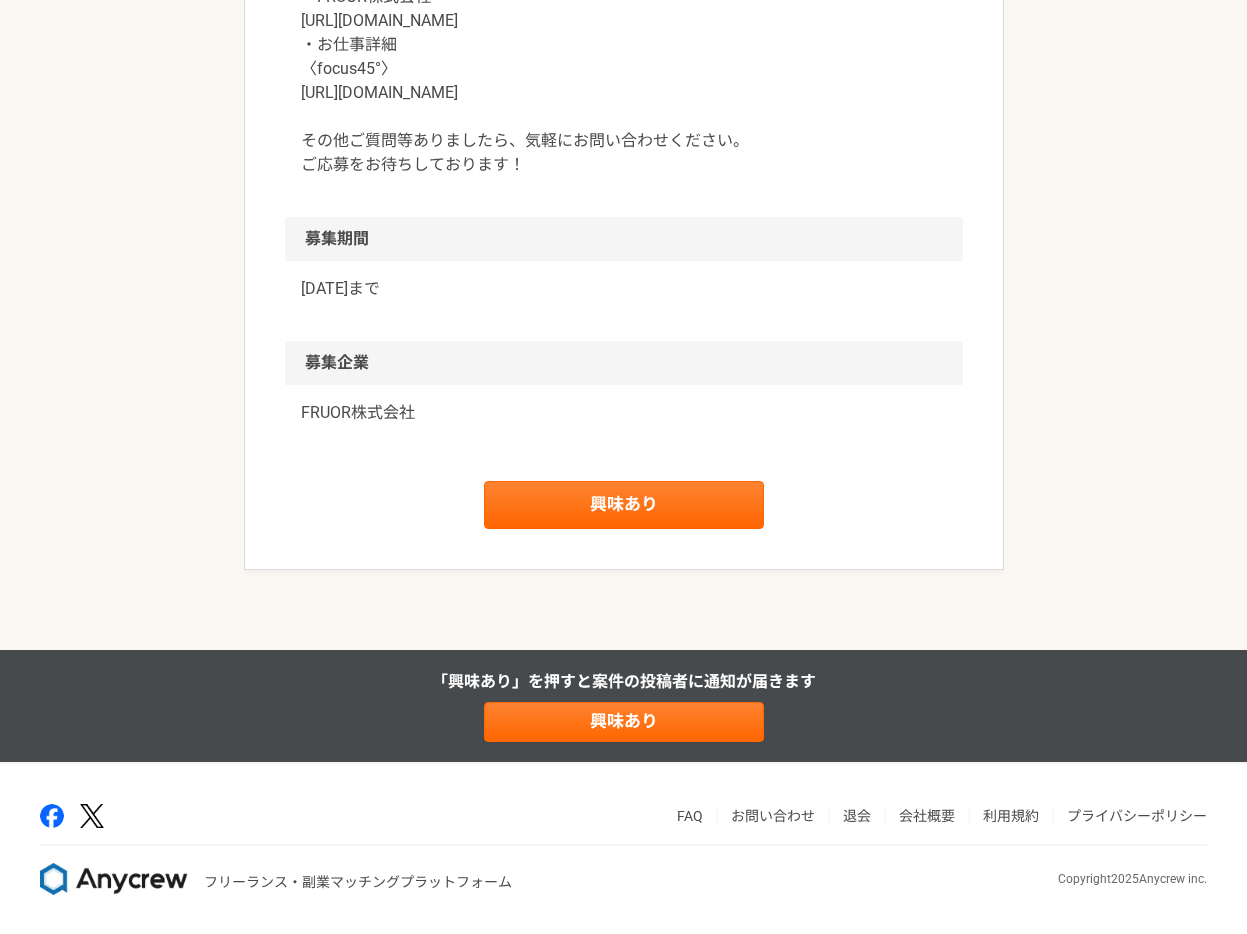scroll, scrollTop: 2356, scrollLeft: 0, axis: vertical 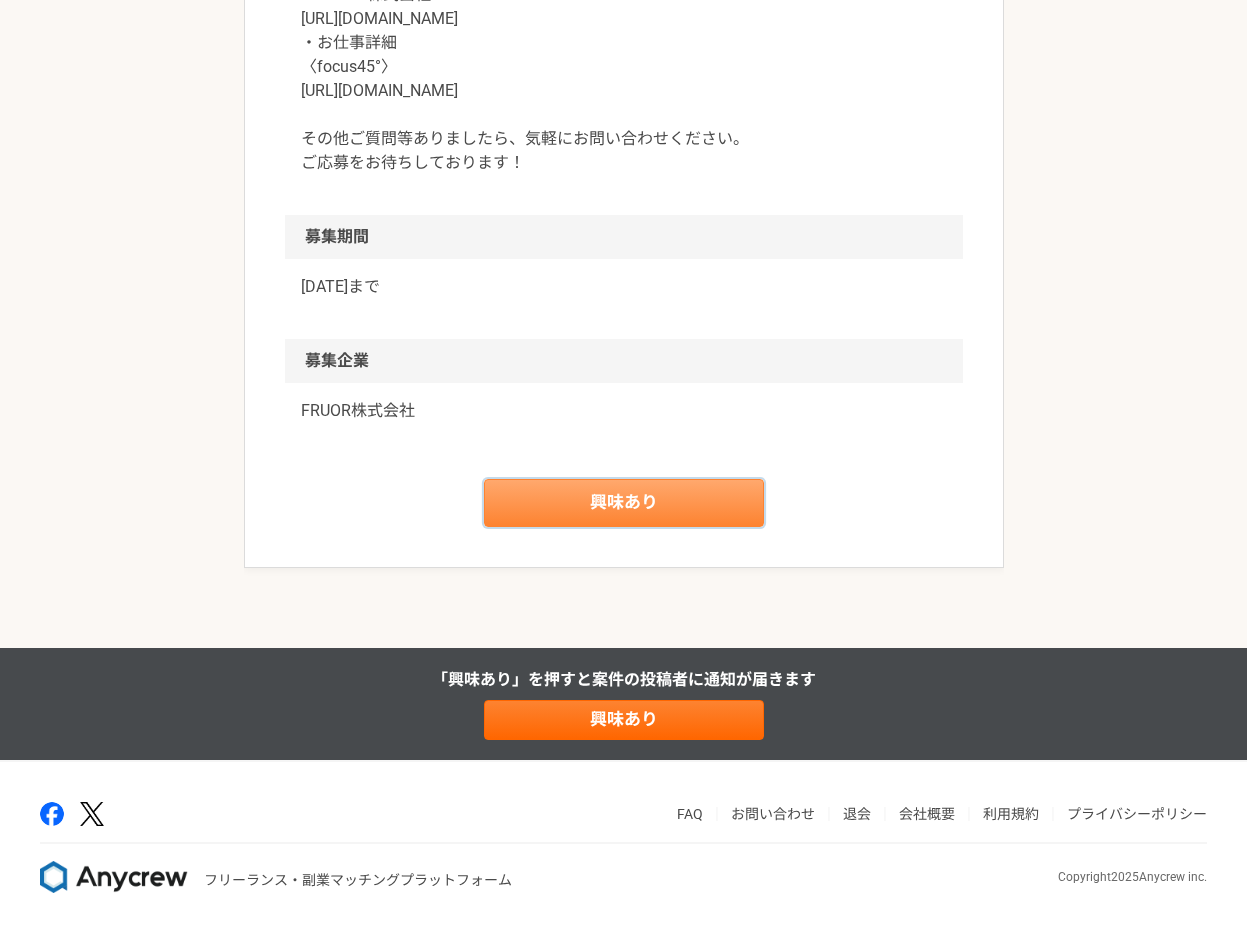 click on "興味あり" at bounding box center (624, 503) 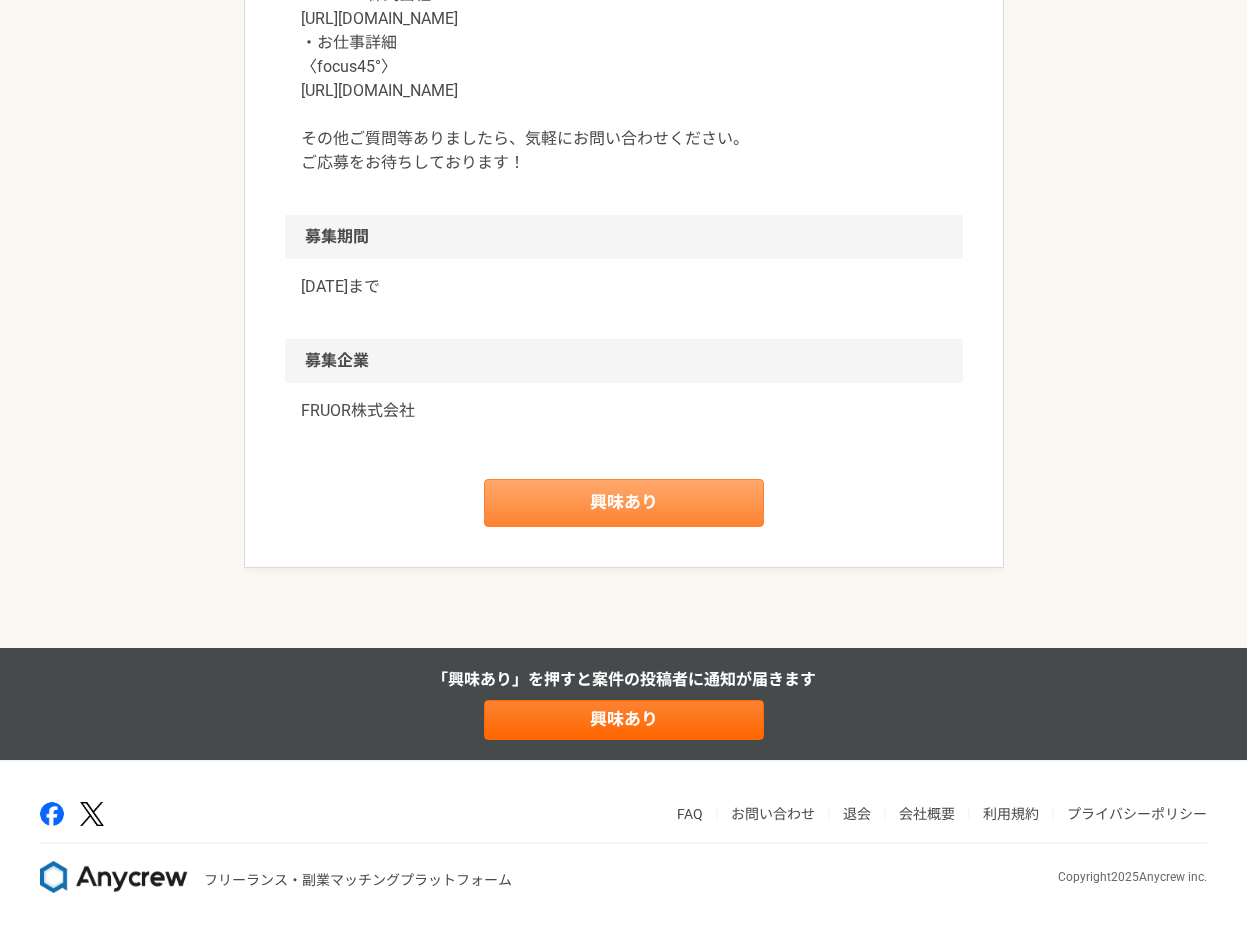 scroll, scrollTop: 0, scrollLeft: 0, axis: both 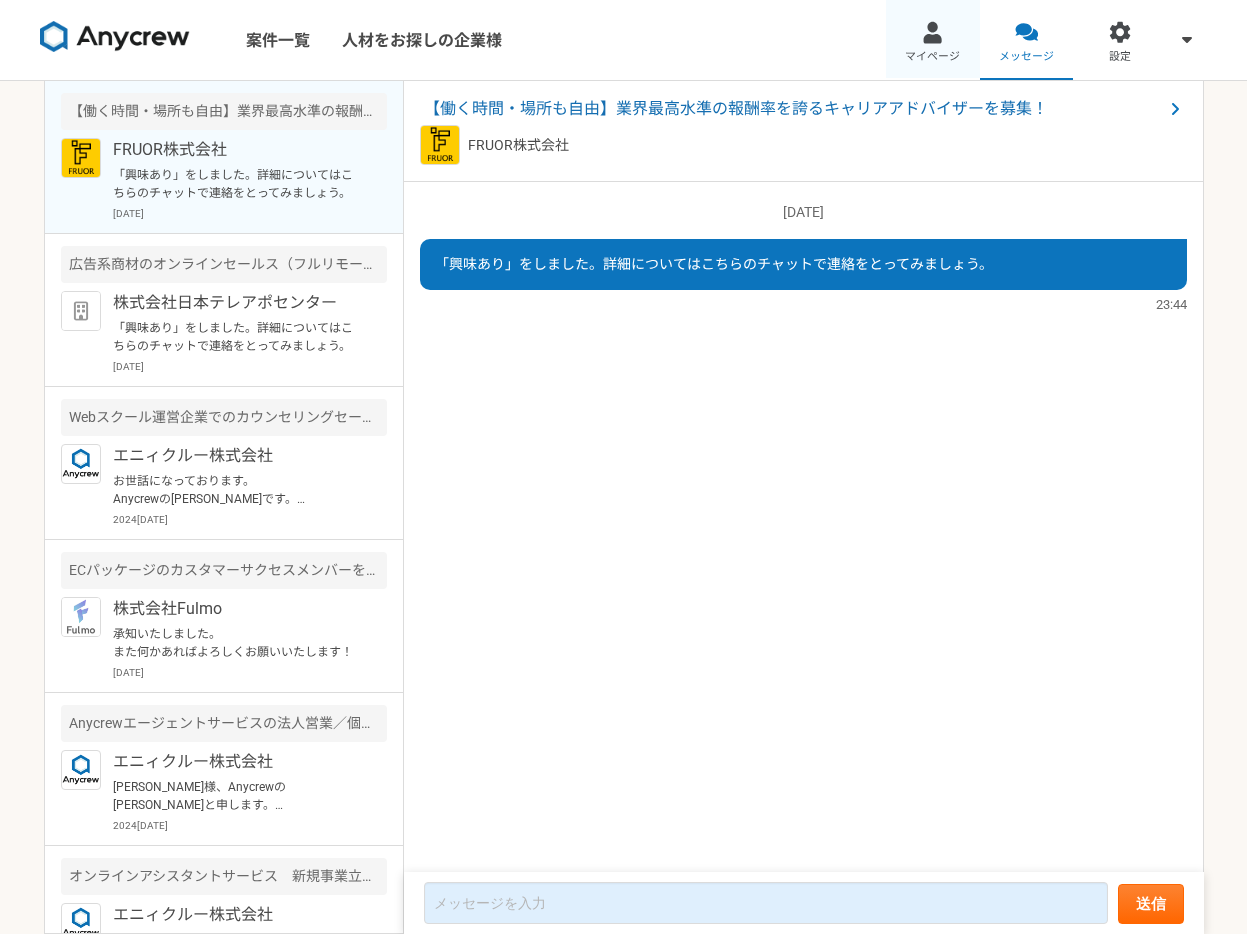 click on "マイページ" at bounding box center [932, 57] 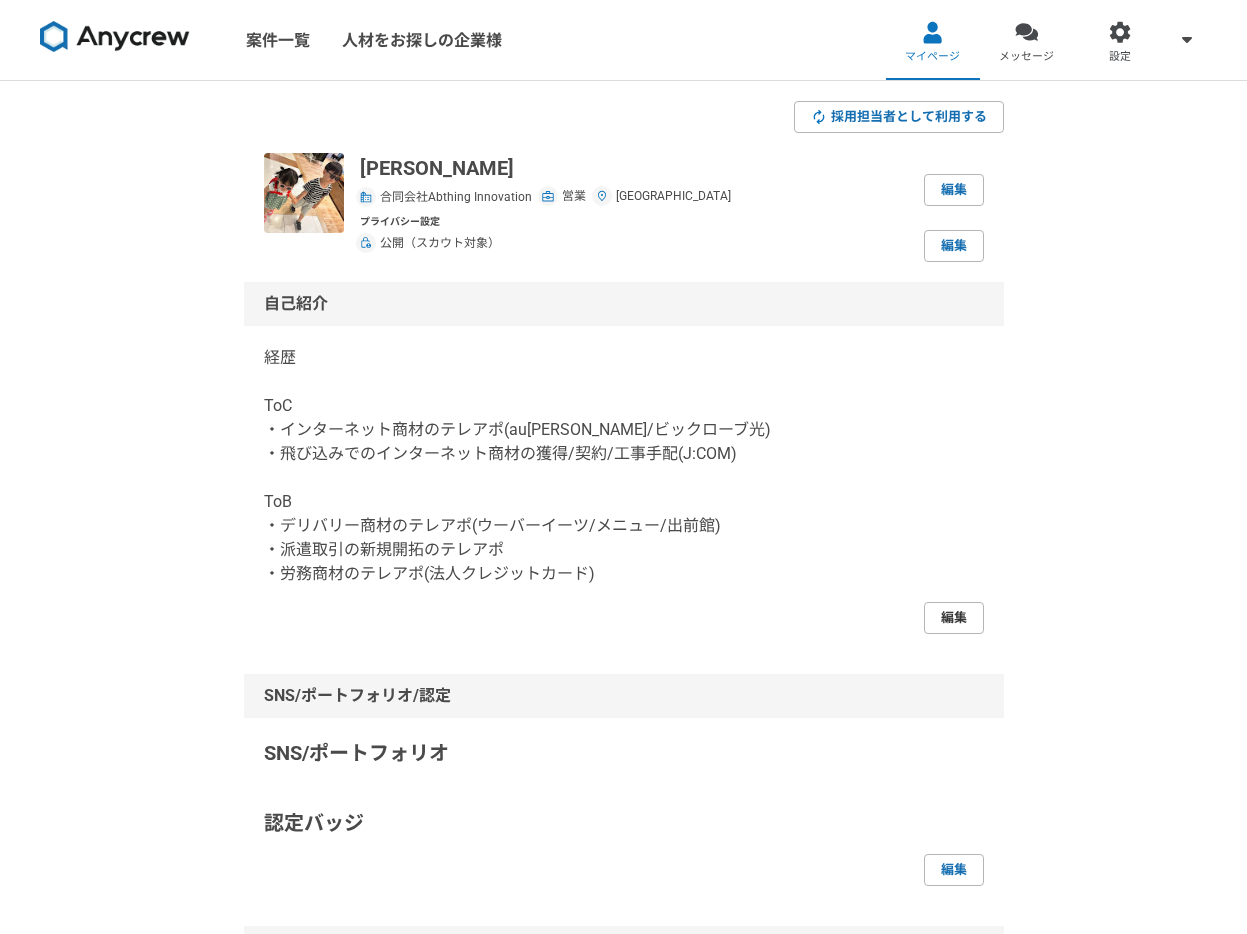 click on "編集" at bounding box center [954, 618] 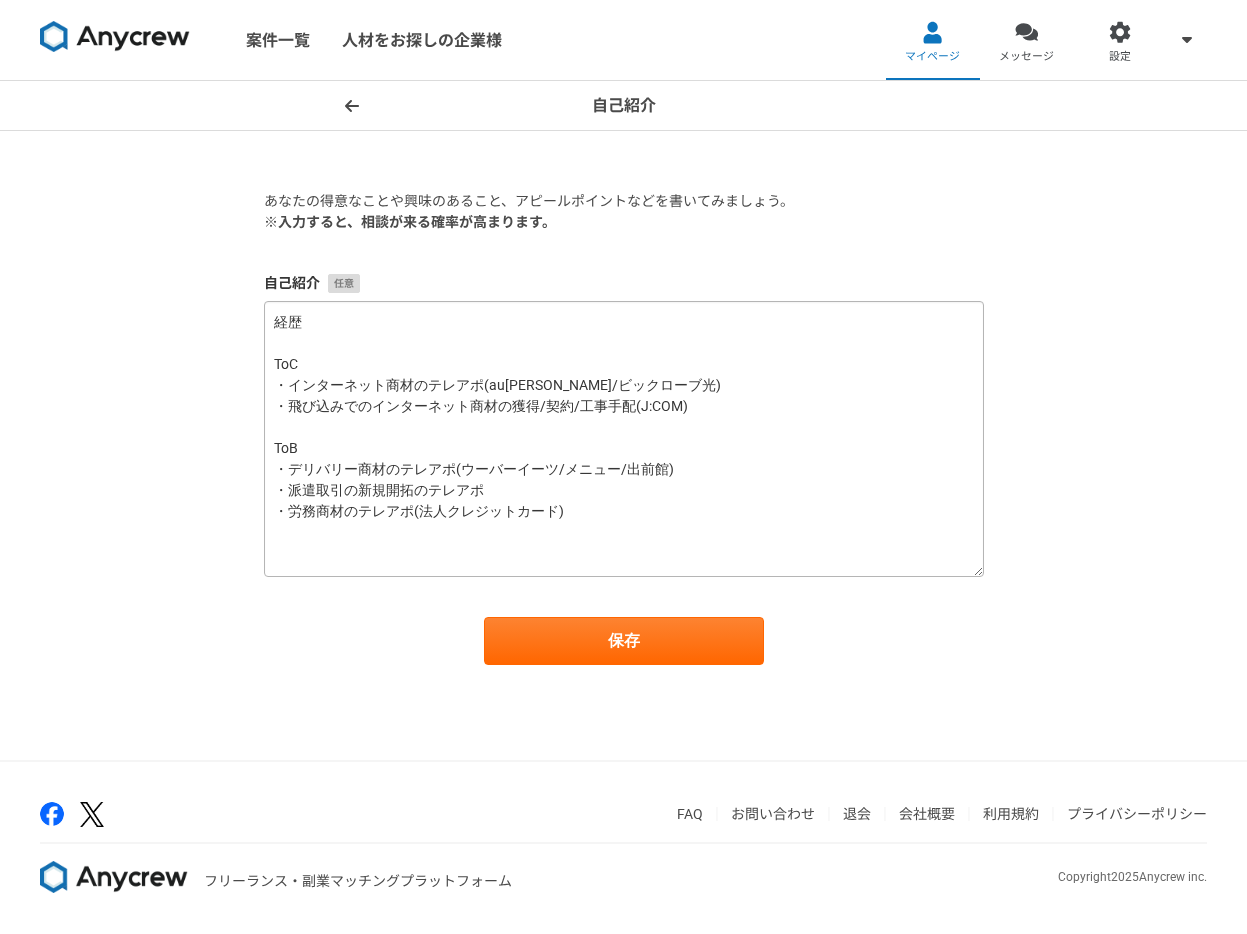drag, startPoint x: 975, startPoint y: 440, endPoint x: 972, endPoint y: 720, distance: 280.01608 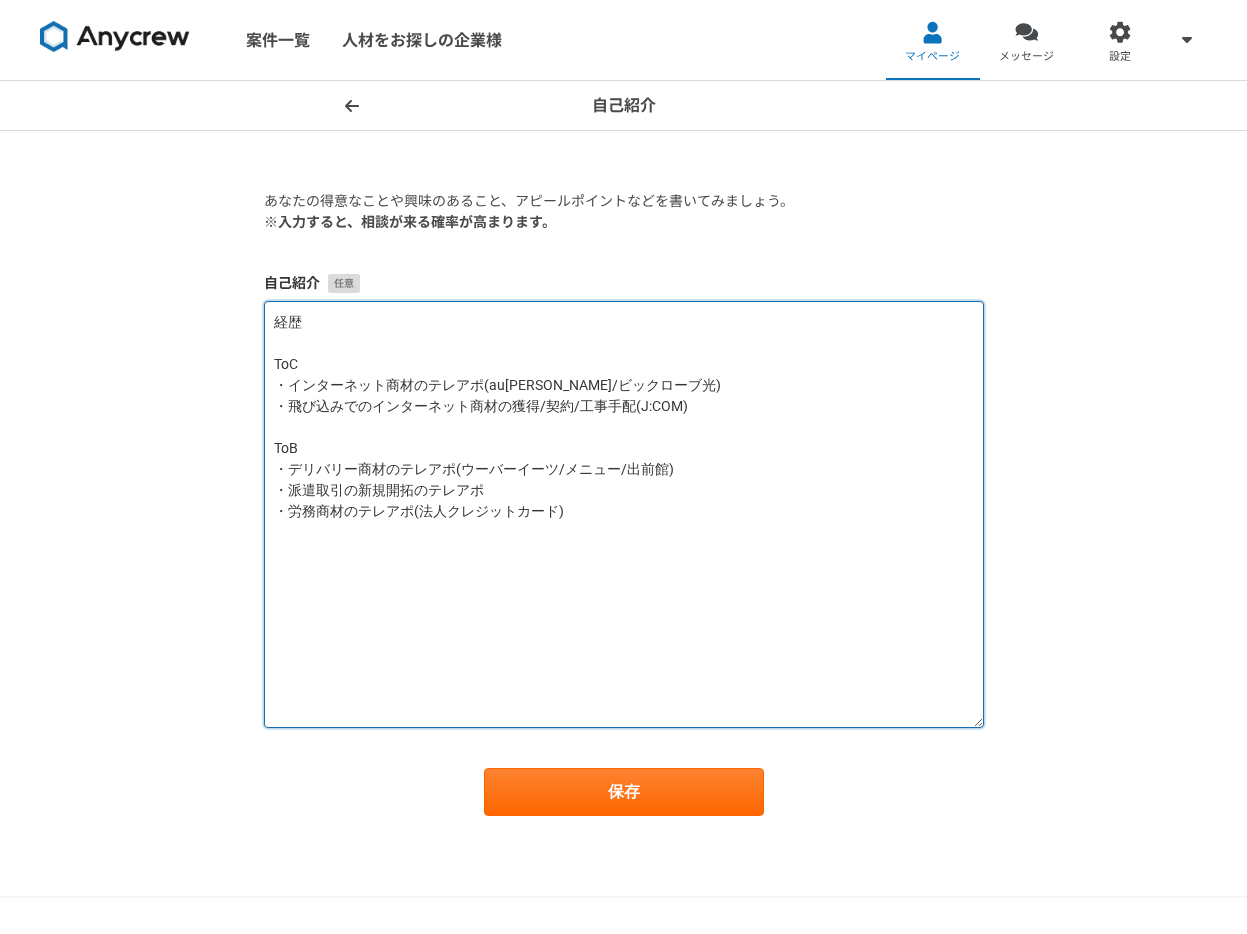 click on "経歴
ToC
・インターネット商材のテレアポ(au[PERSON_NAME]/ビックローブ光)
・飛び込みでのインターネット商材の獲得/契約/工事手配(J:COM)
ToB
・デリバリー商材のテレアポ(ウーバーイーツ/メニュー/出前館)
・派遣取引の新規開拓のテレアポ
・労務商材のテレアポ(法人クレジットカード)" at bounding box center [624, 514] 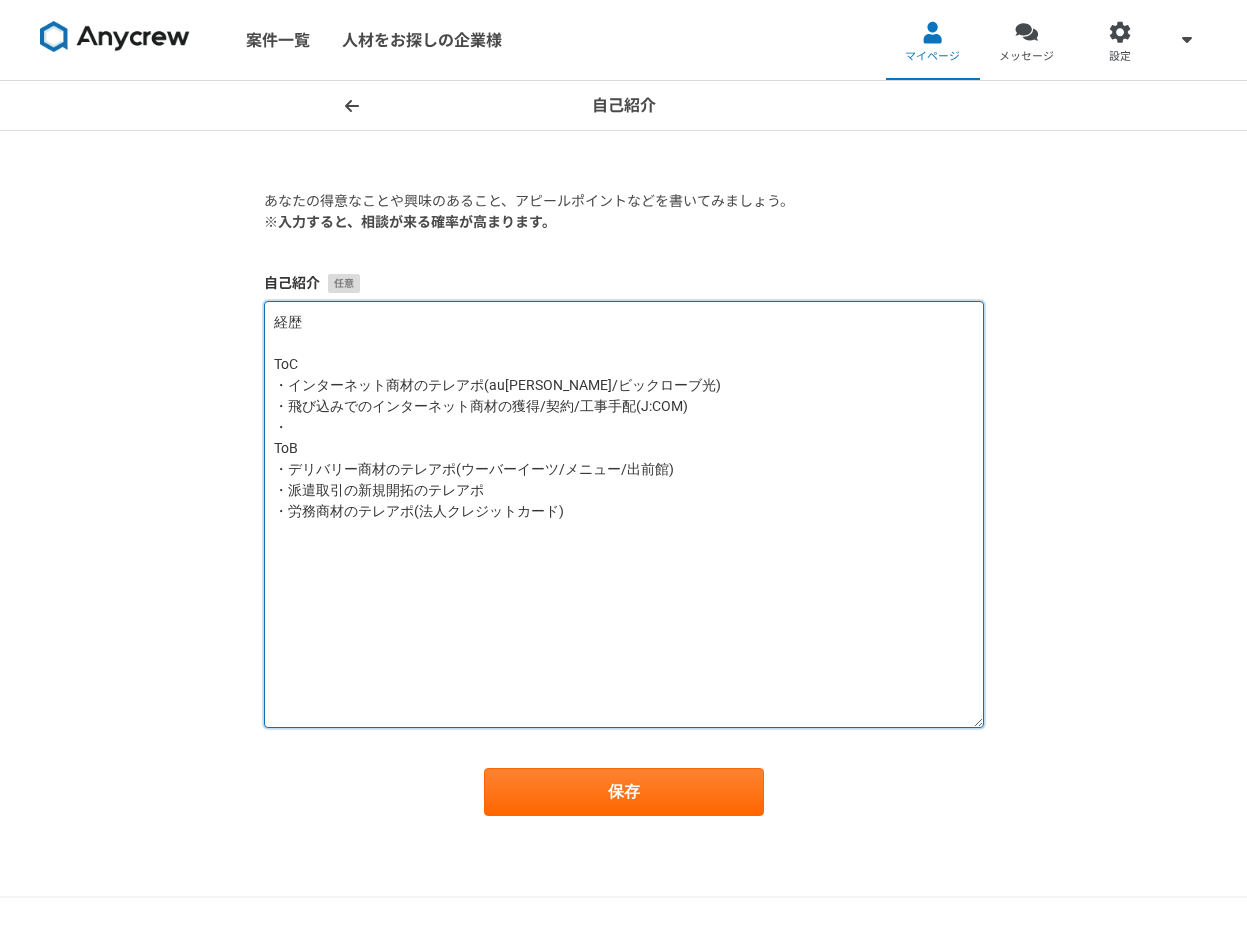 paste on "キャリアアドバイザー経験" 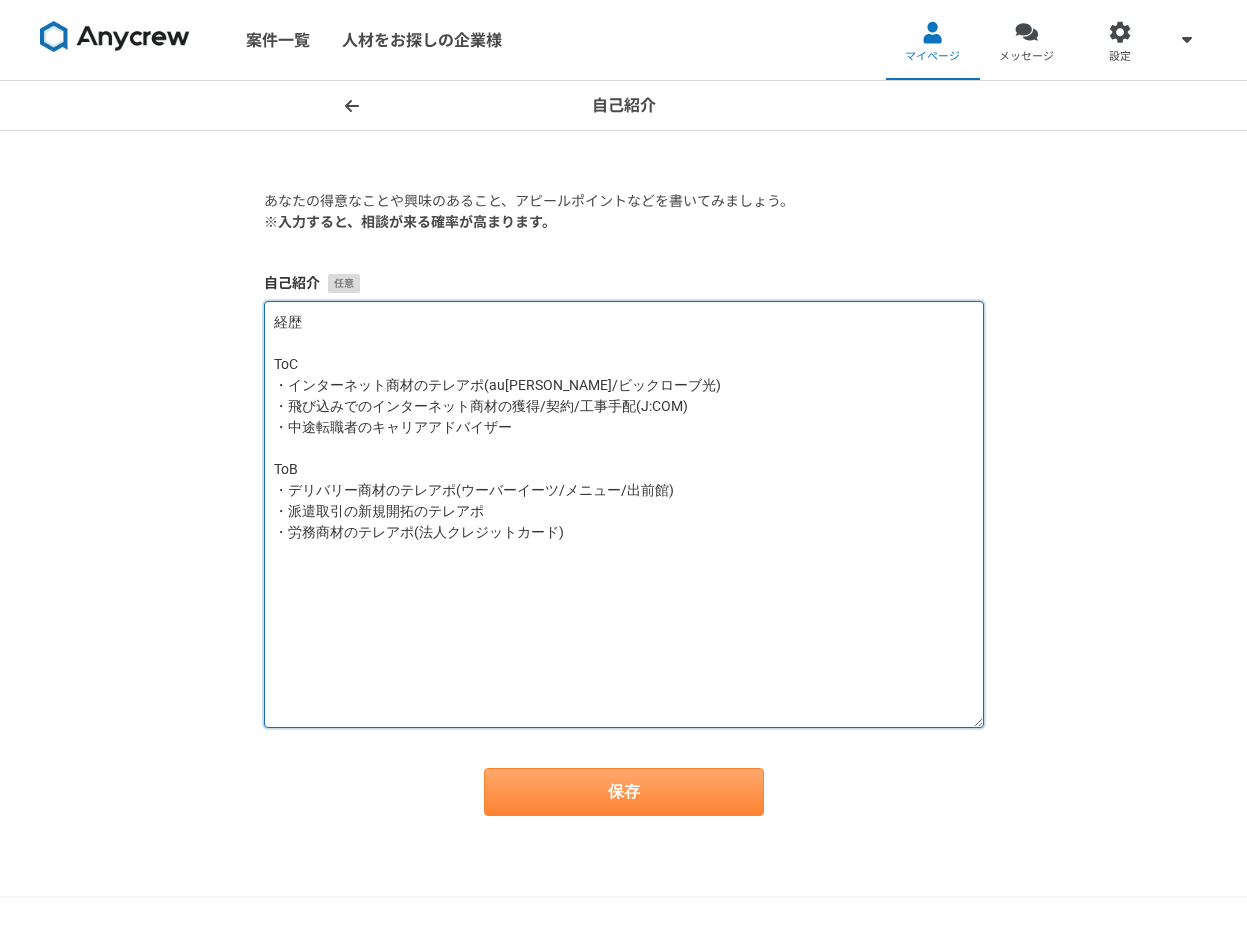 type on "経歴
ToC
・インターネット商材のテレアポ(au[PERSON_NAME]/ビックローブ光)
・飛び込みでのインターネット商材の獲得/契約/工事手配(J:COM)
・中途転職者のキャリアアドバイザー
ToB
・デリバリー商材のテレアポ(ウーバーイーツ/メニュー/出前館)
・派遣取引の新規開拓のテレアポ
・労務商材のテレアポ(法人クレジットカード)" 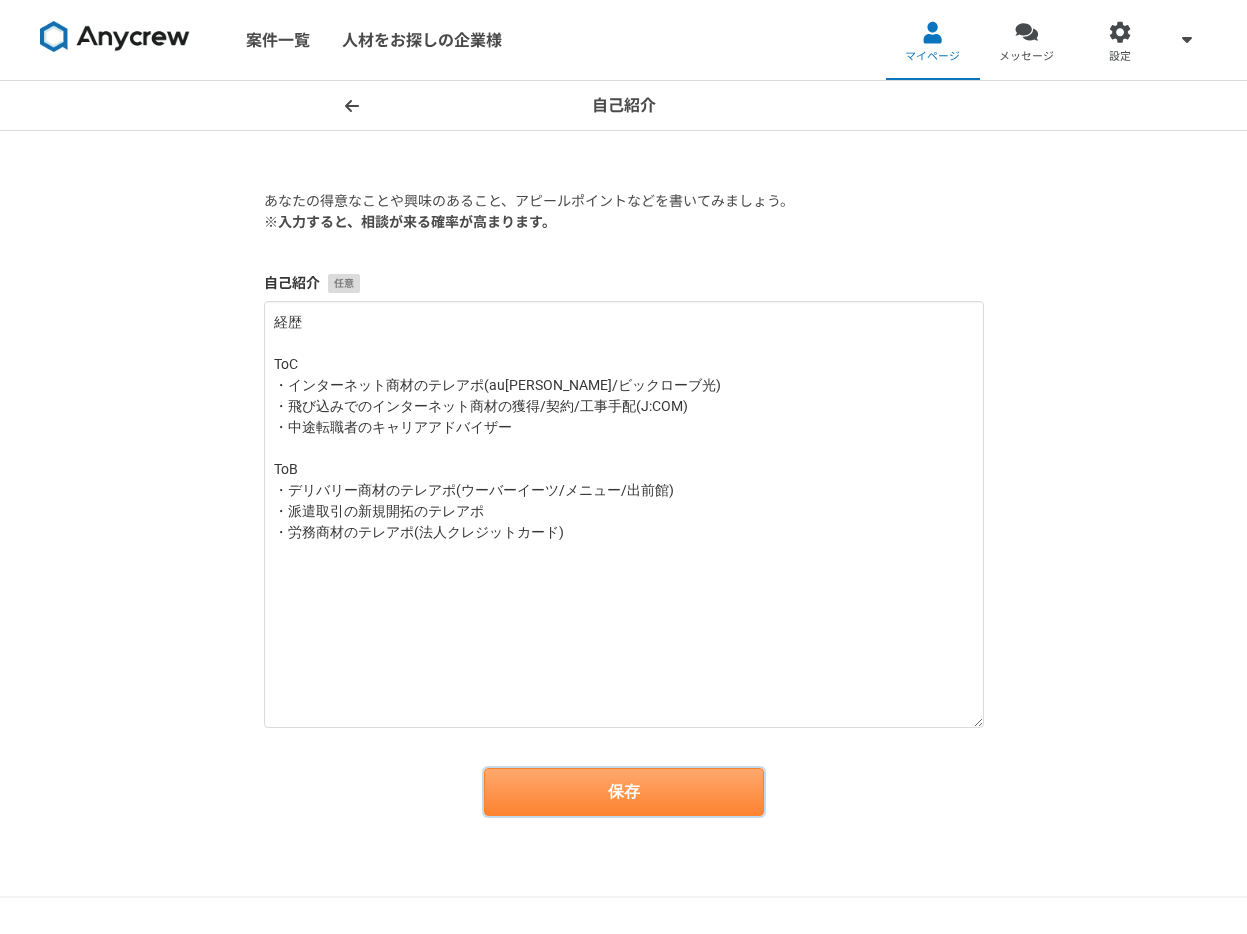 click on "保存" at bounding box center [624, 792] 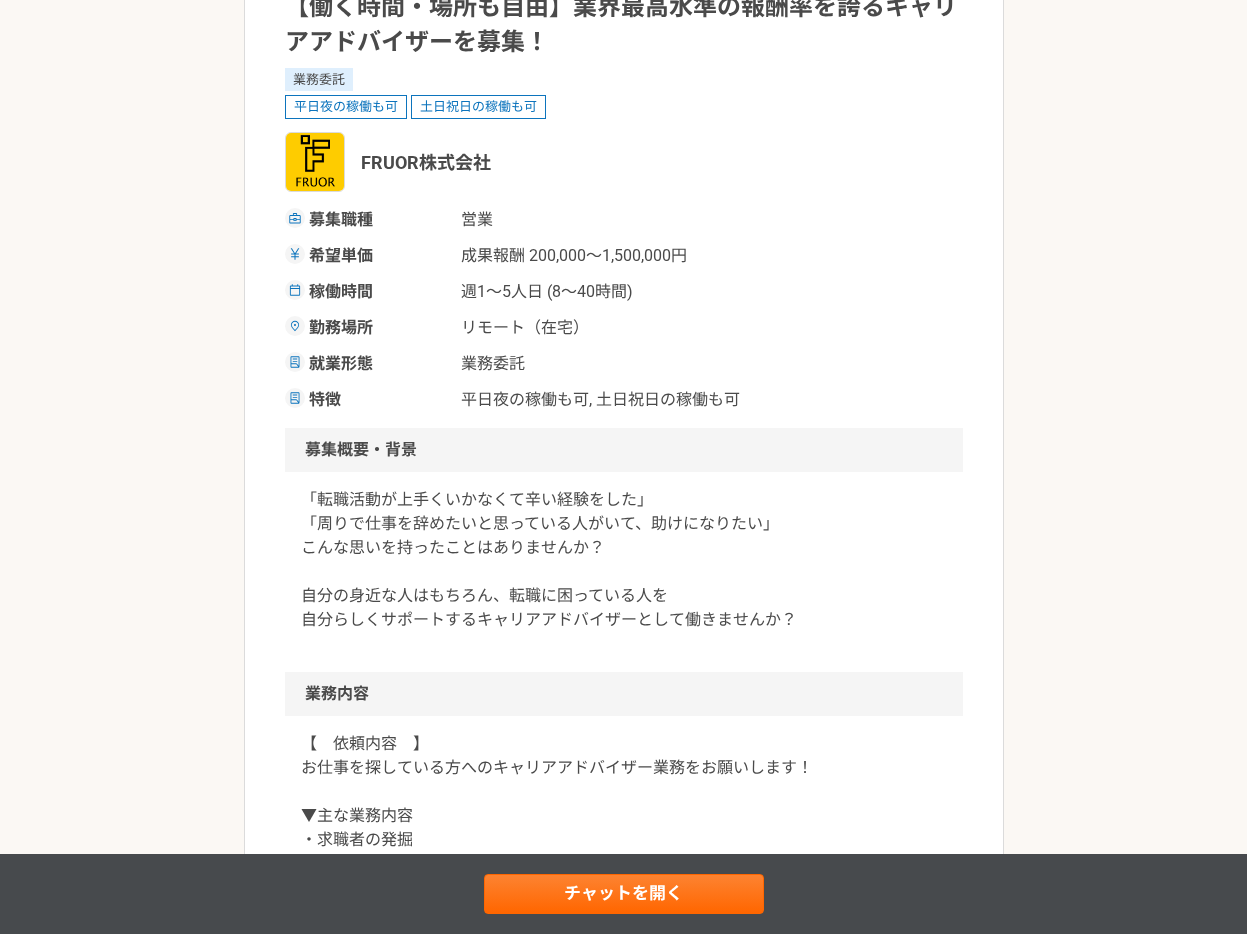 scroll, scrollTop: 217, scrollLeft: 0, axis: vertical 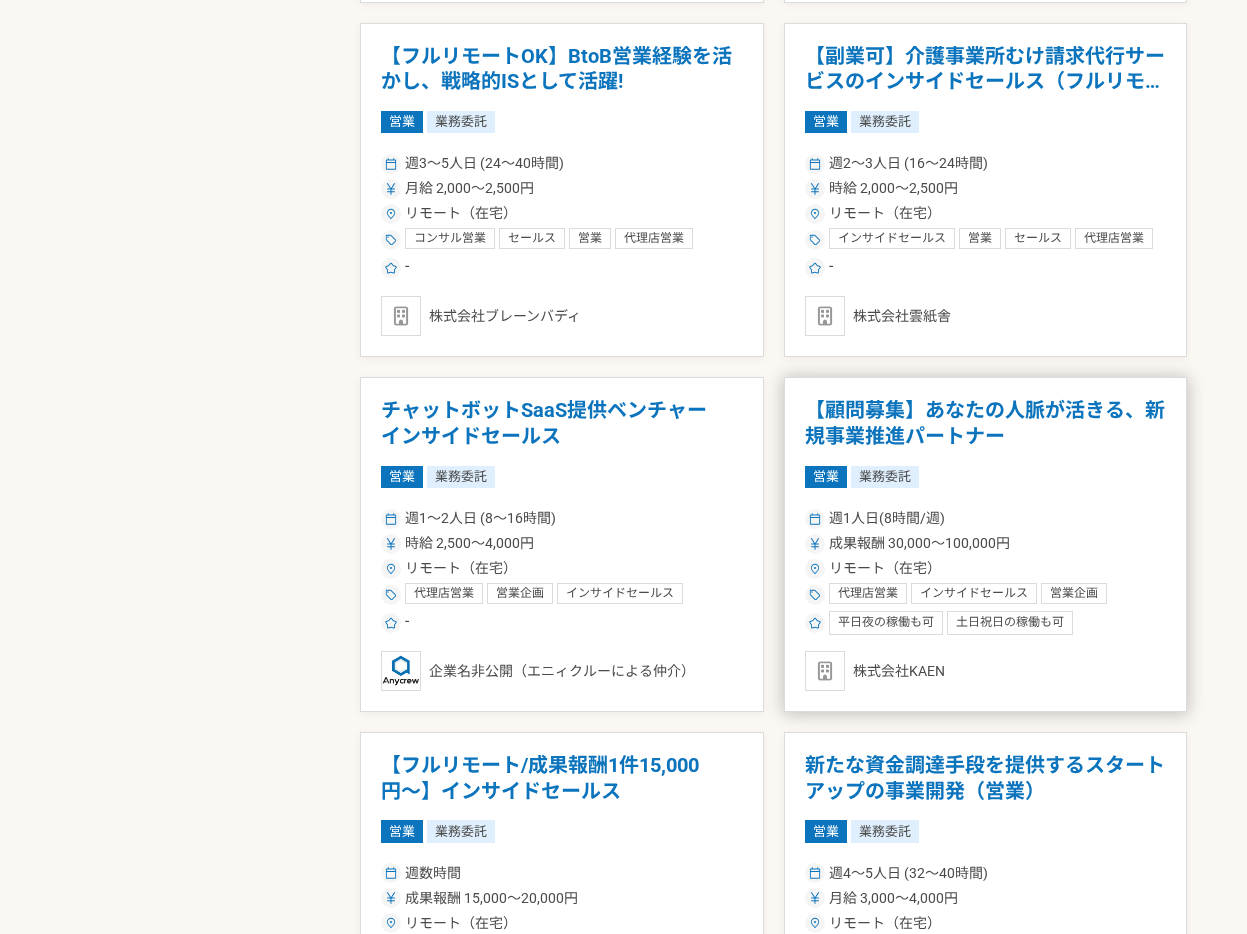 click on "【顧問募集】あなたの人脈が活きる、新規事業推進パートナー" at bounding box center [986, 423] 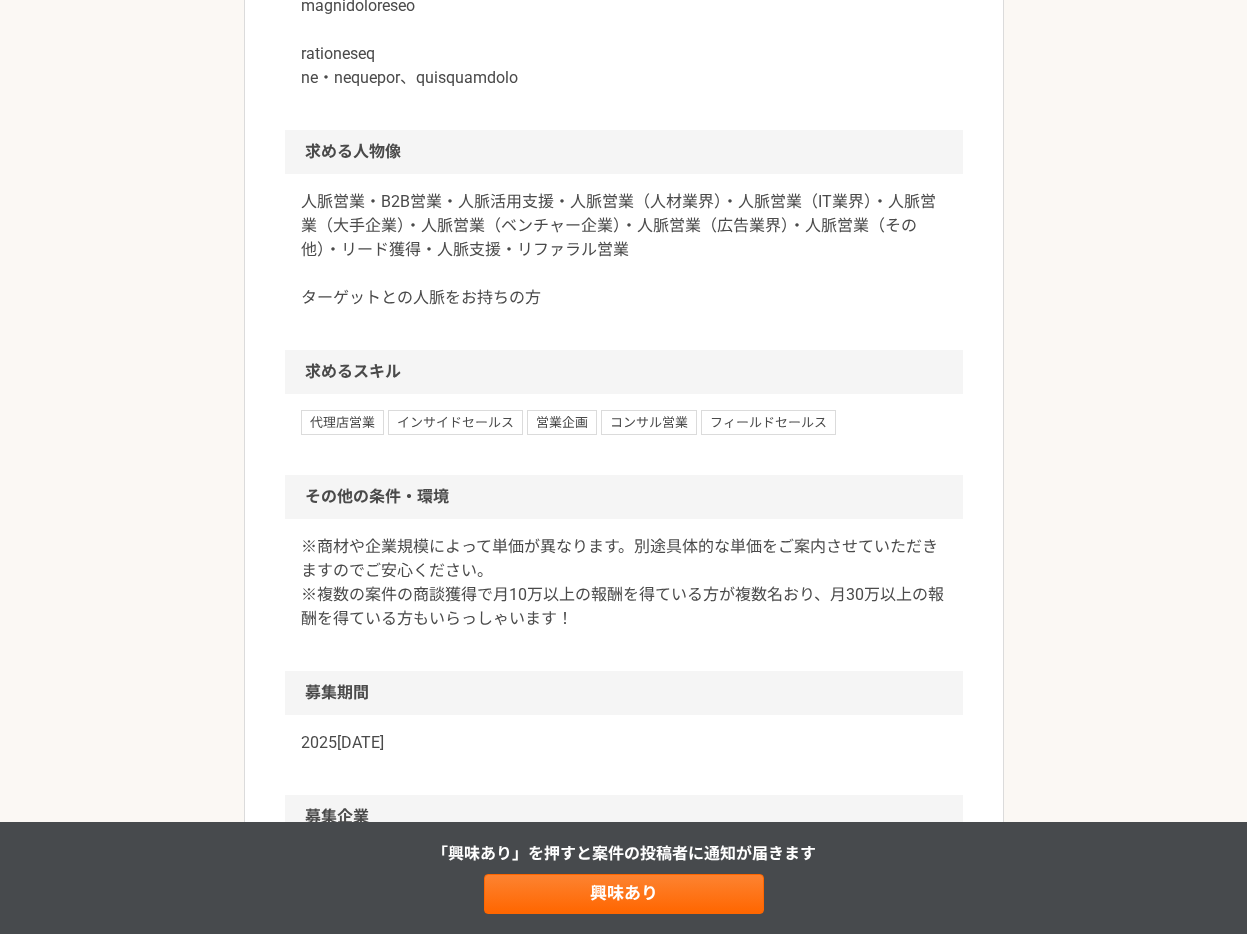 scroll, scrollTop: 1813, scrollLeft: 0, axis: vertical 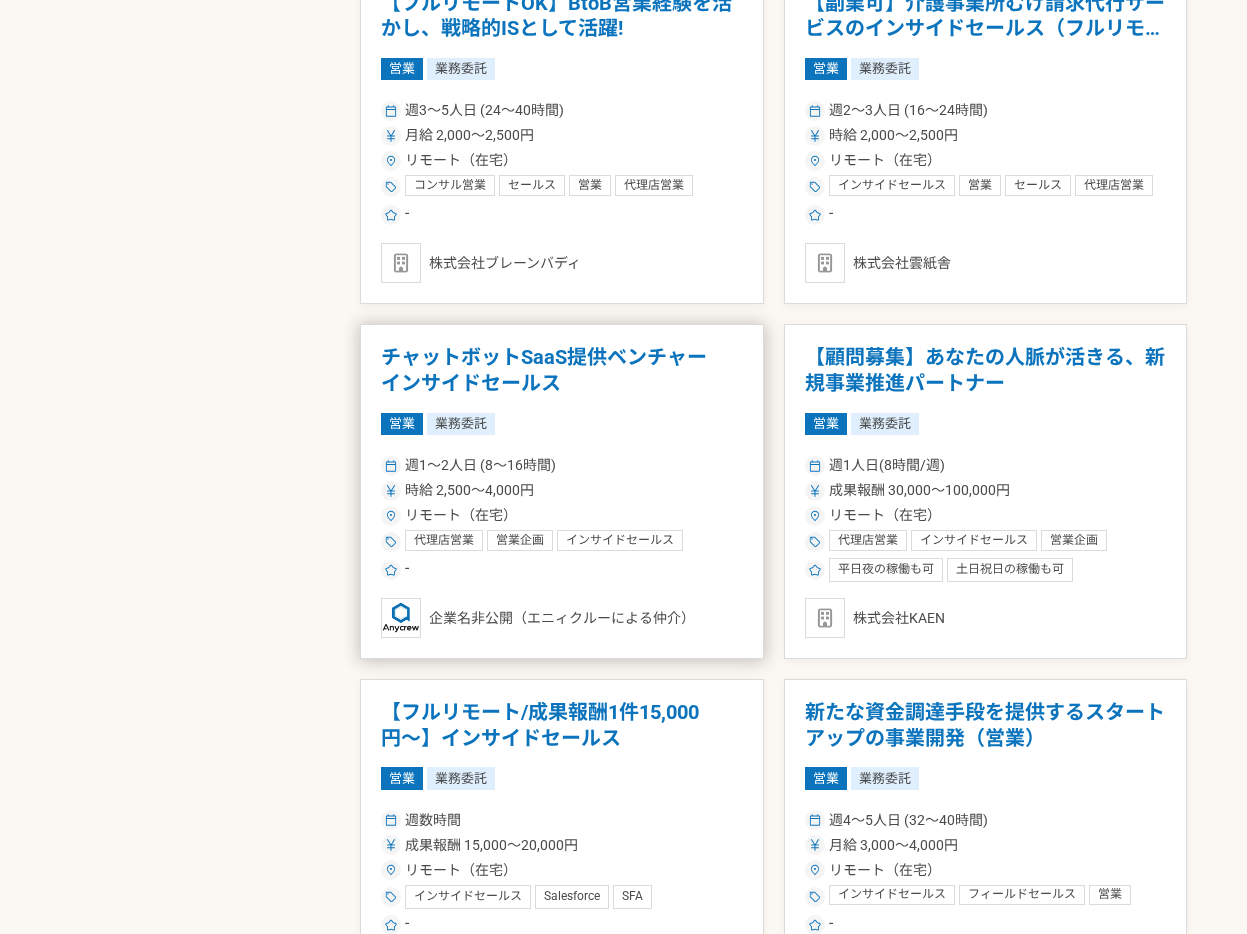 click on "チャットボットSaaS提供ベンチャー　インサイドセールス" at bounding box center [562, 370] 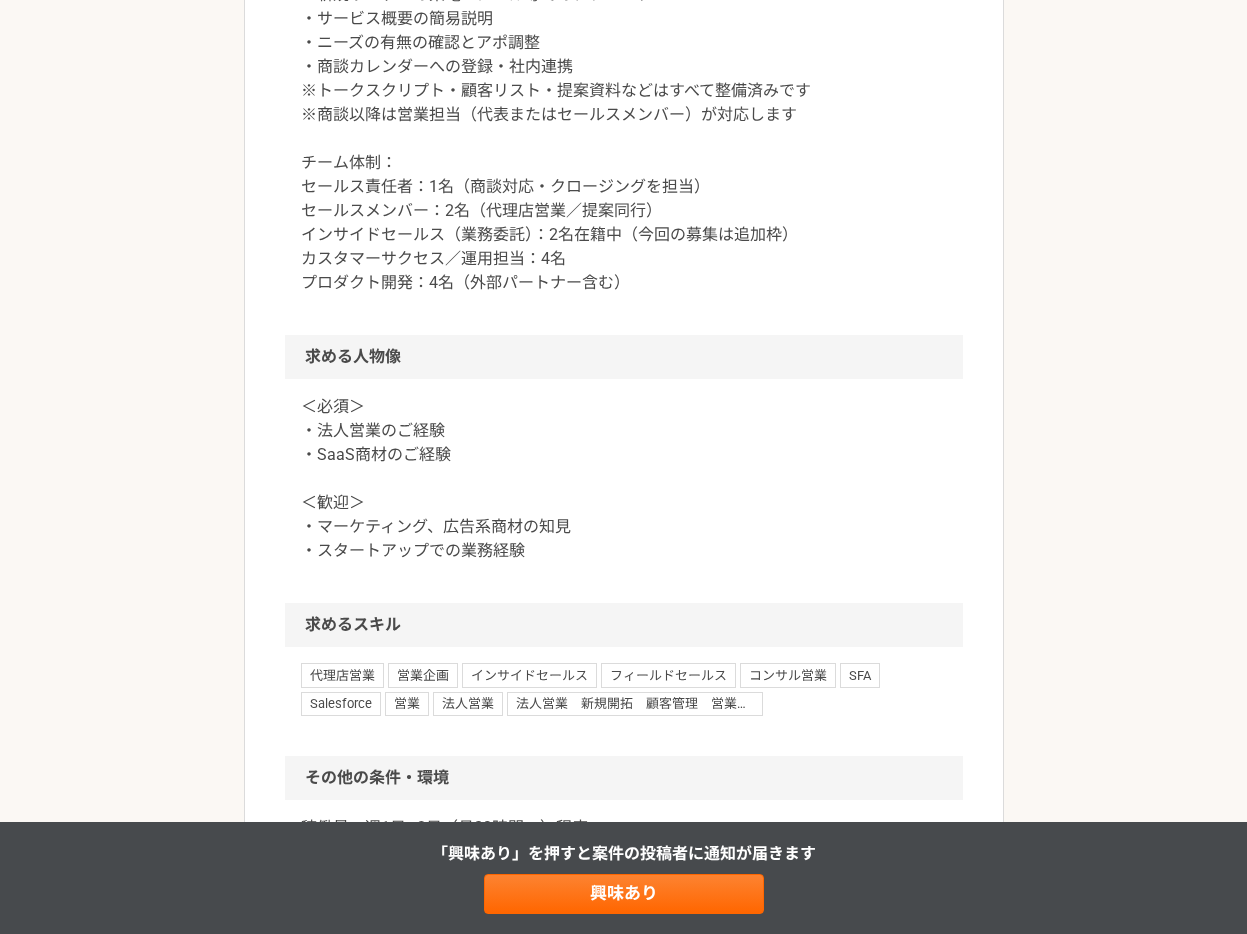 scroll, scrollTop: 1210, scrollLeft: 0, axis: vertical 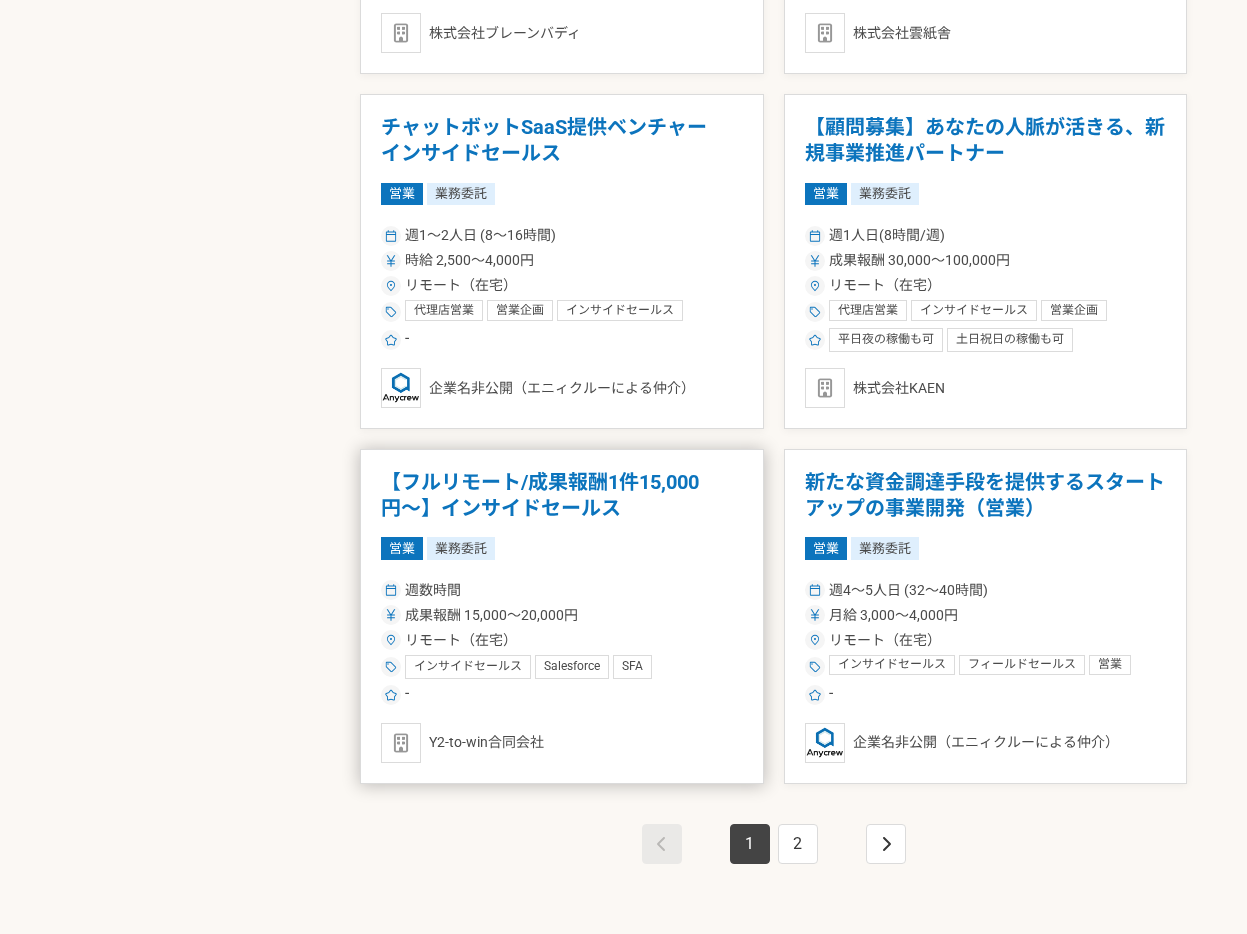 click on "【フルリモート/成果報酬1件15,000円〜】インサイドセールス" at bounding box center (562, 495) 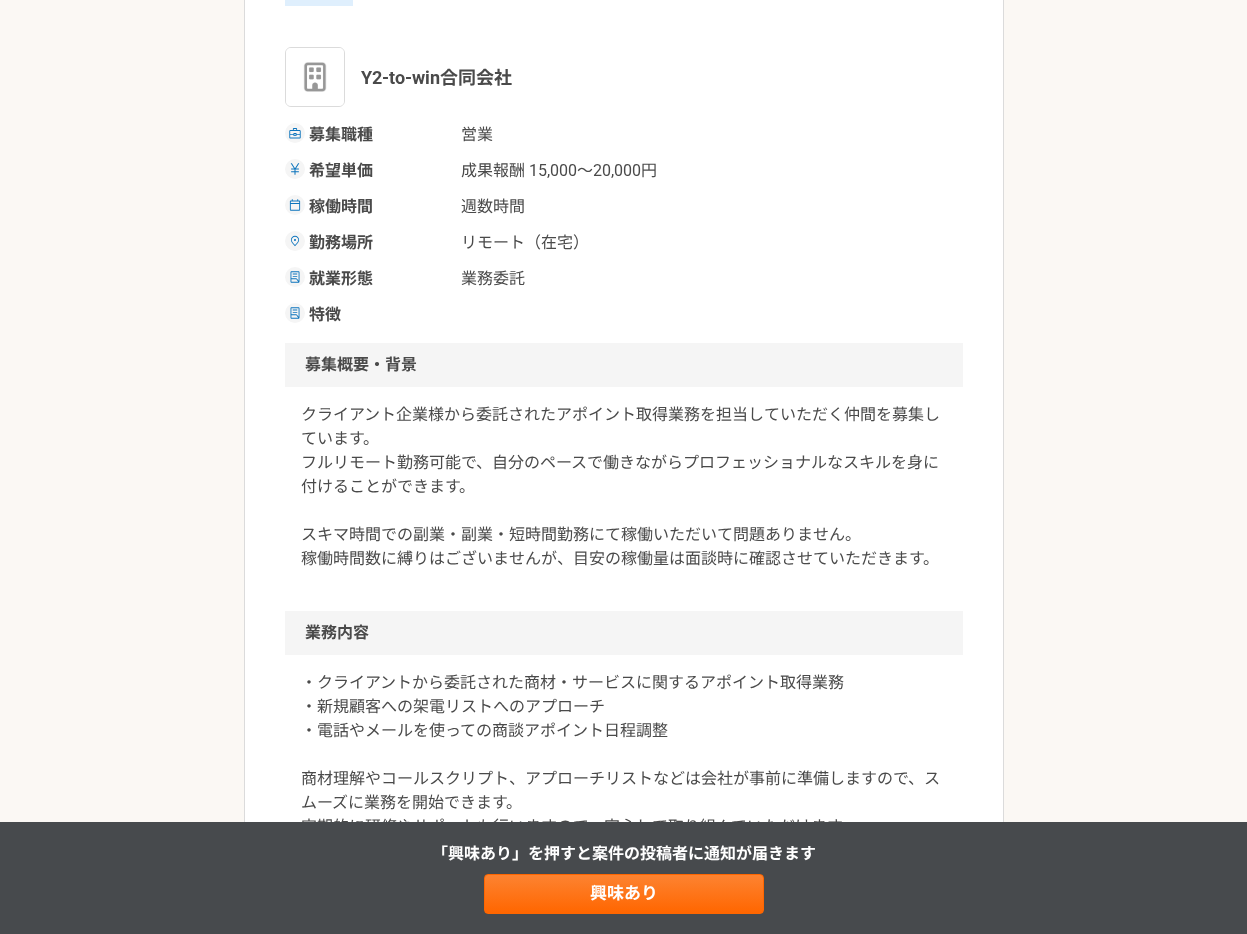 scroll, scrollTop: 250, scrollLeft: 0, axis: vertical 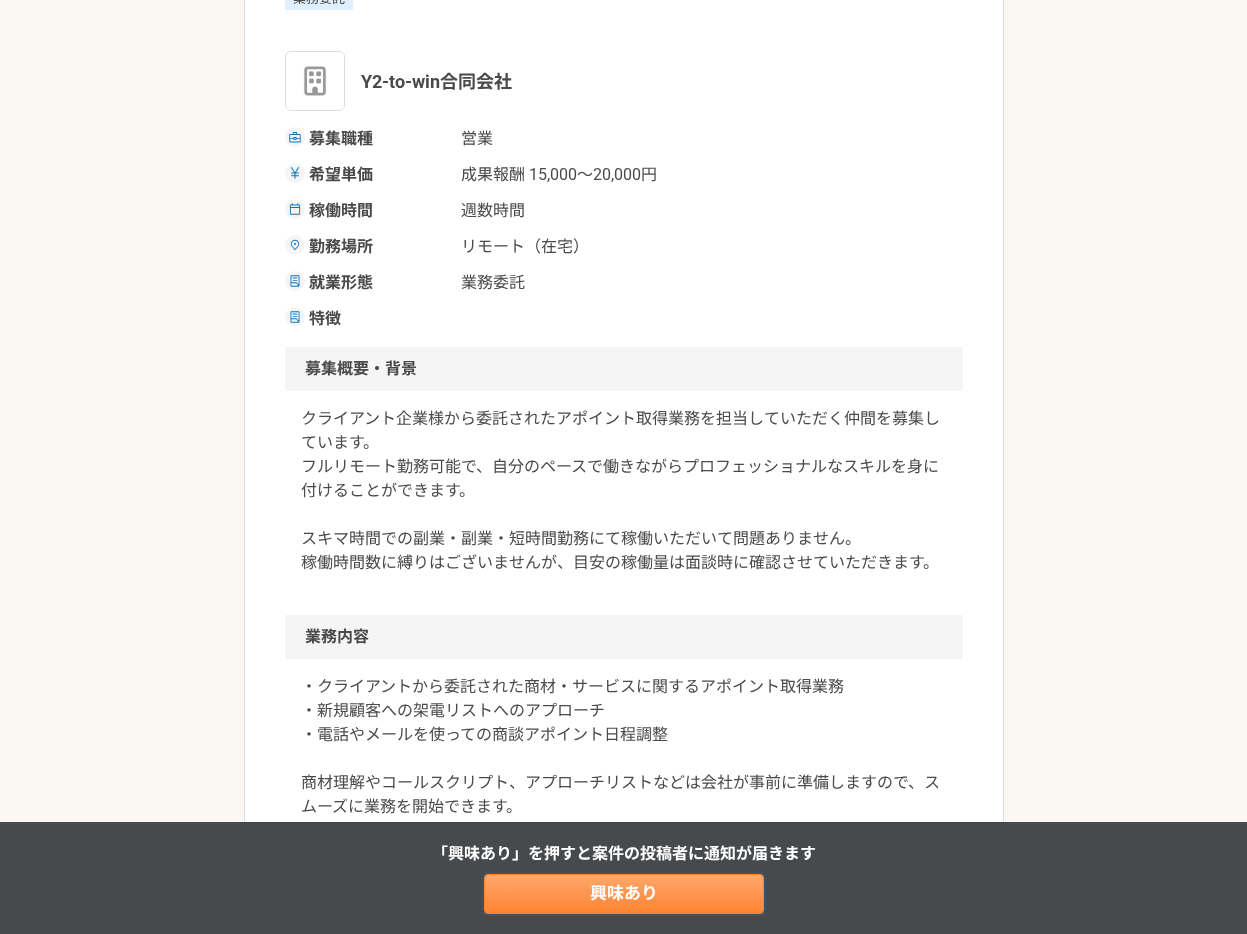 click on "興味あり" at bounding box center [624, 894] 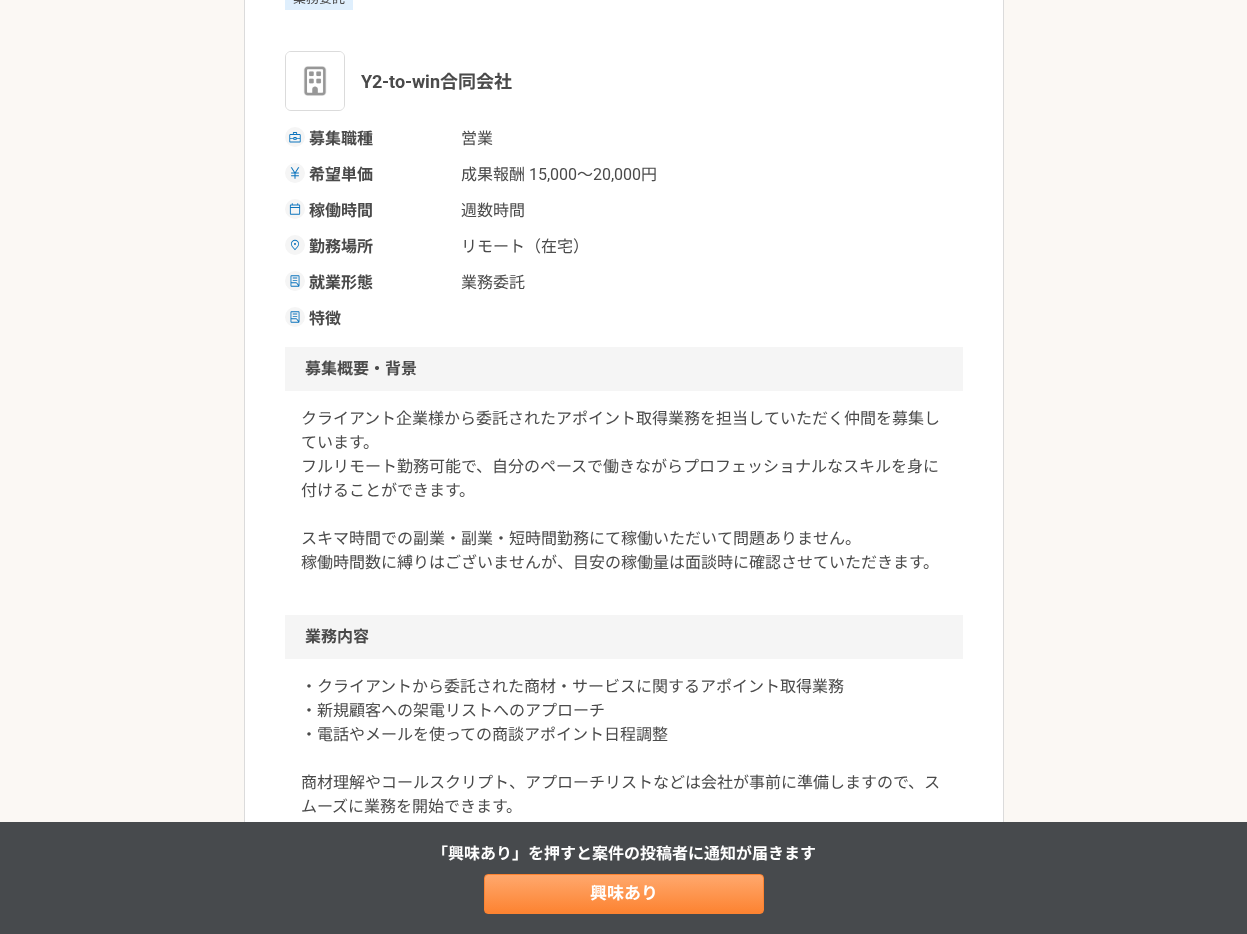 scroll, scrollTop: 0, scrollLeft: 0, axis: both 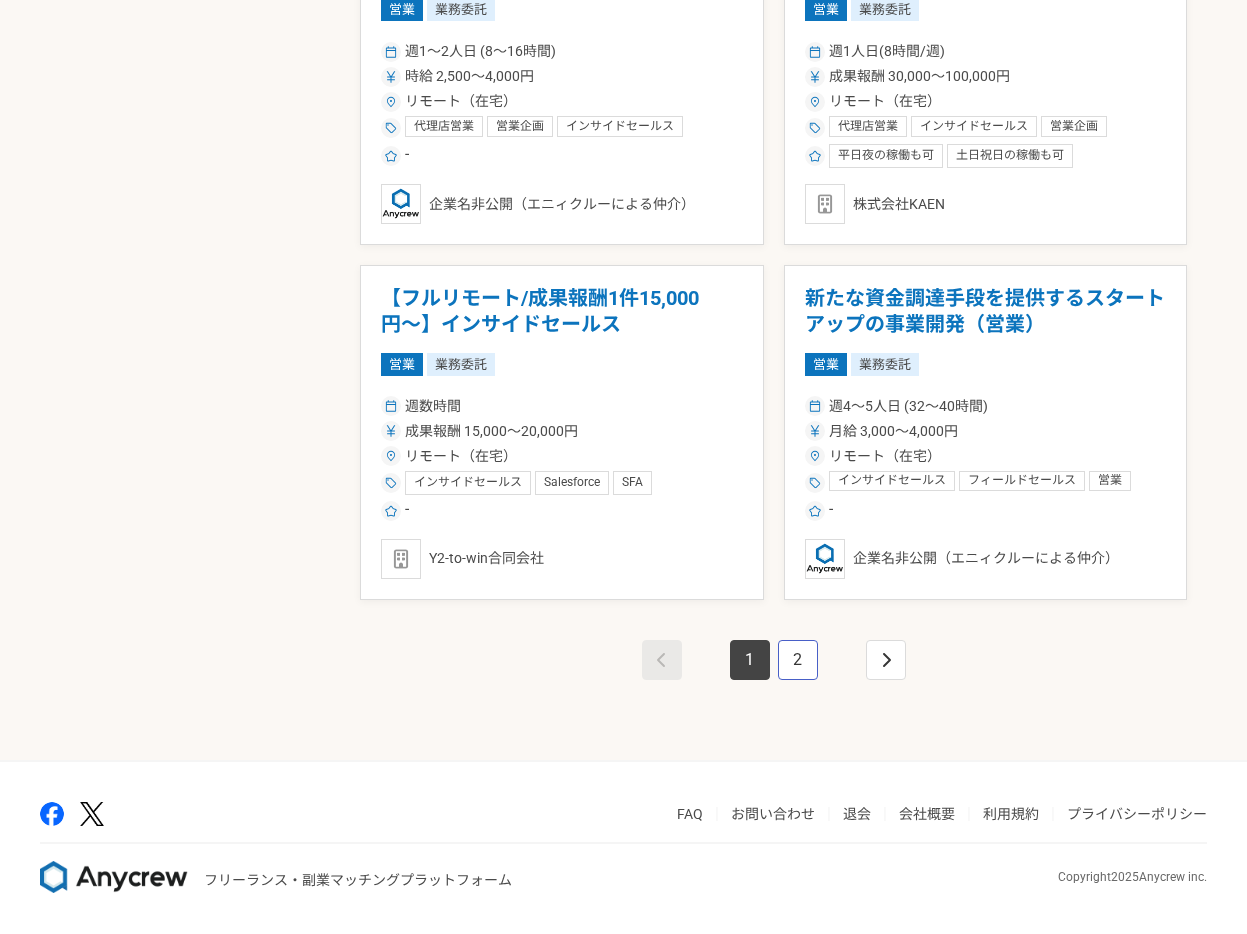 click on "2" at bounding box center (798, 660) 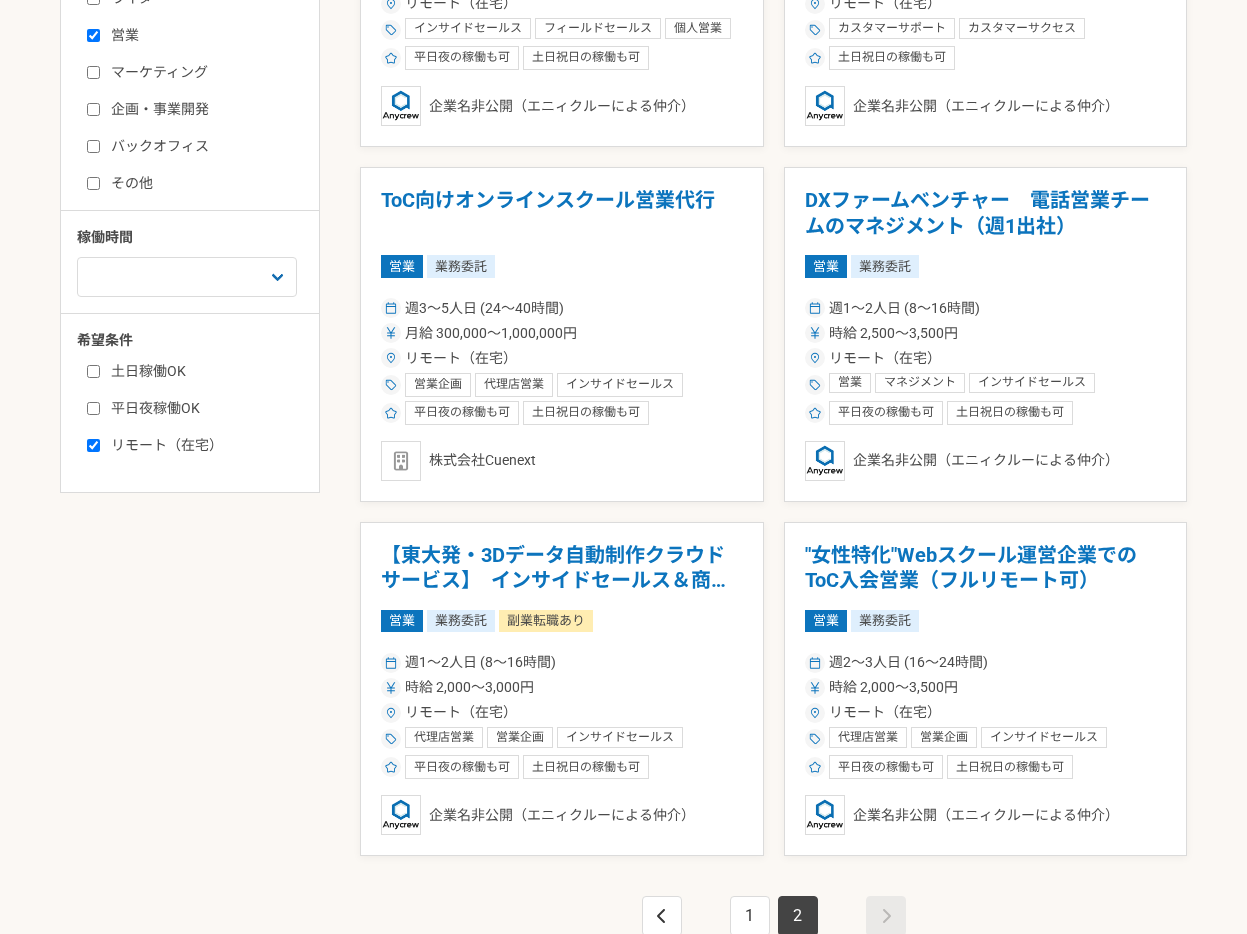 scroll, scrollTop: 596, scrollLeft: 0, axis: vertical 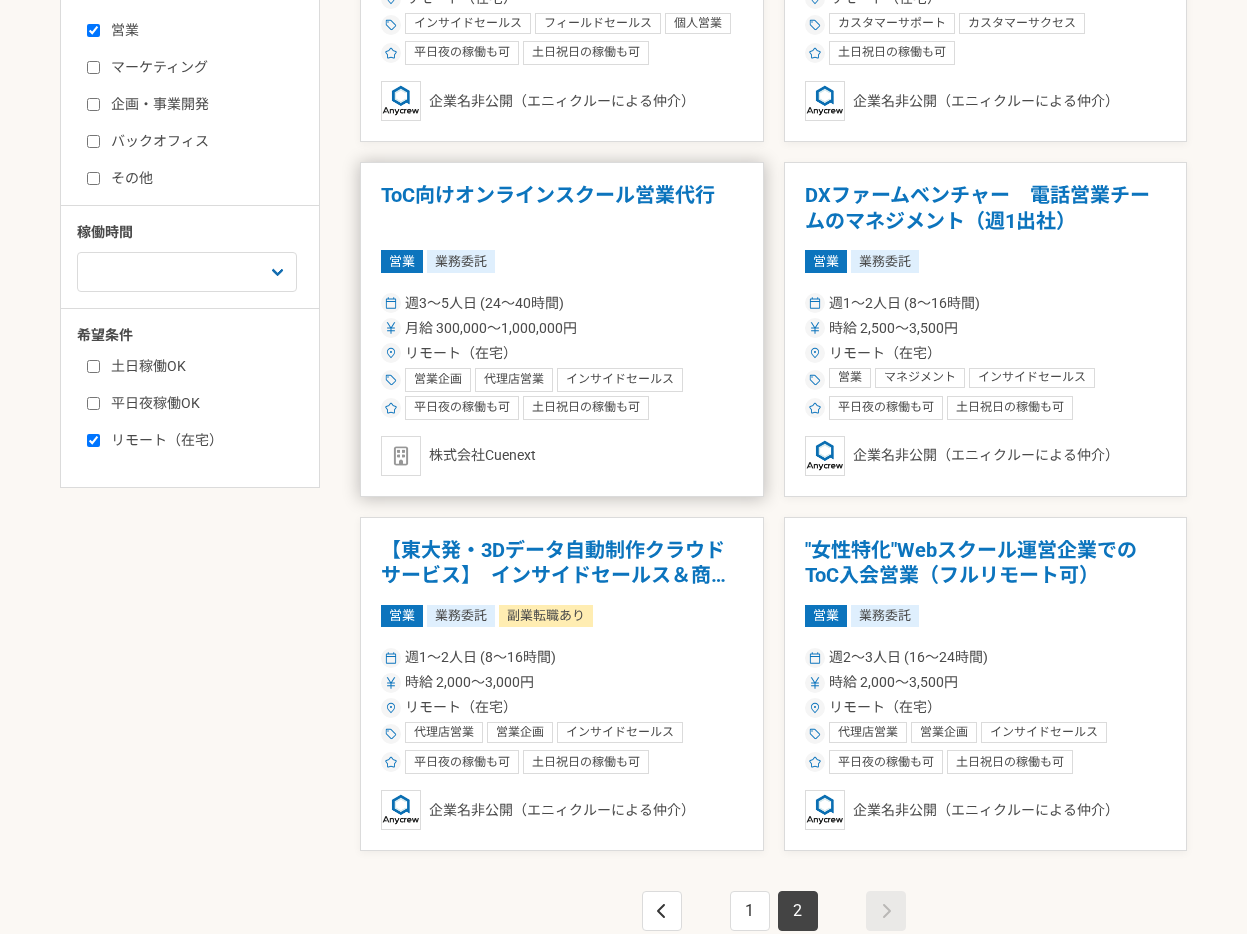 click on "ToC向けオンラインスクール営業代行" at bounding box center [562, 208] 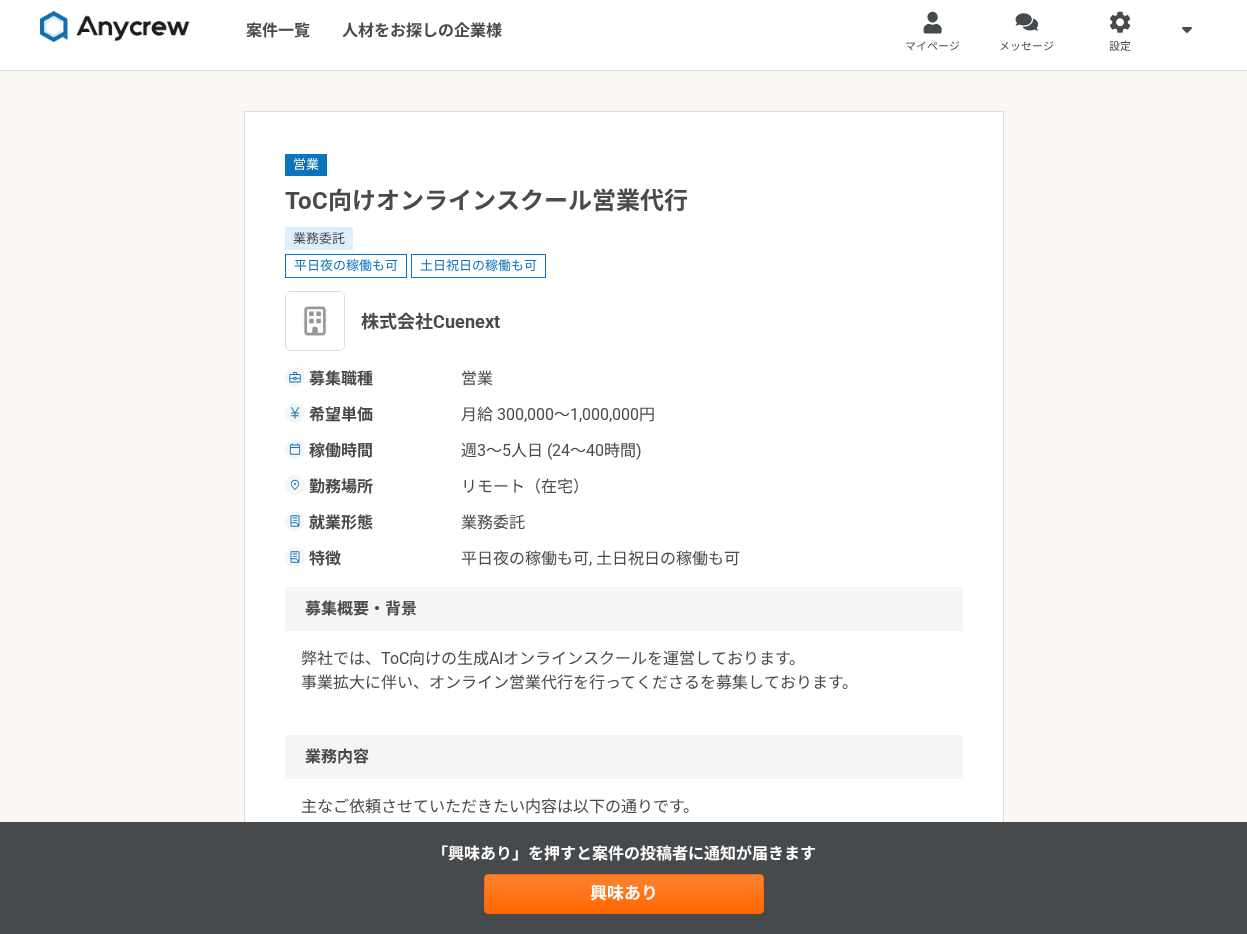 scroll, scrollTop: 9, scrollLeft: 0, axis: vertical 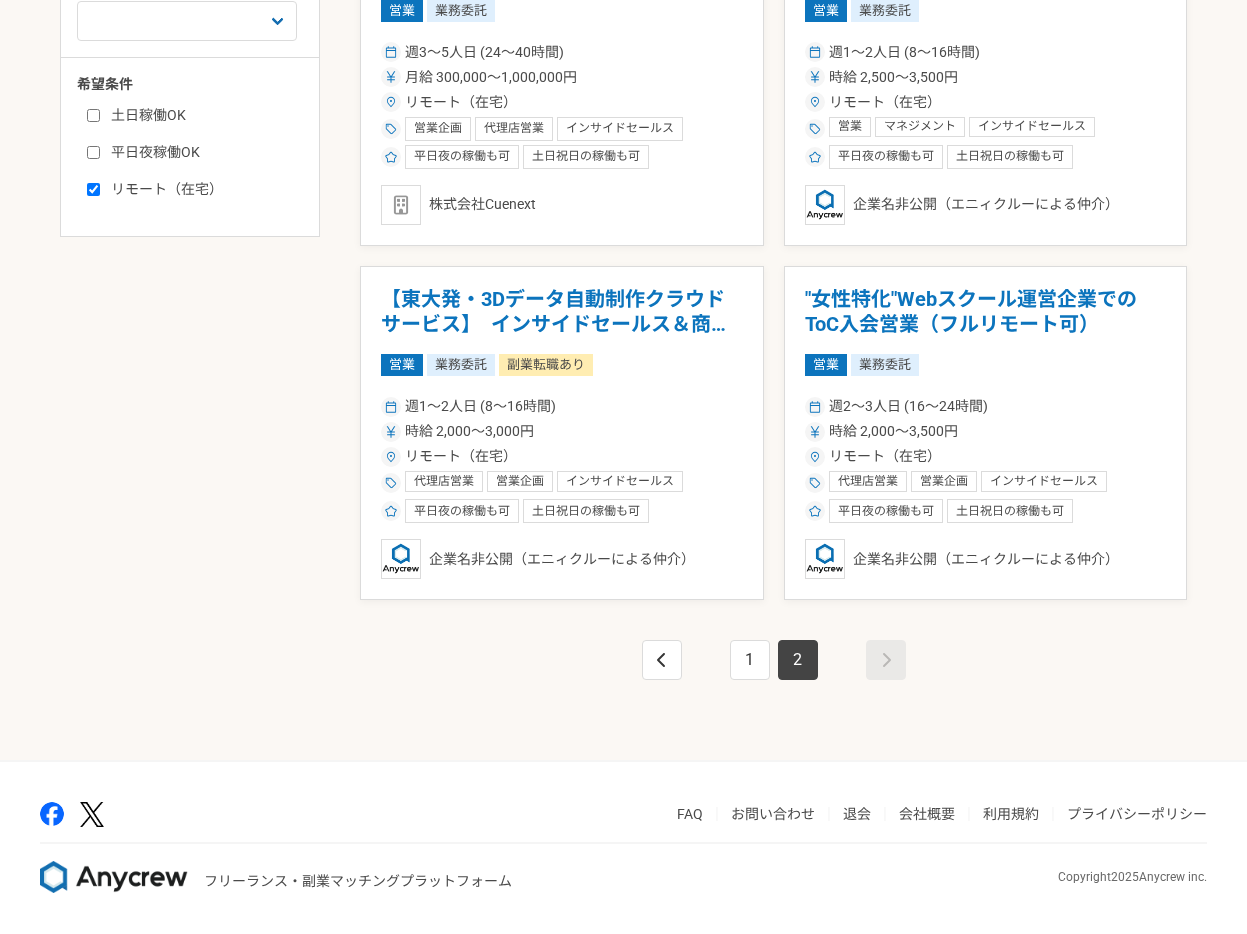 click on "1 2" at bounding box center [773, 680] 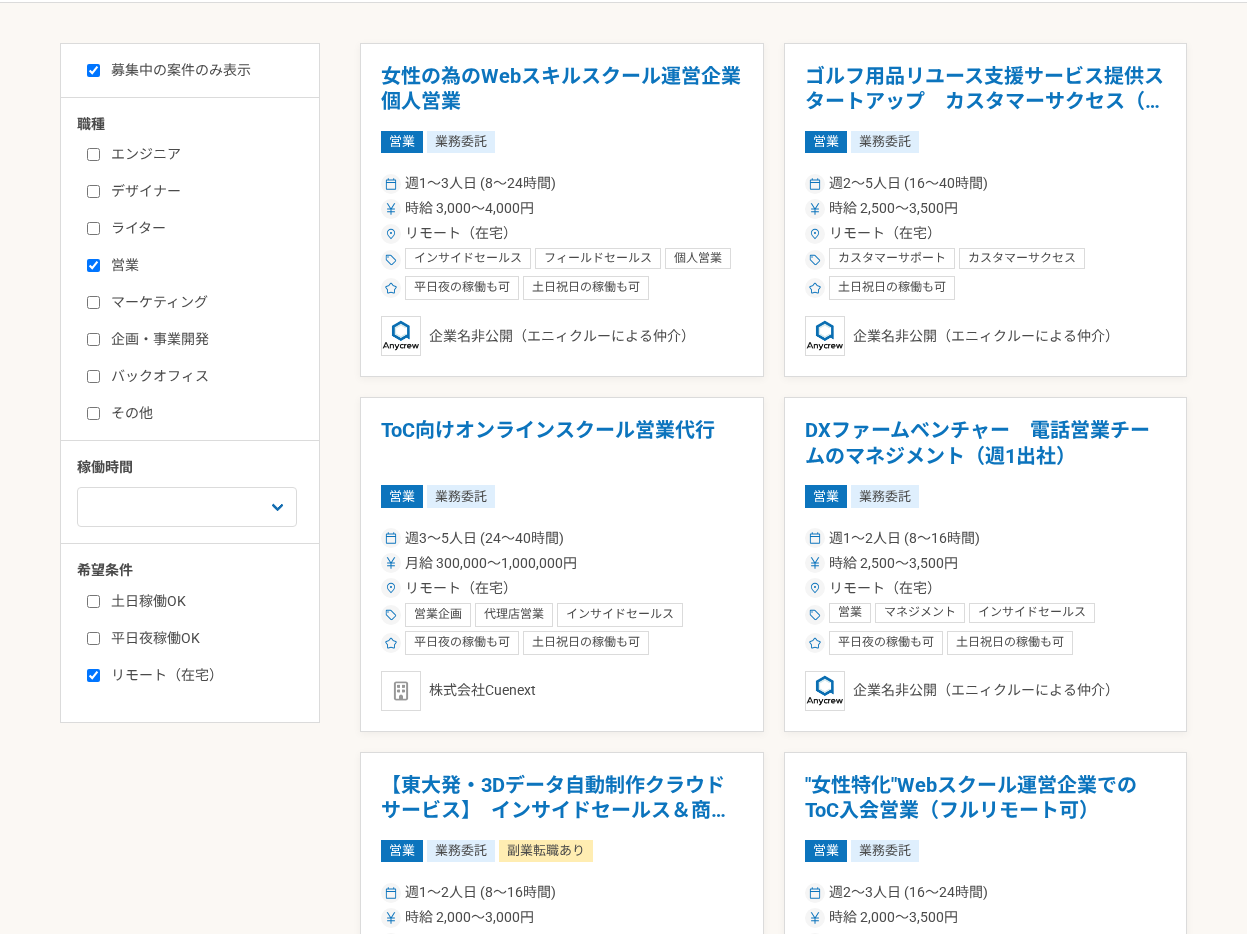 scroll, scrollTop: 380, scrollLeft: 0, axis: vertical 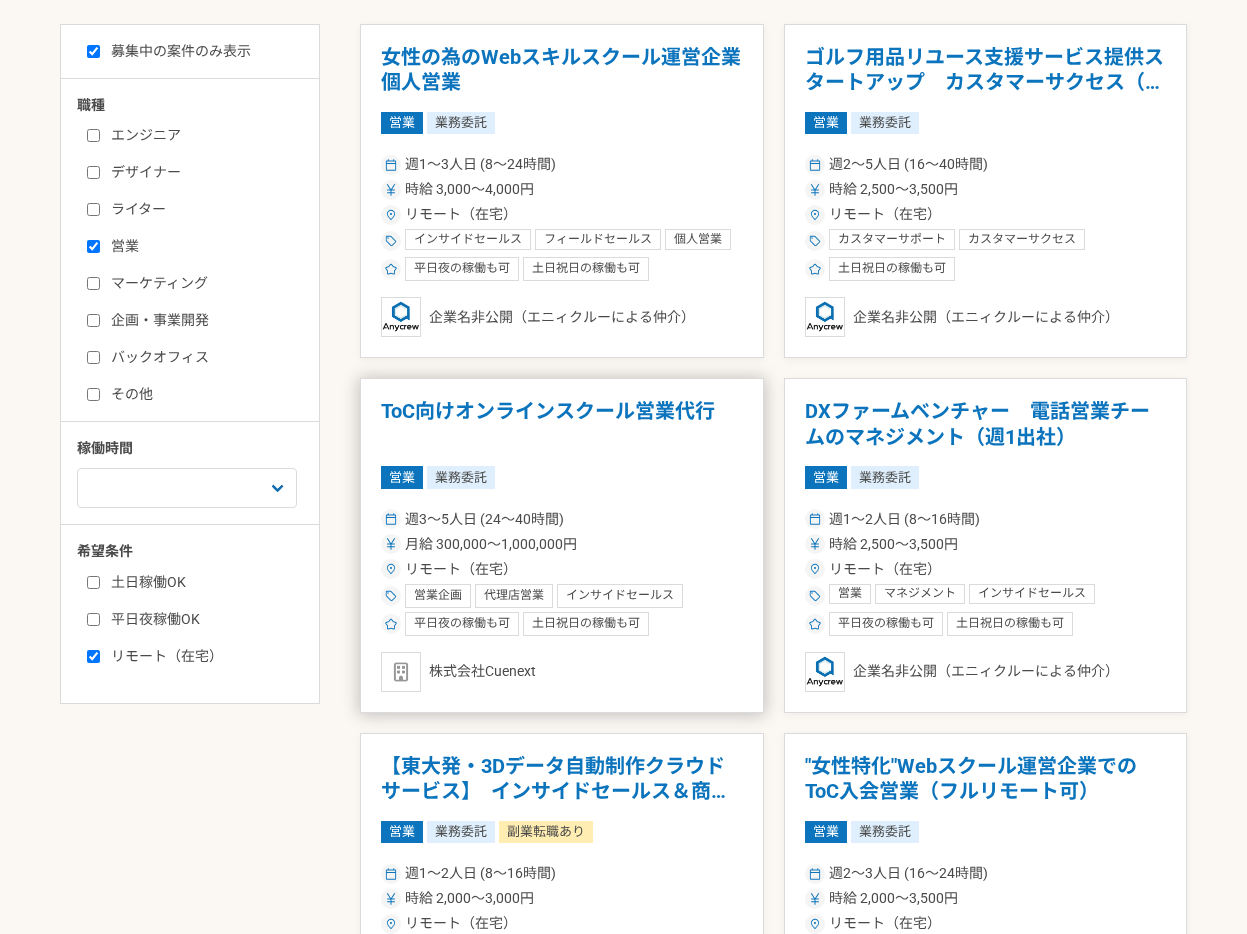 click on "ToC向けオンラインスクール営業代行" at bounding box center (562, 424) 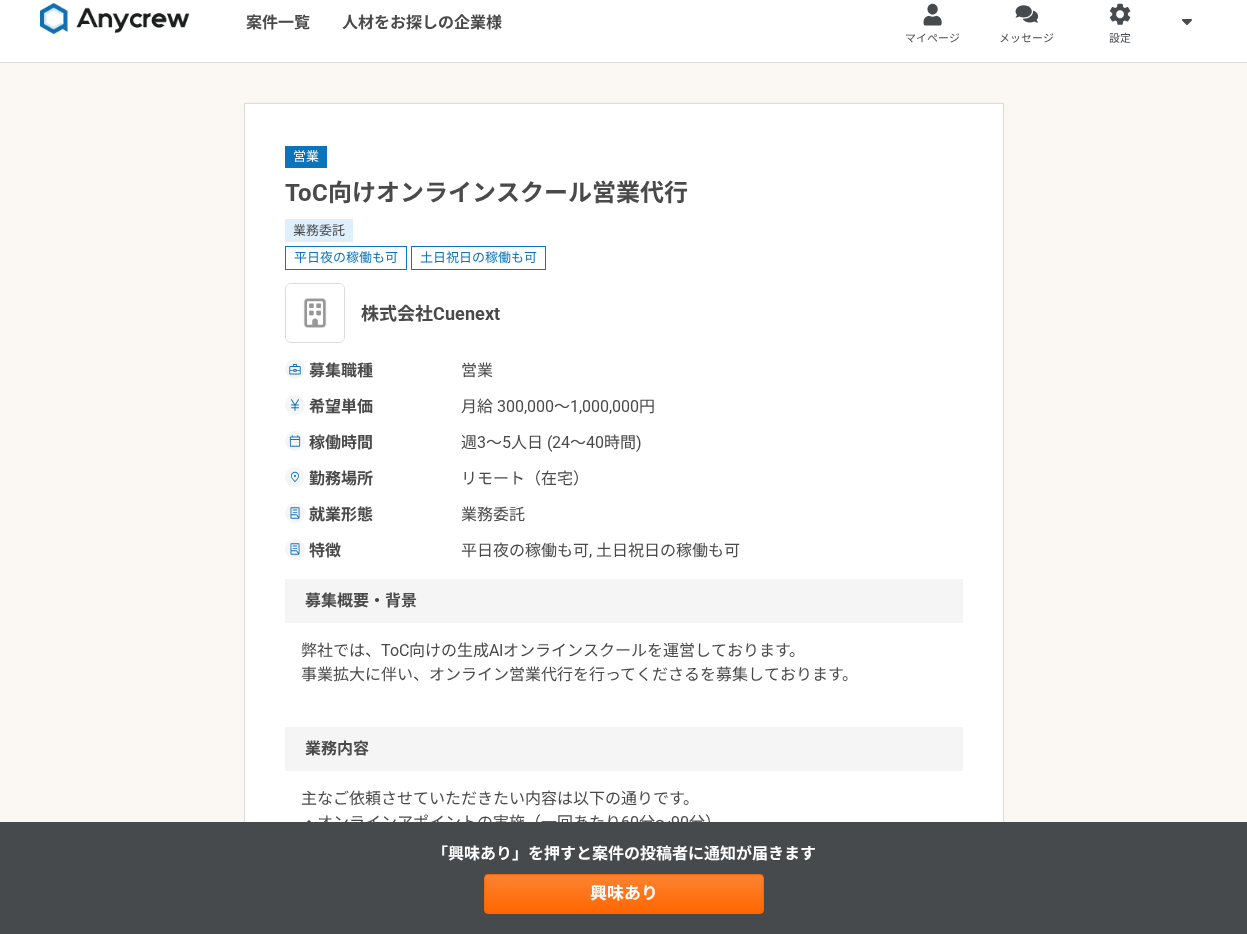 scroll, scrollTop: 0, scrollLeft: 0, axis: both 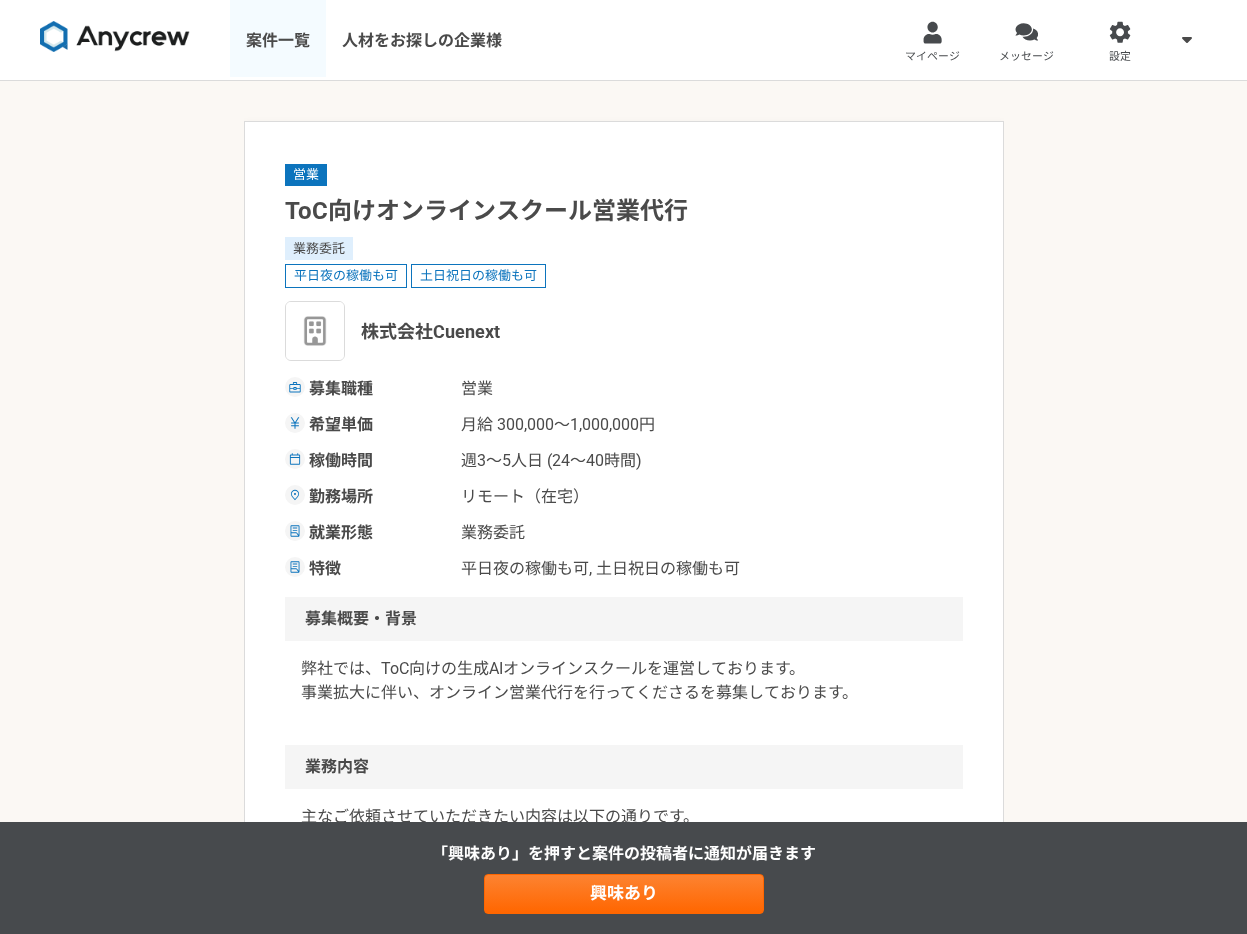 click on "案件一覧" at bounding box center (278, 40) 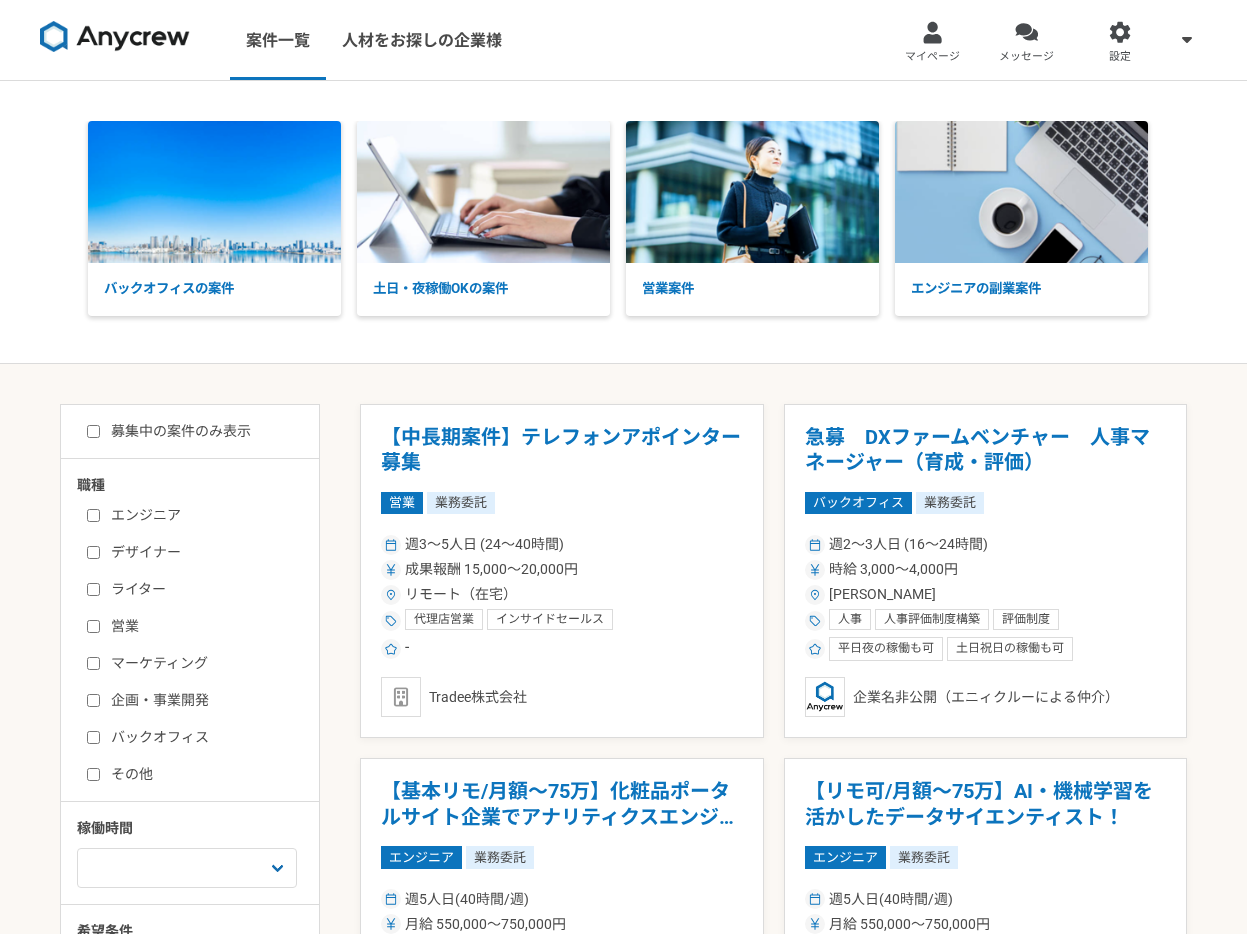 click on "募集中の案件のみ表示" at bounding box center [169, 431] 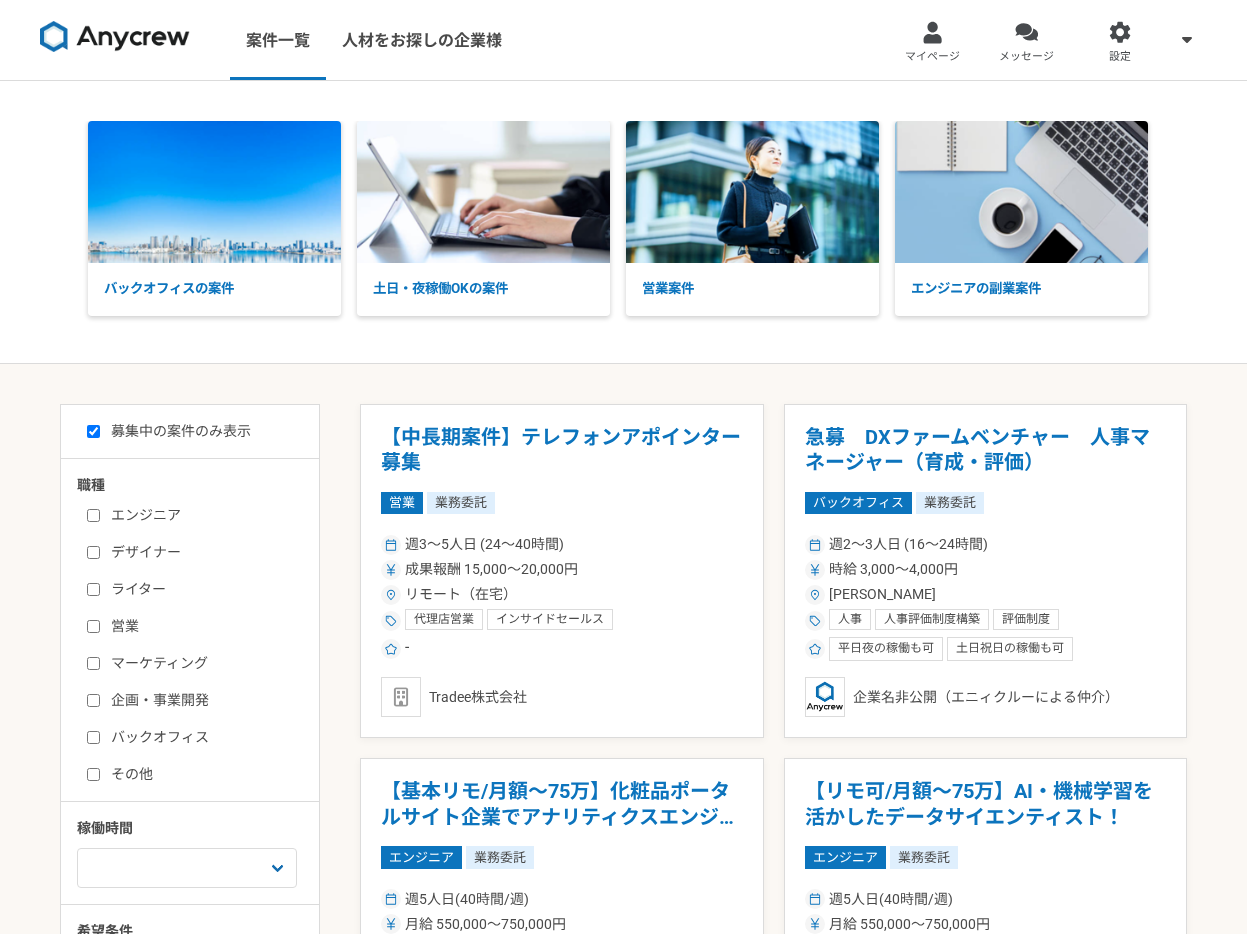 checkbox on "true" 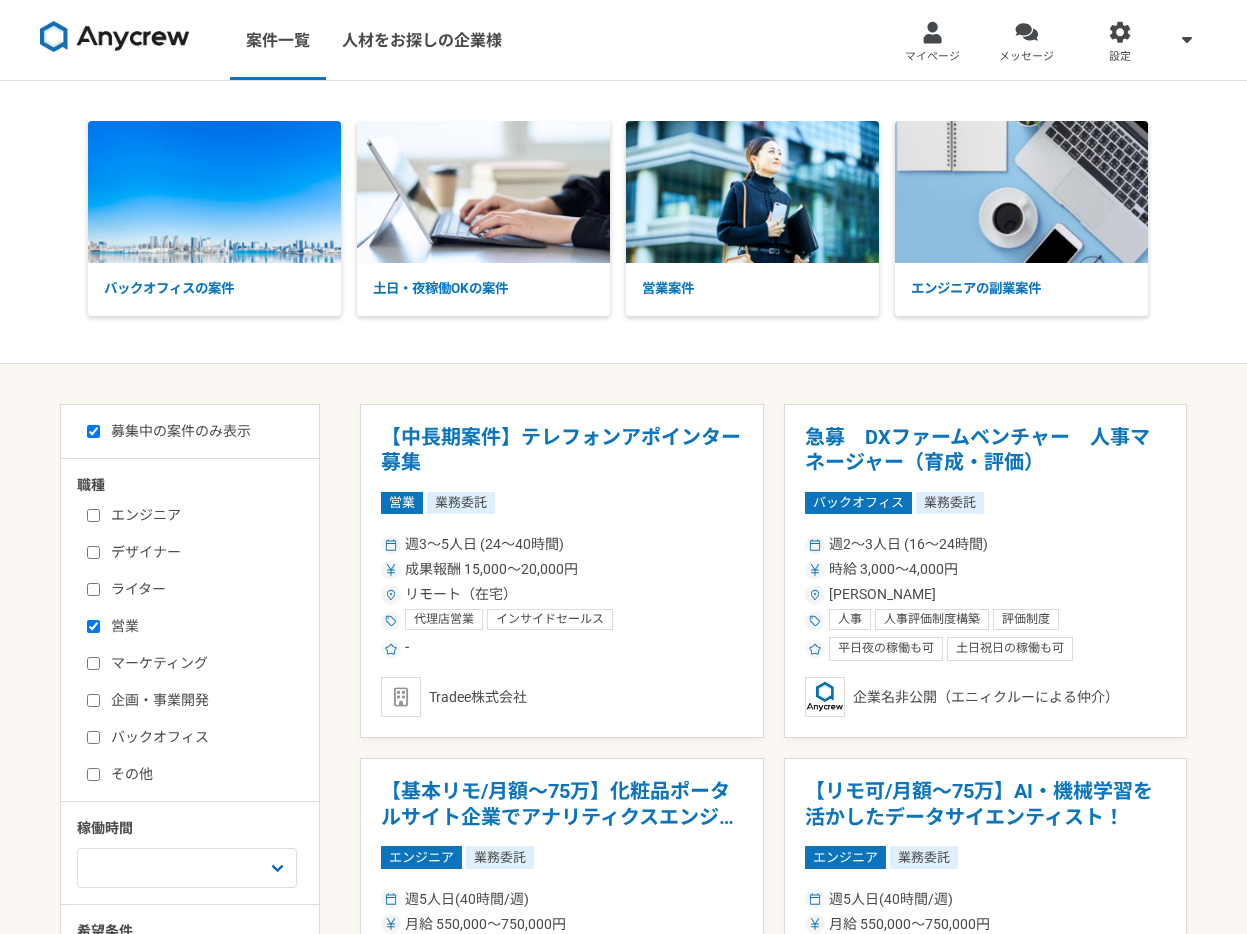 checkbox on "true" 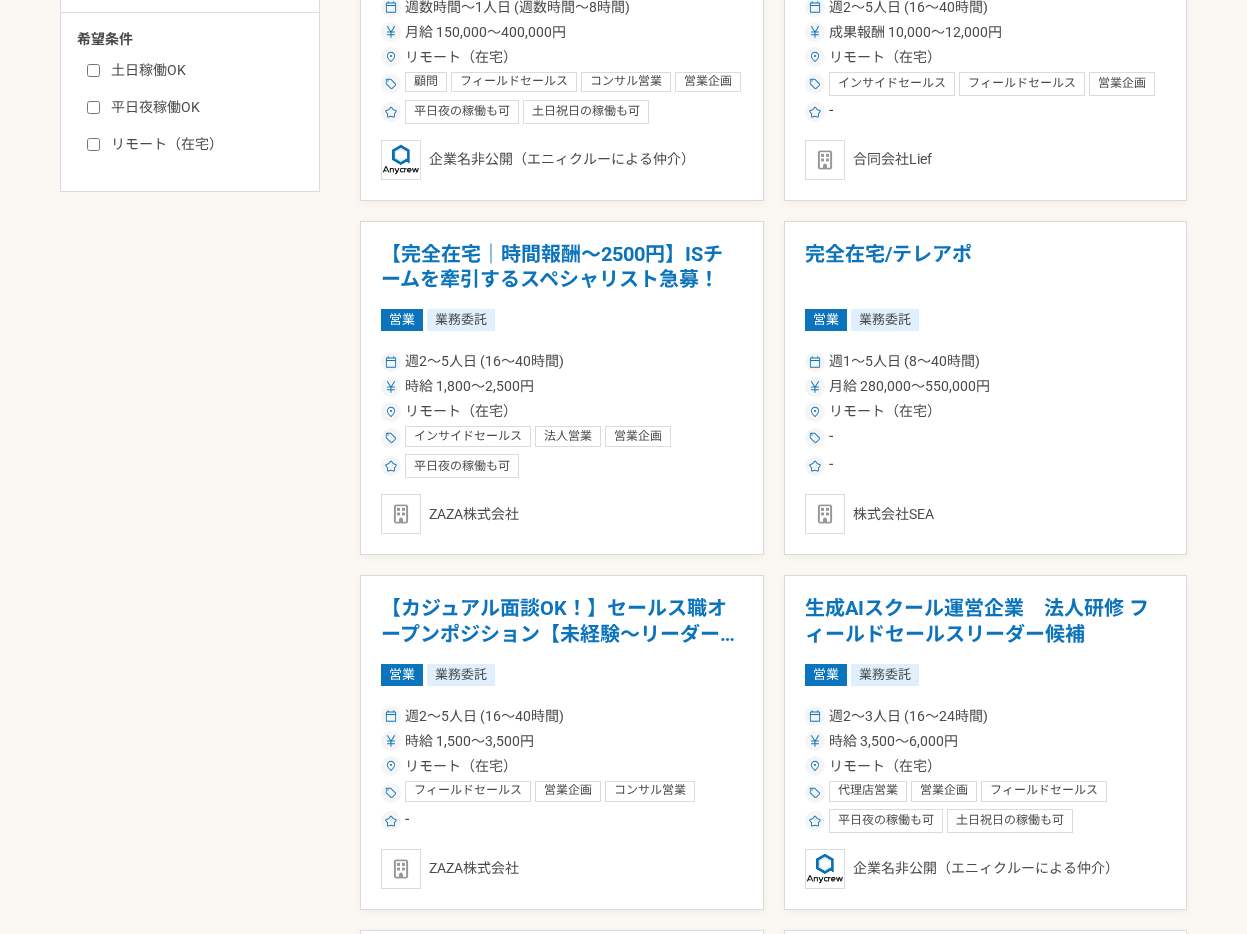 scroll, scrollTop: 1042, scrollLeft: 0, axis: vertical 